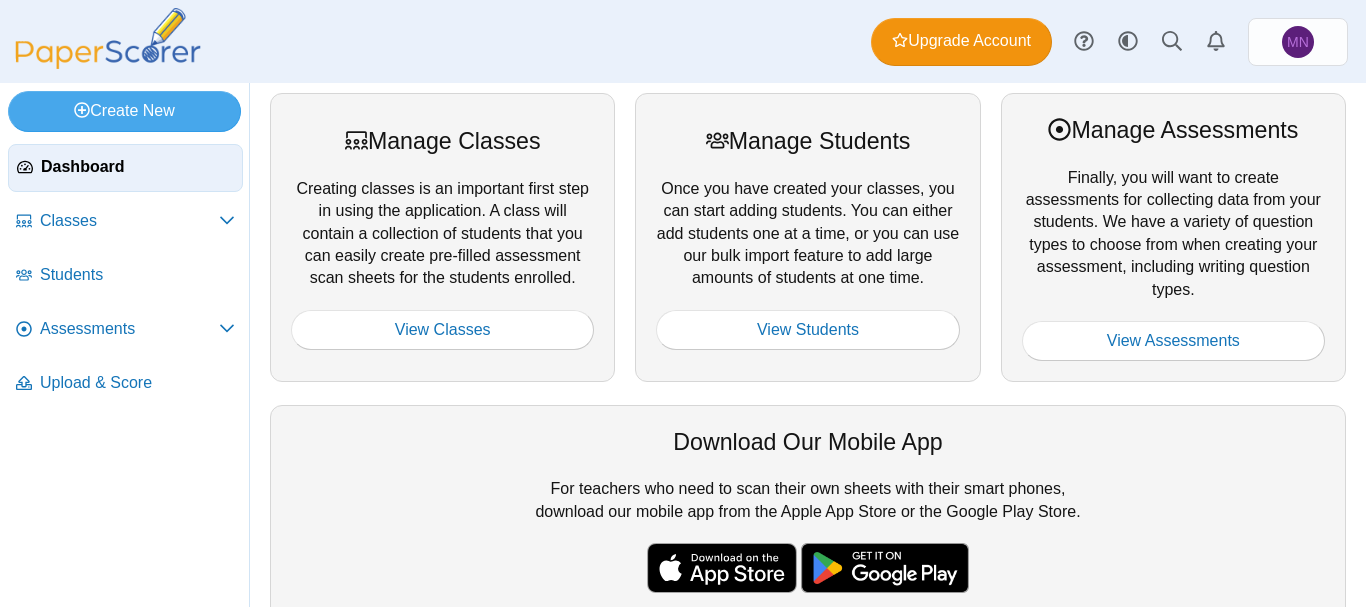 scroll, scrollTop: 0, scrollLeft: 0, axis: both 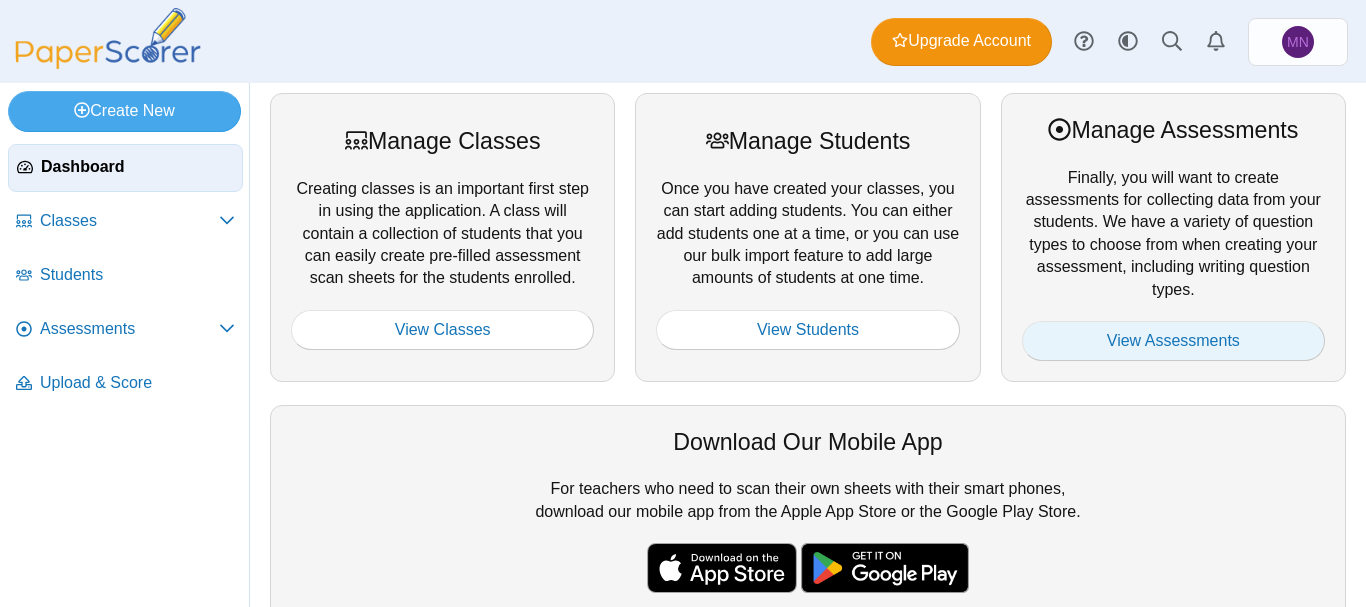 click on "View Assessments" at bounding box center [1173, 341] 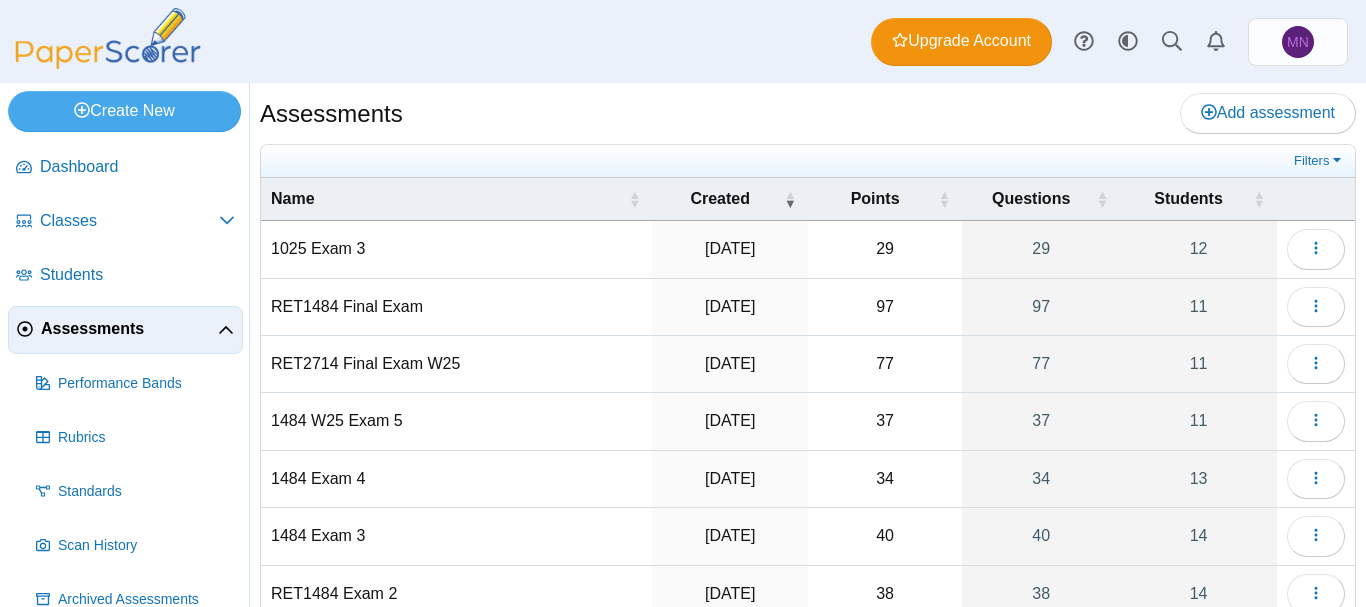 scroll, scrollTop: 0, scrollLeft: 0, axis: both 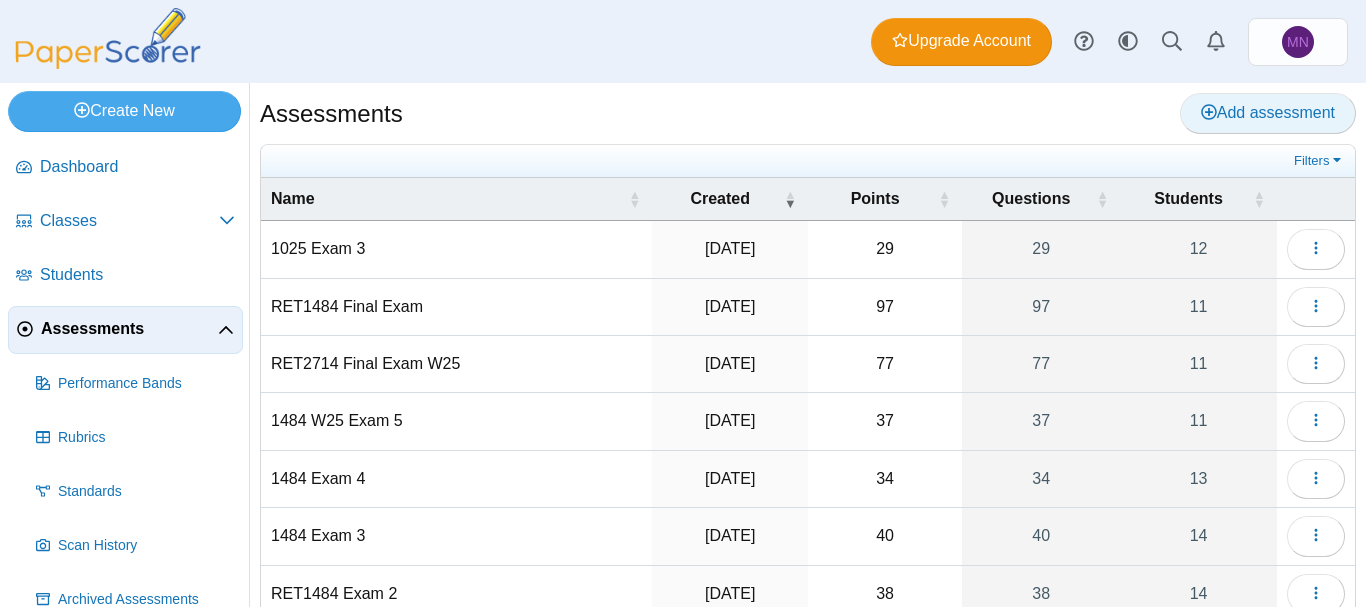 click on "Add assessment" at bounding box center (1268, 112) 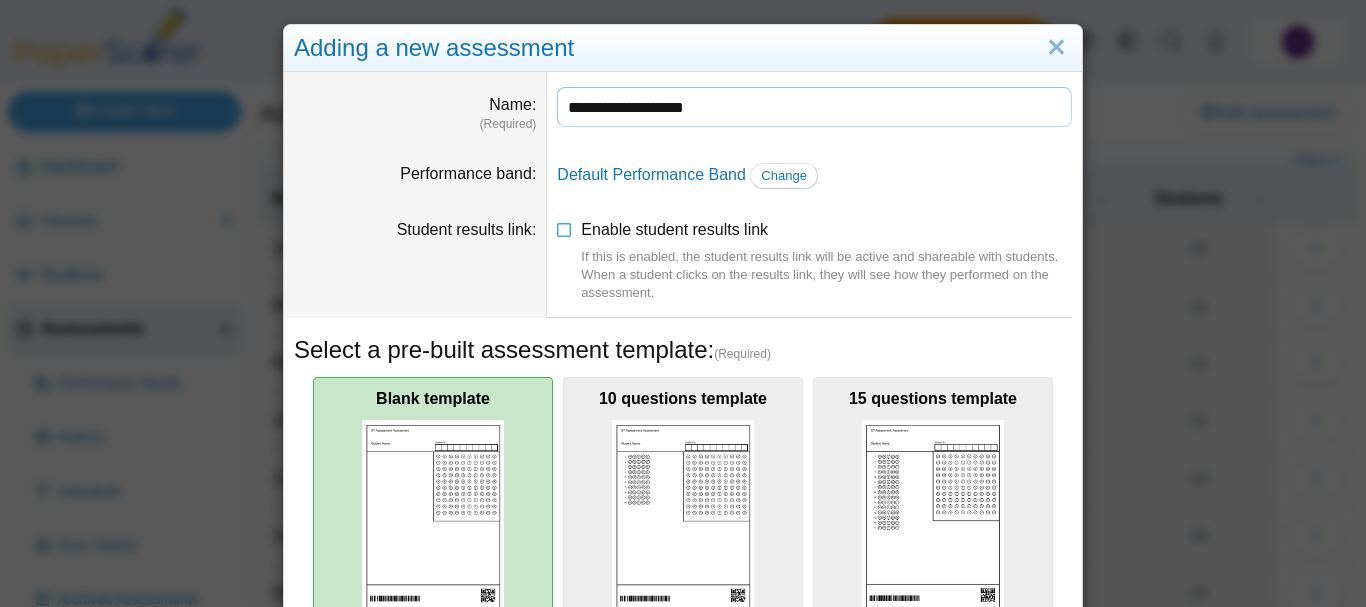 type on "**********" 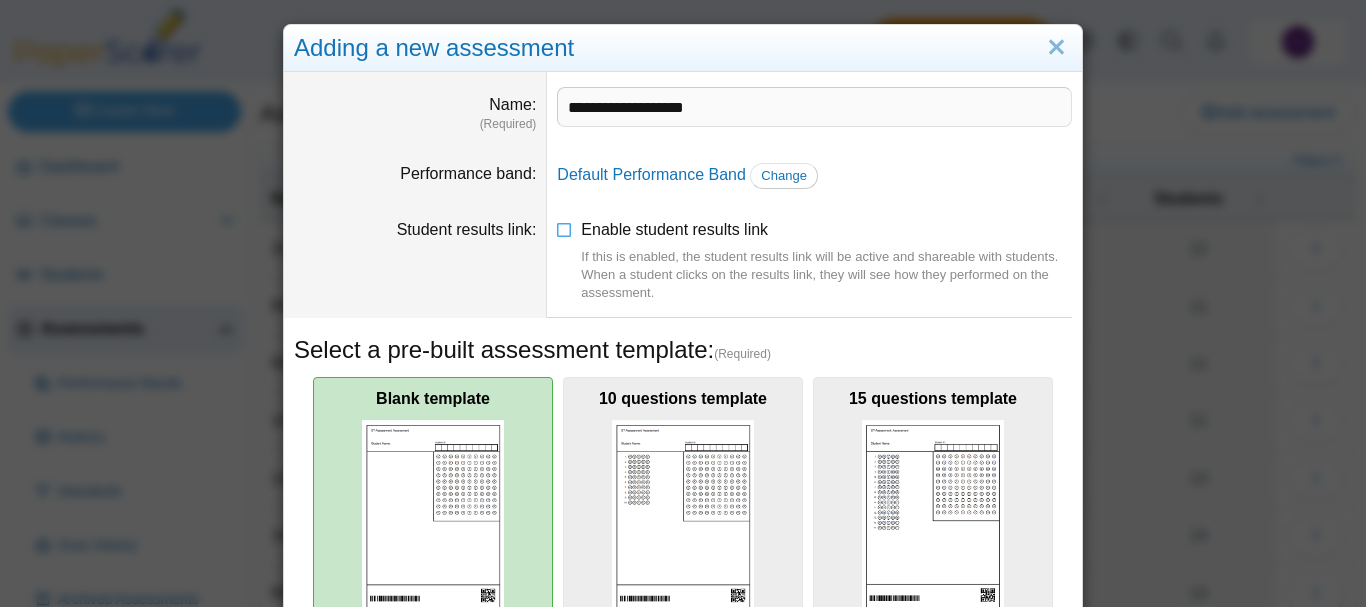 click at bounding box center (433, 516) 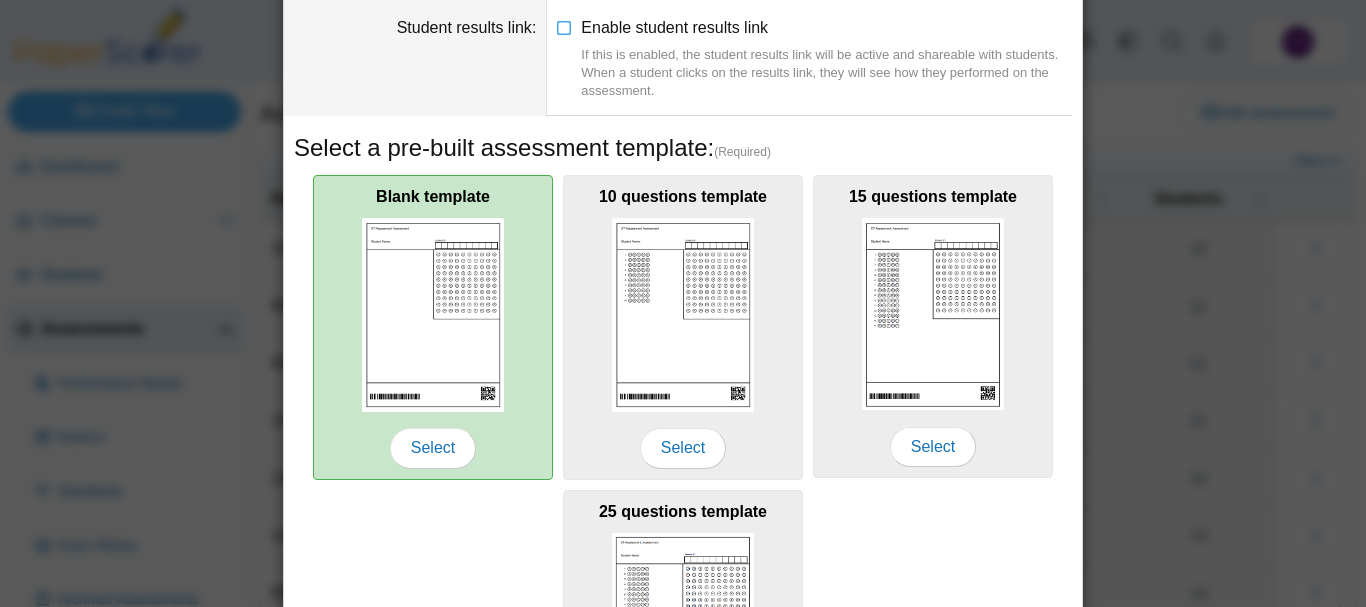 scroll, scrollTop: 211, scrollLeft: 0, axis: vertical 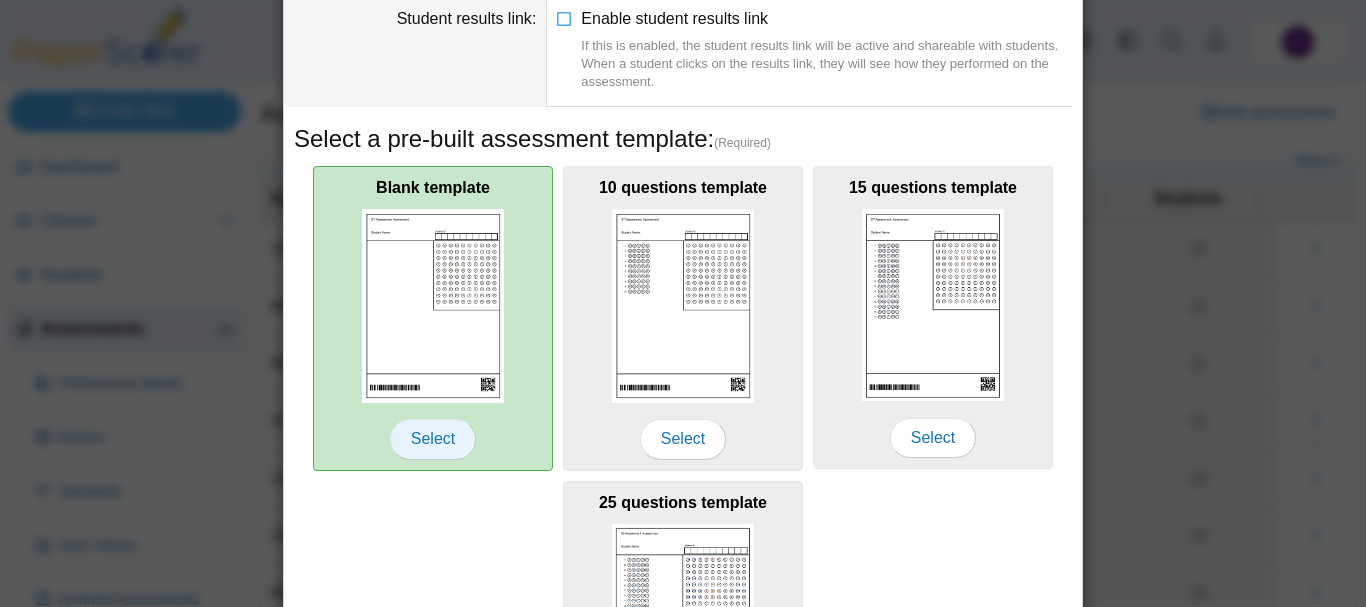 click on "Select" at bounding box center [433, 439] 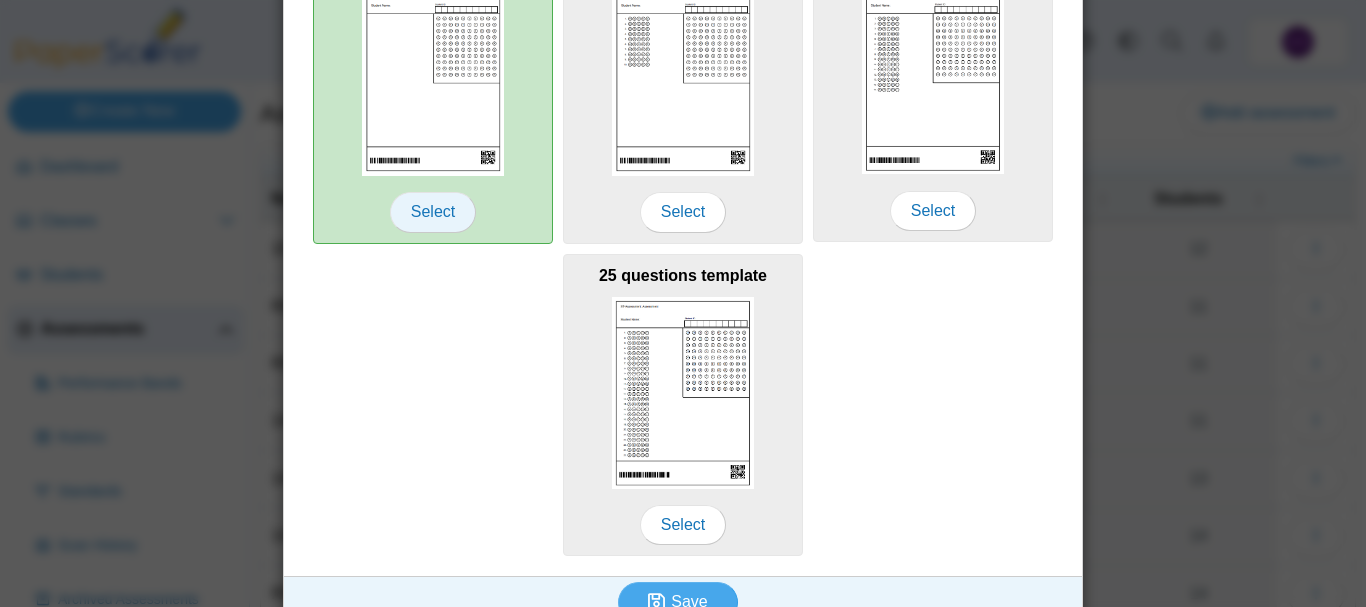 scroll, scrollTop: 468, scrollLeft: 0, axis: vertical 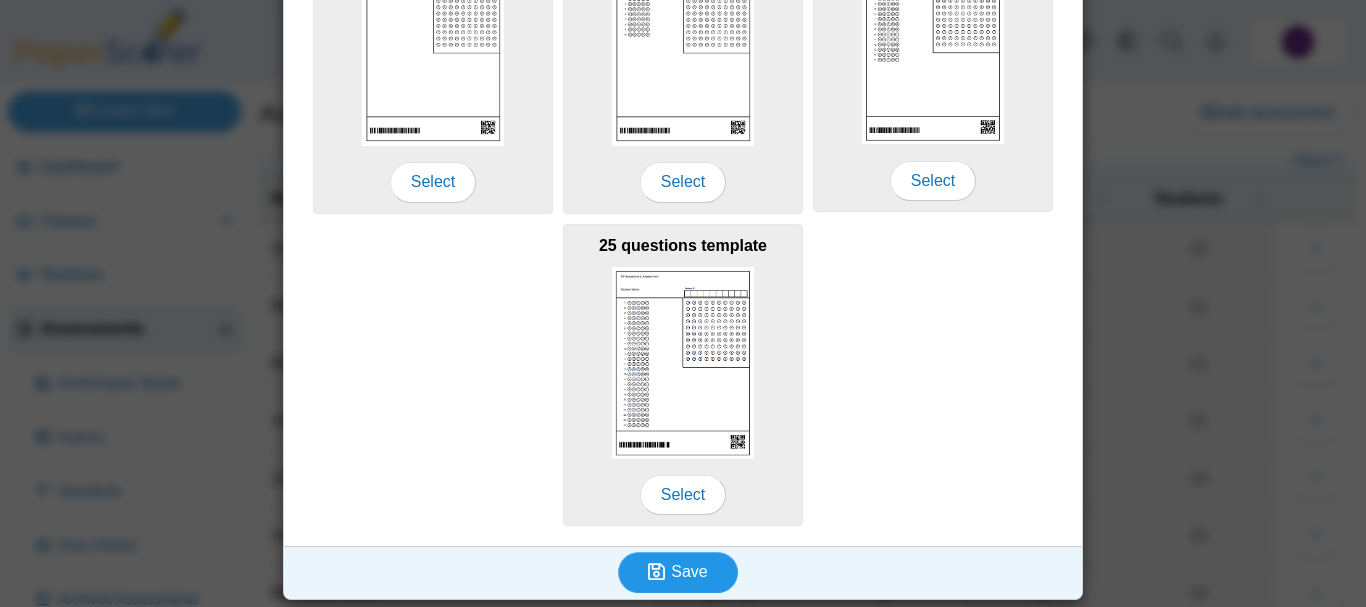 click on "Save" at bounding box center [689, 571] 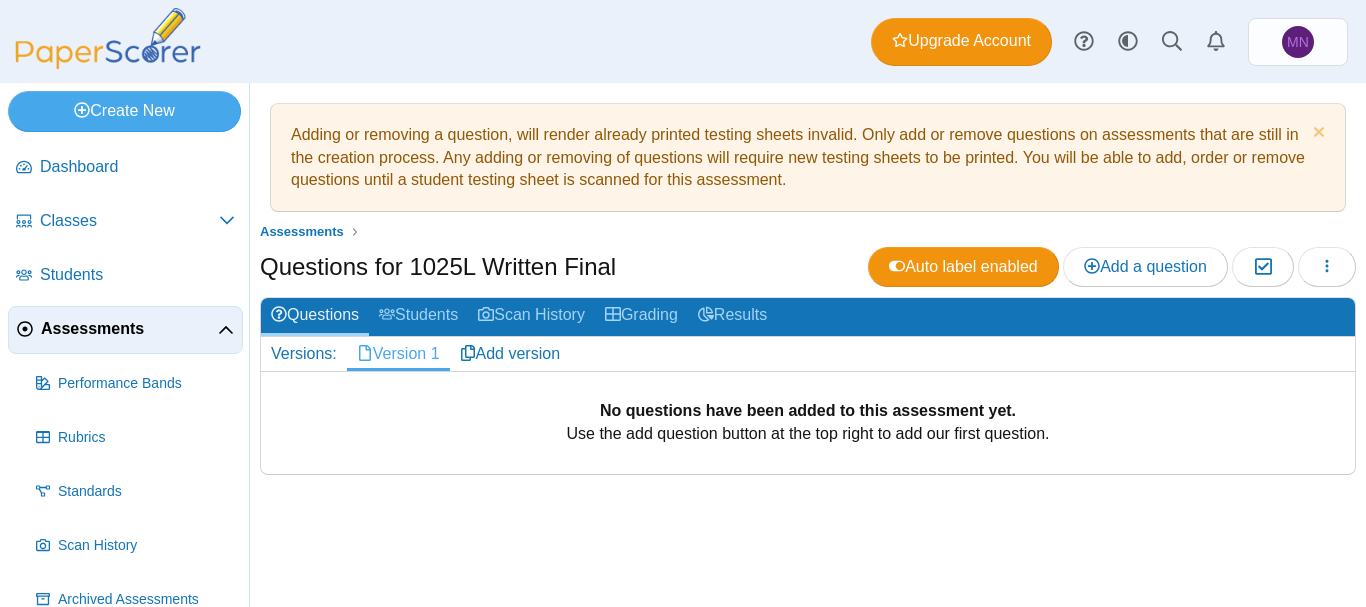 scroll, scrollTop: 0, scrollLeft: 0, axis: both 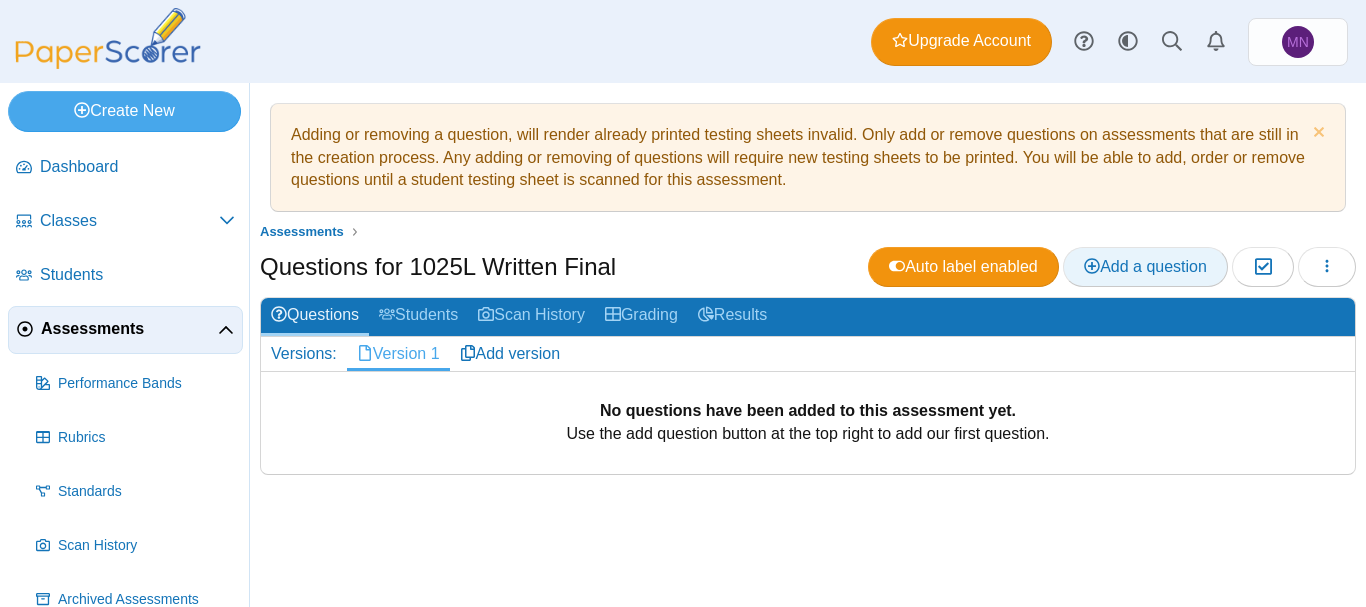 click 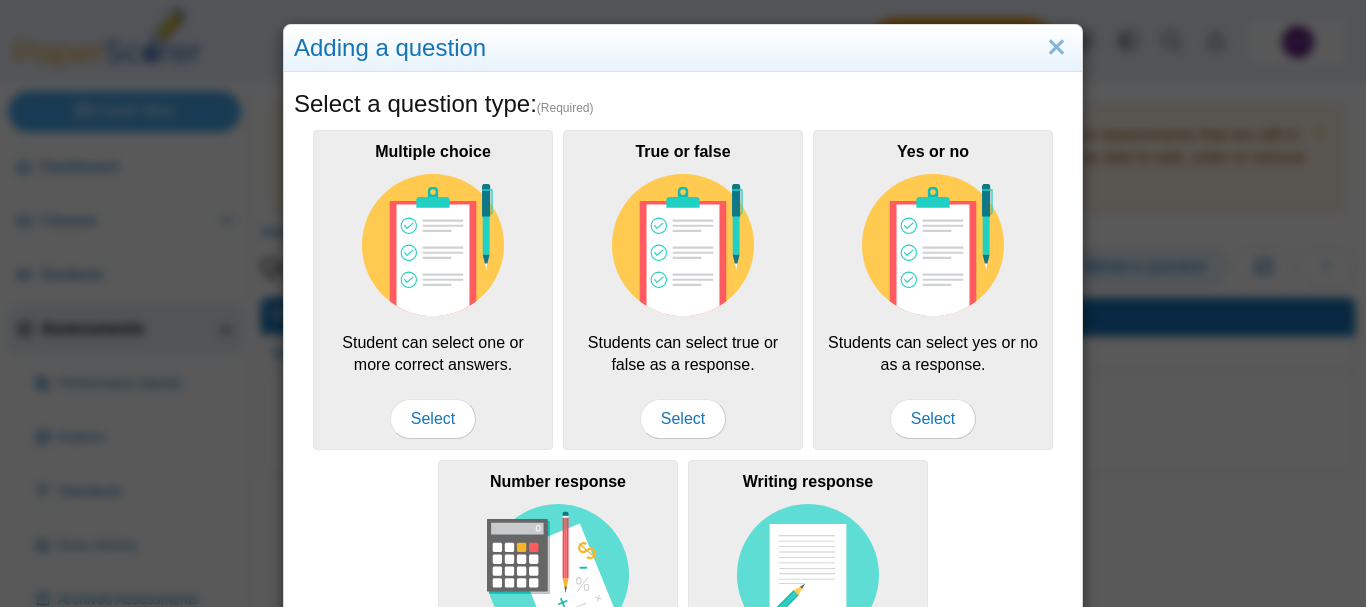 scroll, scrollTop: 261, scrollLeft: 0, axis: vertical 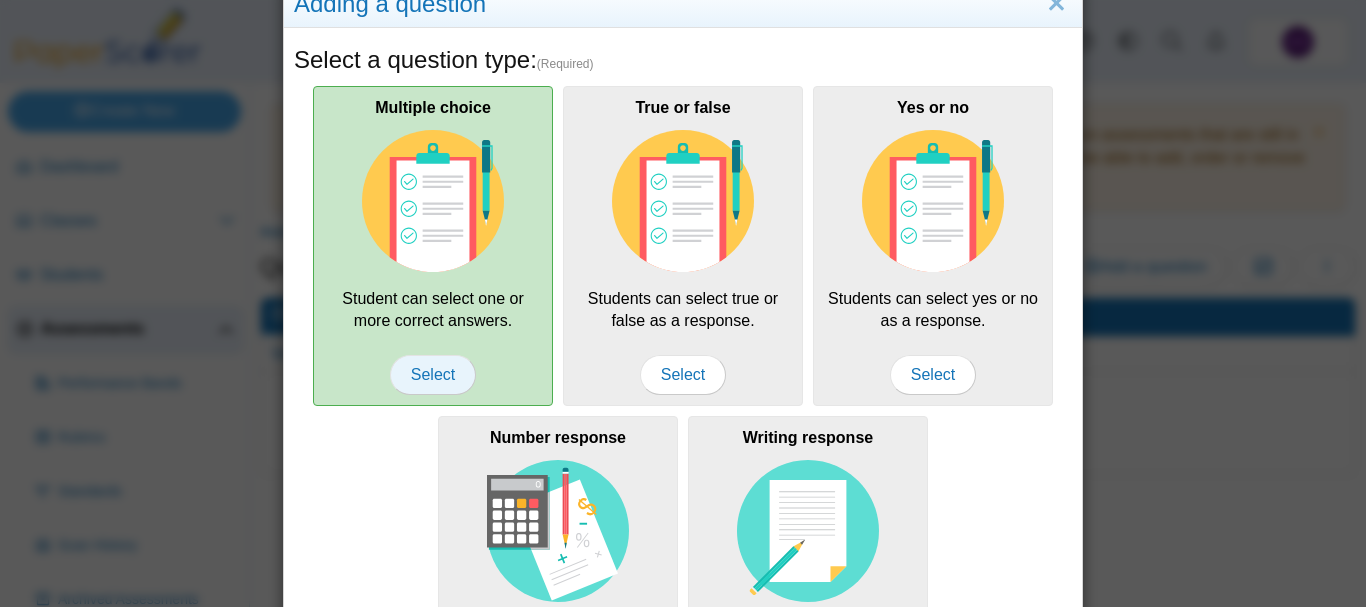 click on "Select" at bounding box center (433, 375) 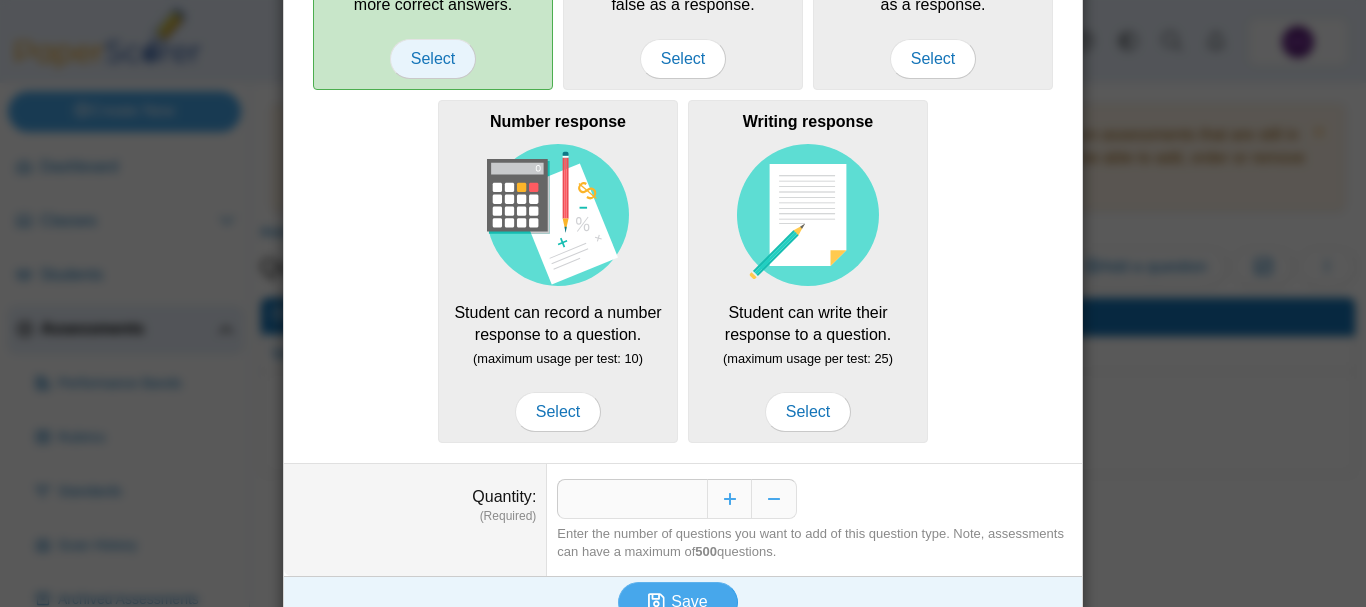 scroll, scrollTop: 389, scrollLeft: 0, axis: vertical 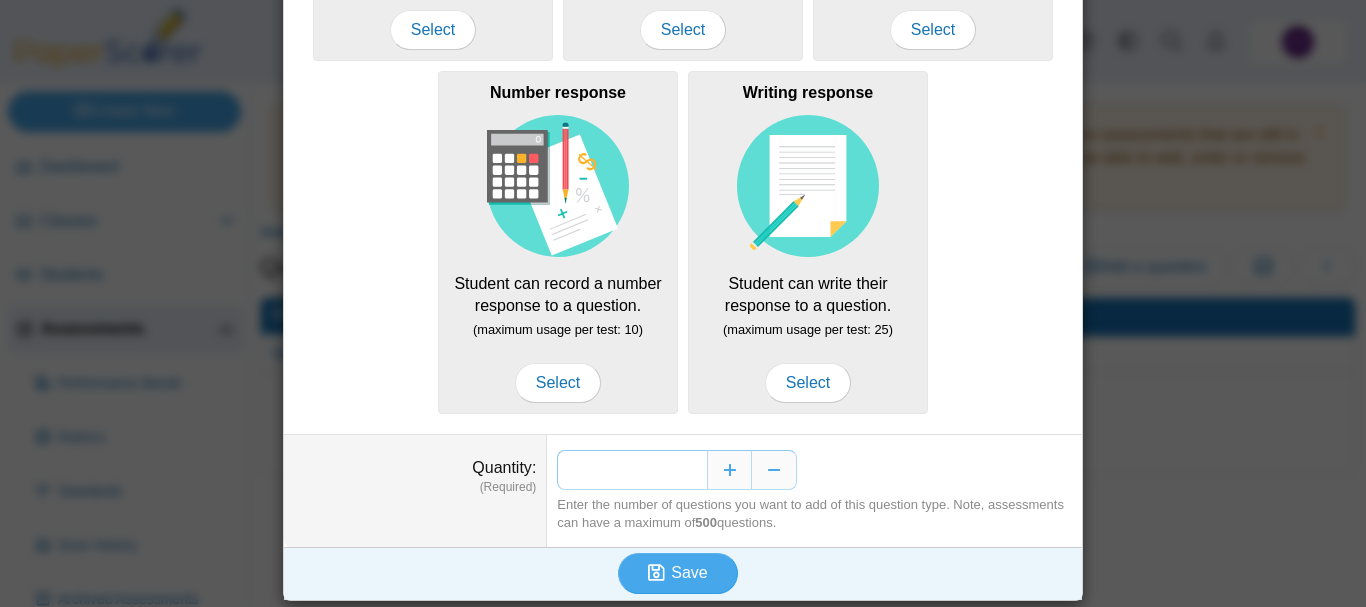 click on "*" at bounding box center (632, 470) 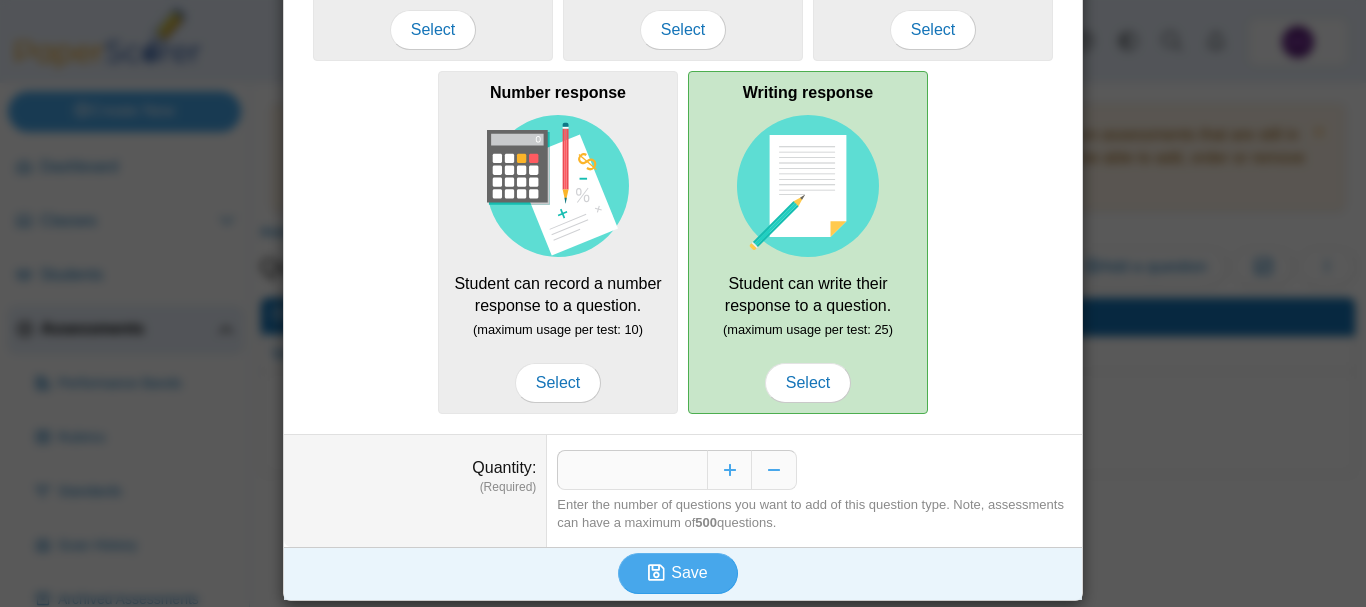 click on "Writing response
Student can write their response to a question.
(maximum usage per test: 25)
Select" at bounding box center [808, 242] 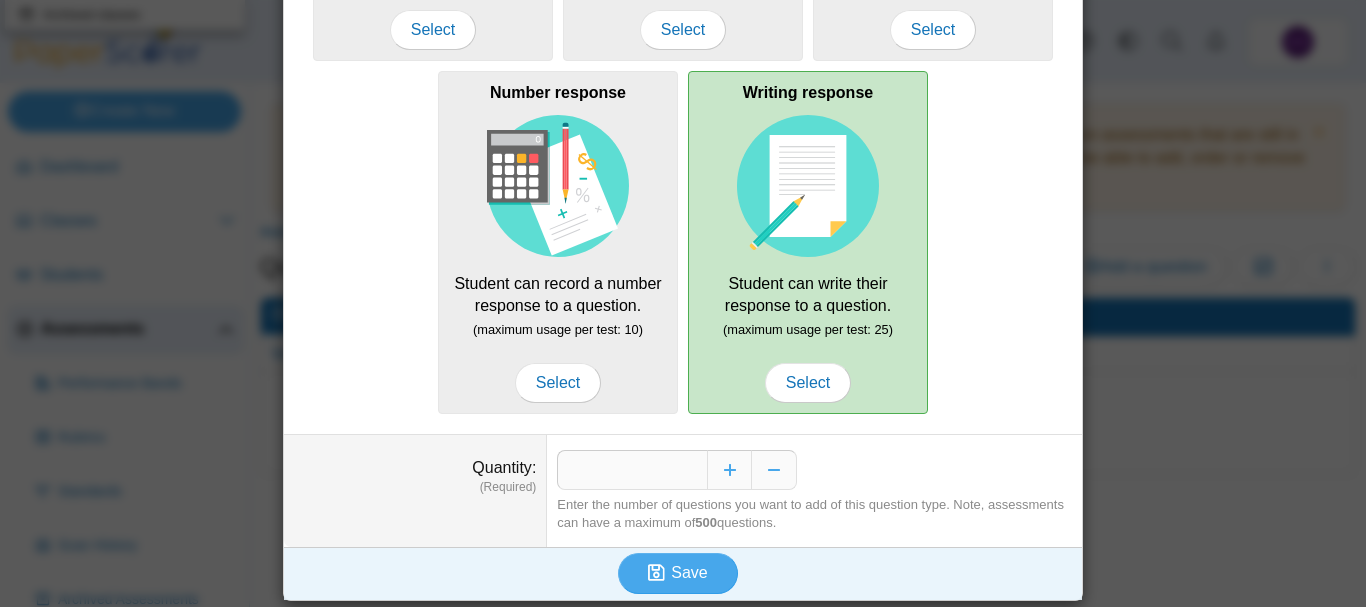 click on "Archived classes" at bounding box center [125, 15] 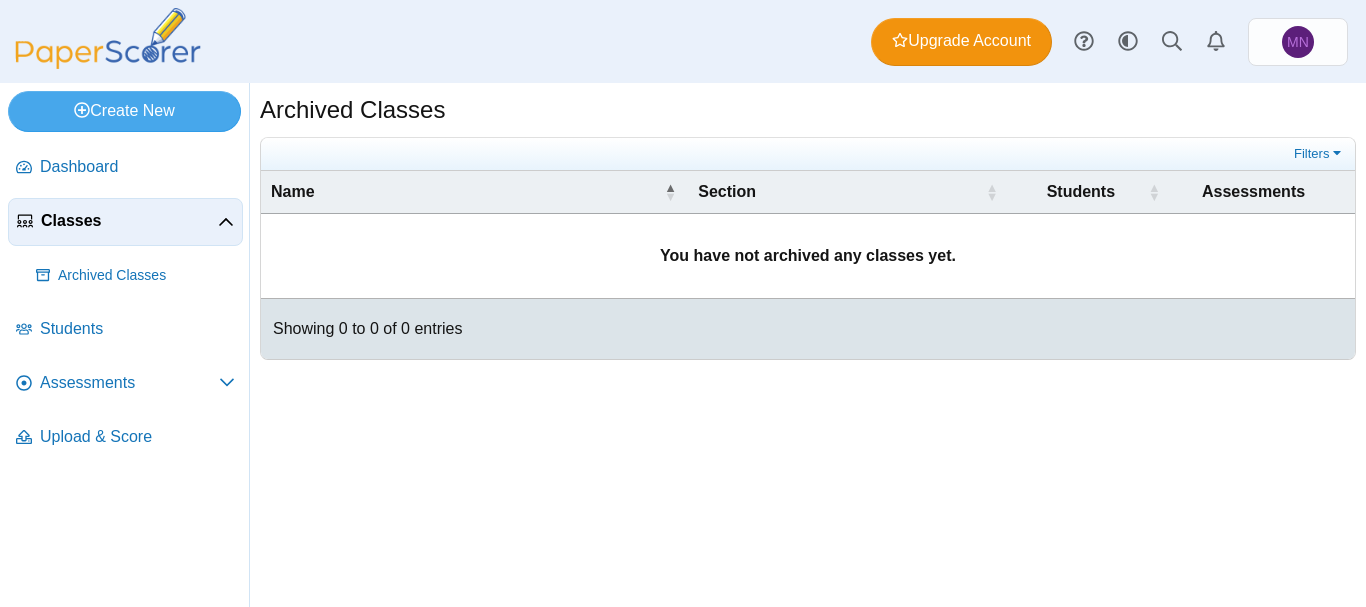 scroll, scrollTop: 0, scrollLeft: 0, axis: both 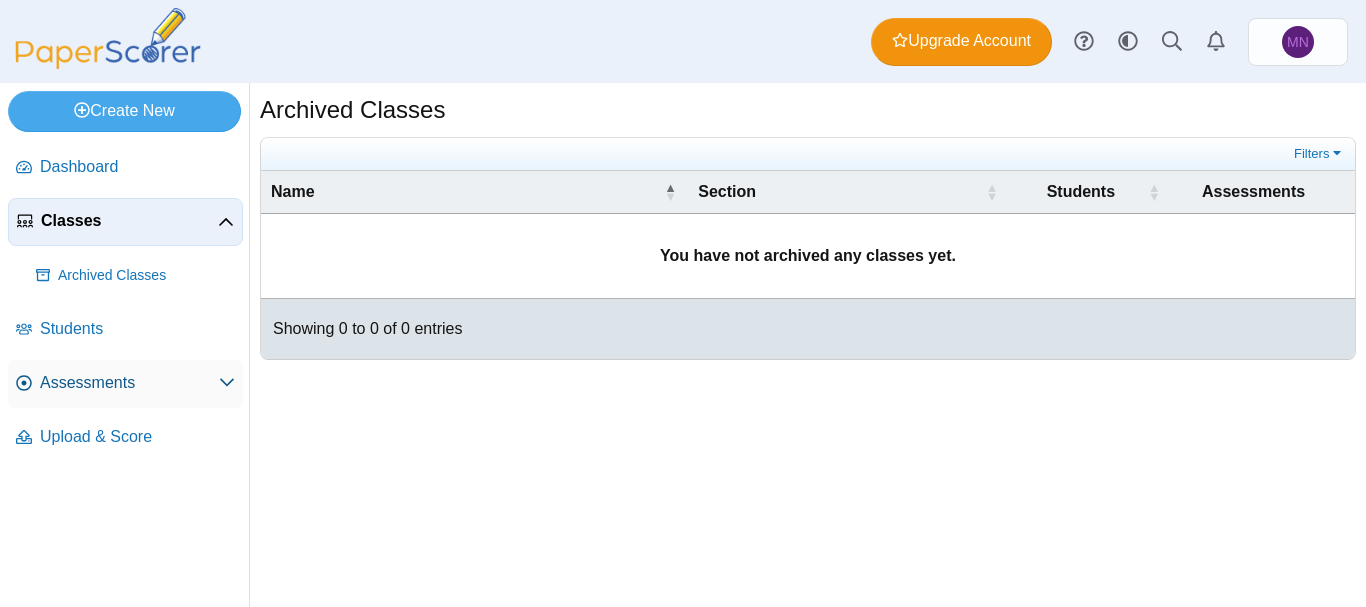 click on "Assessments" at bounding box center (125, 384) 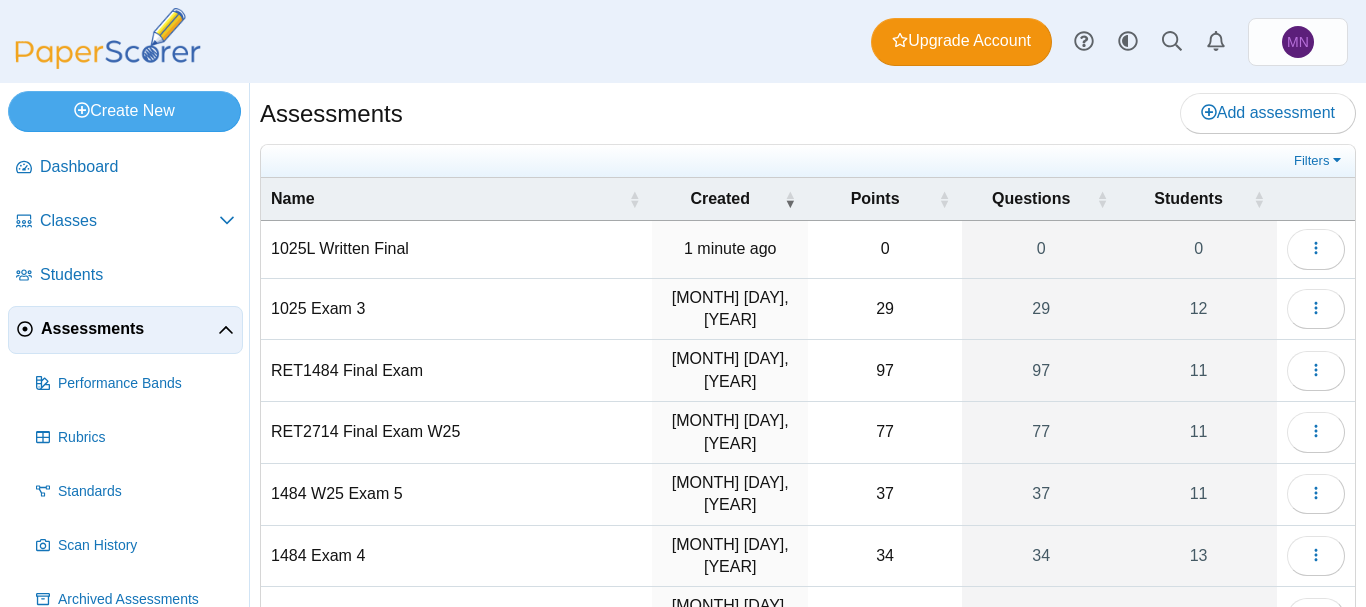 scroll, scrollTop: 0, scrollLeft: 0, axis: both 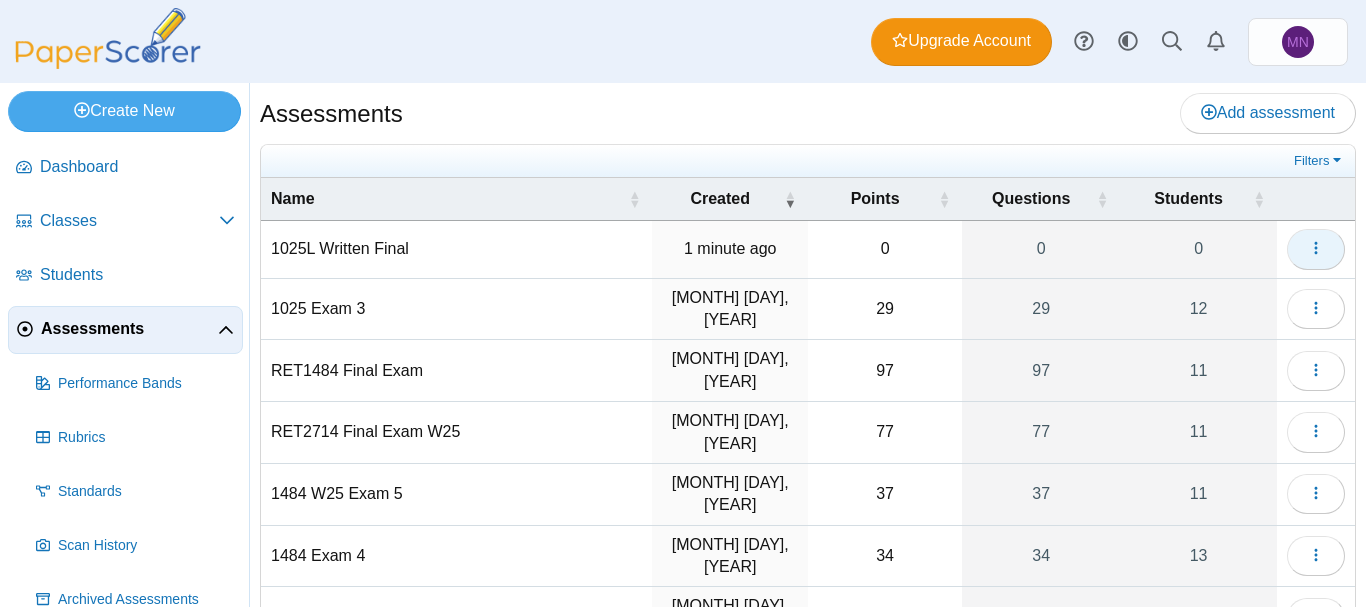click 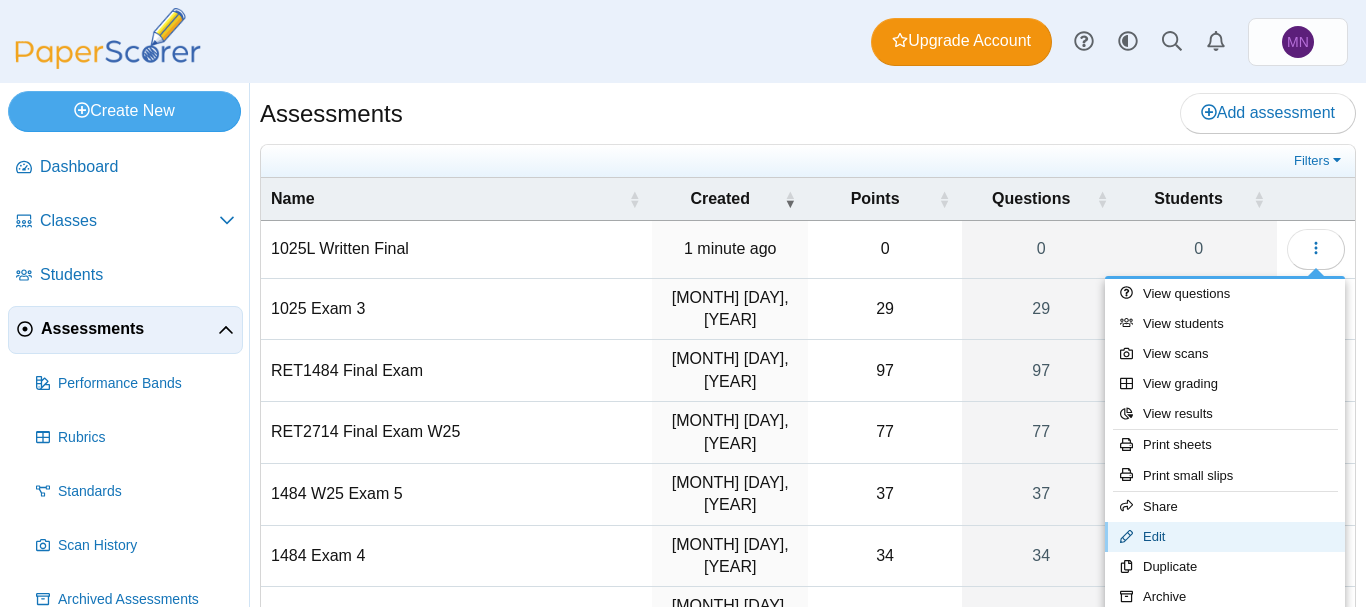 click on "Edit" at bounding box center [1225, 537] 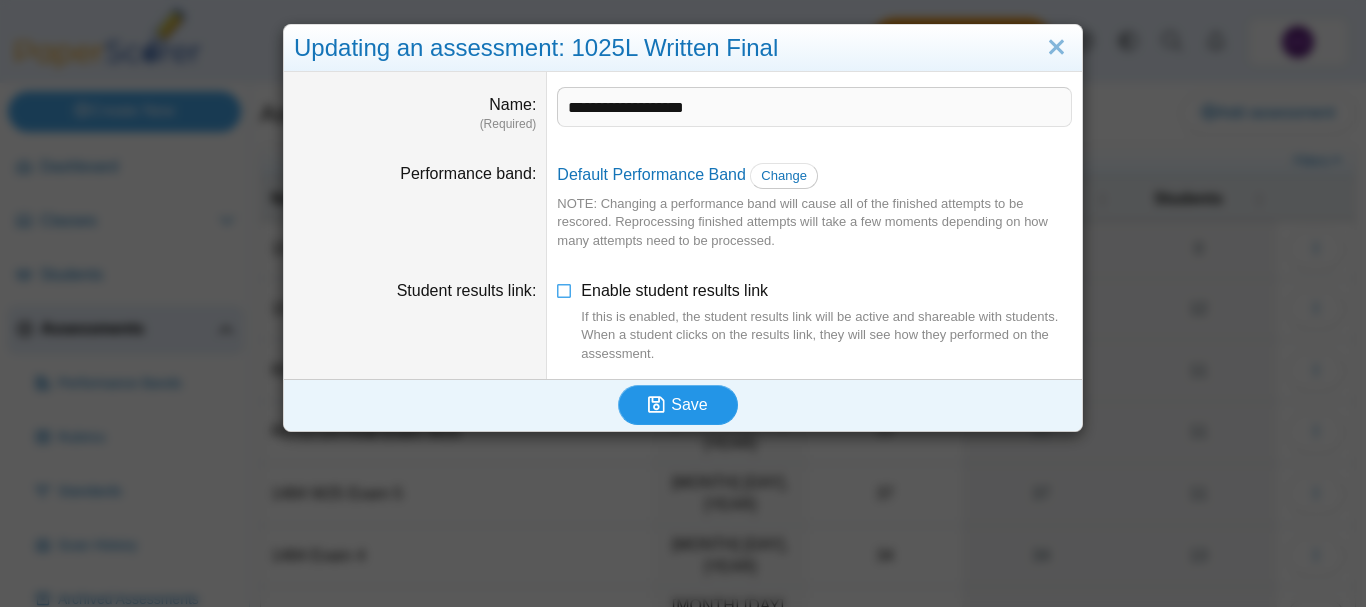 click at bounding box center [659, 405] 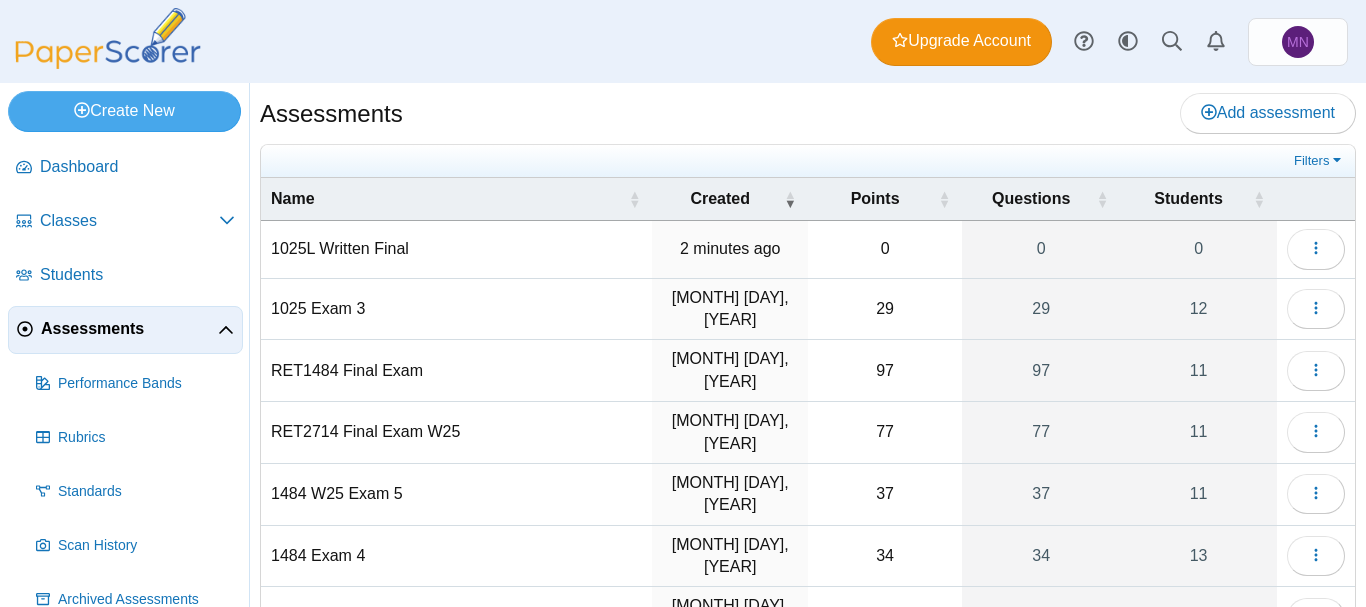 scroll, scrollTop: 0, scrollLeft: 0, axis: both 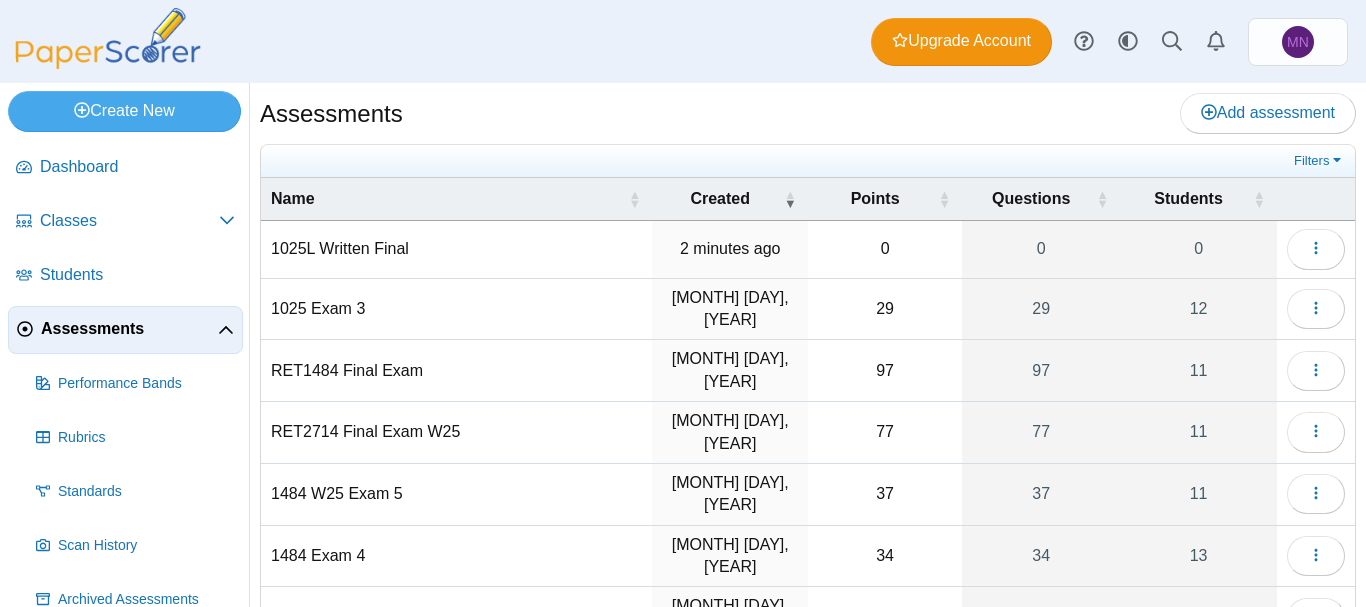 click on "1025L Written Final" at bounding box center (456, 249) 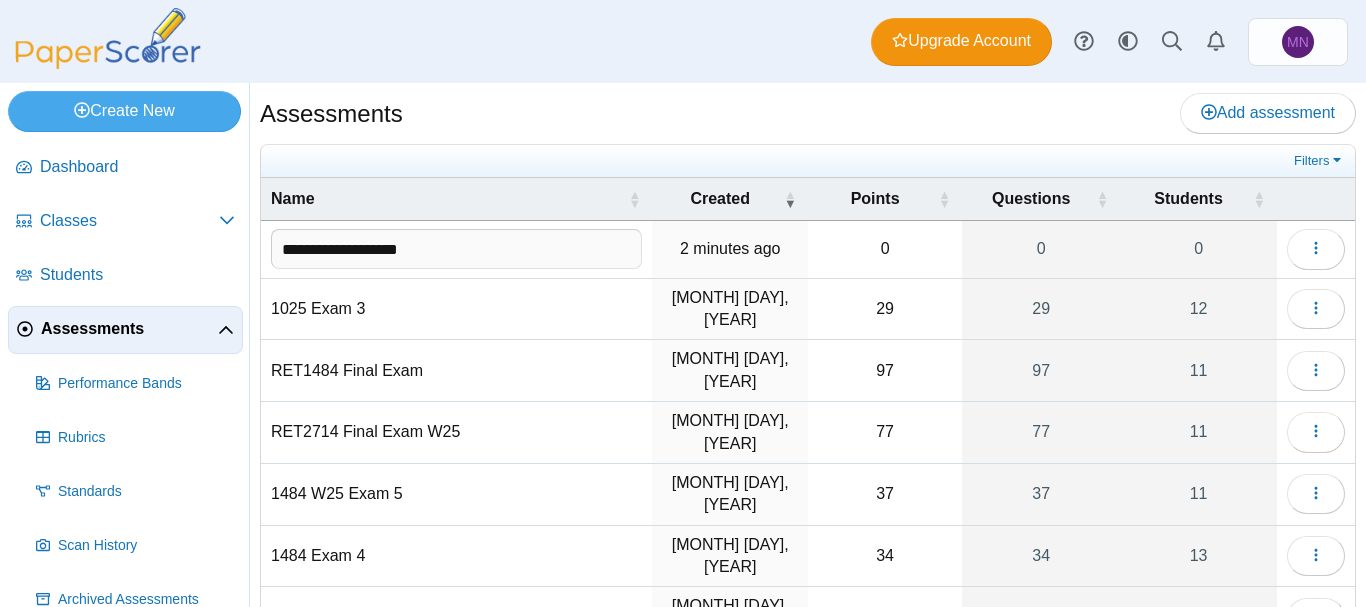 click on "2 minutes ago" at bounding box center [730, 249] 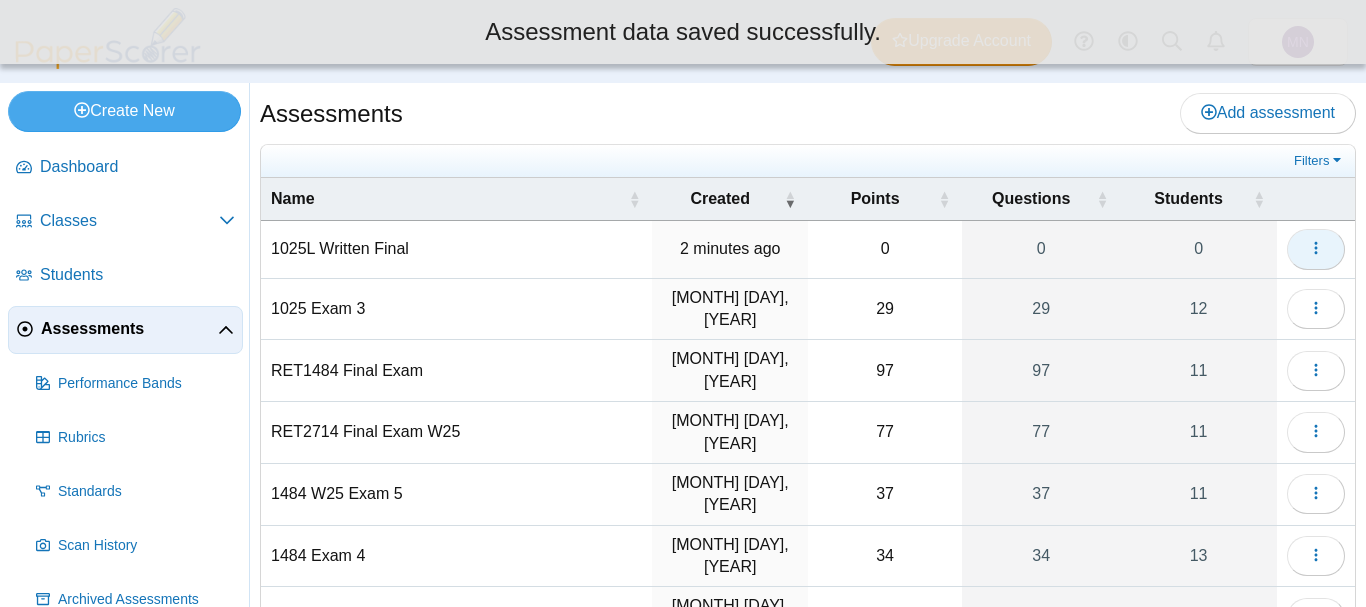 click at bounding box center [1316, 249] 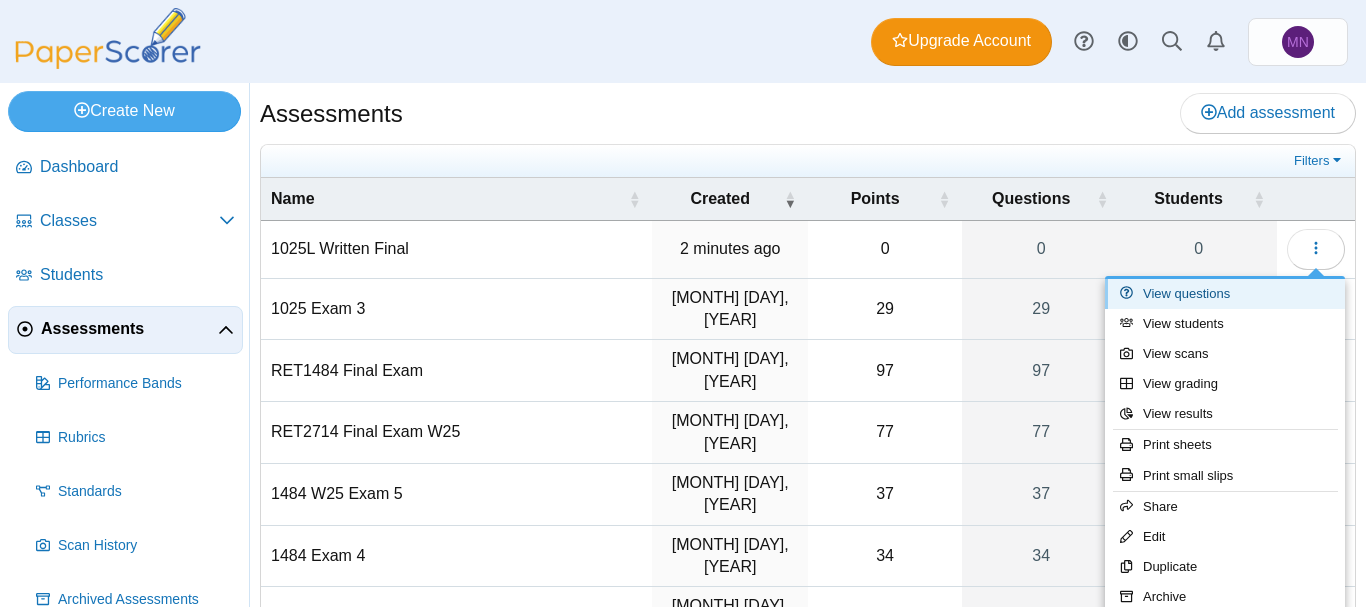 click on "View questions" at bounding box center (1225, 294) 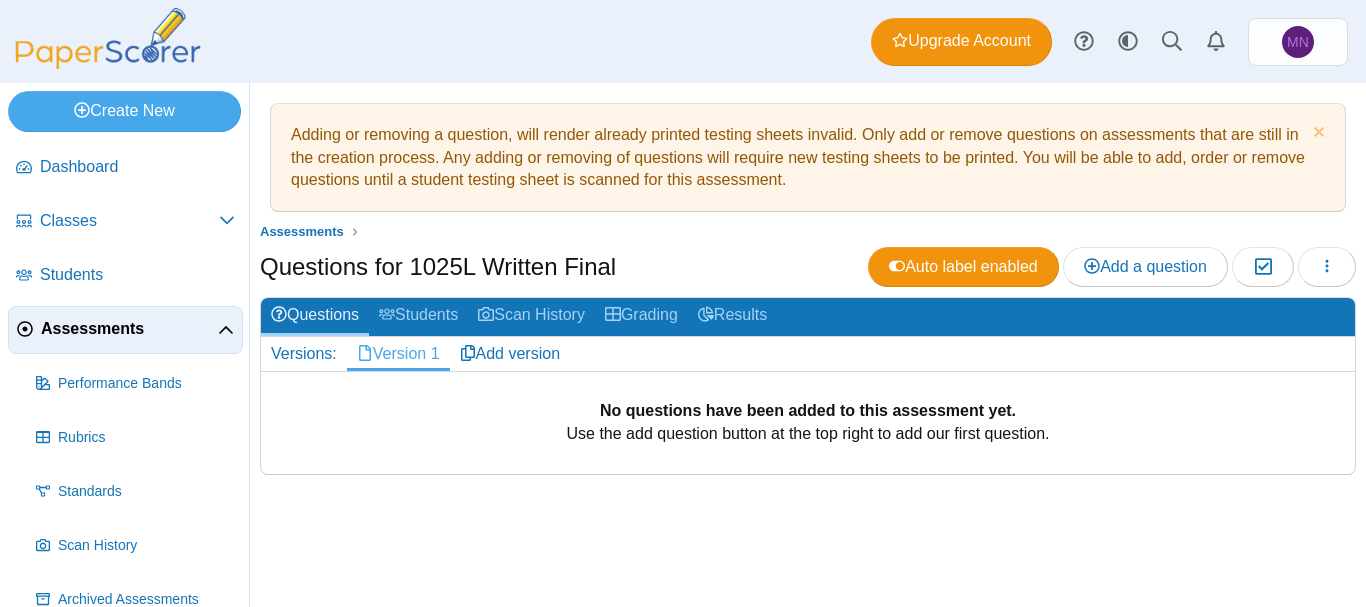 scroll, scrollTop: 0, scrollLeft: 0, axis: both 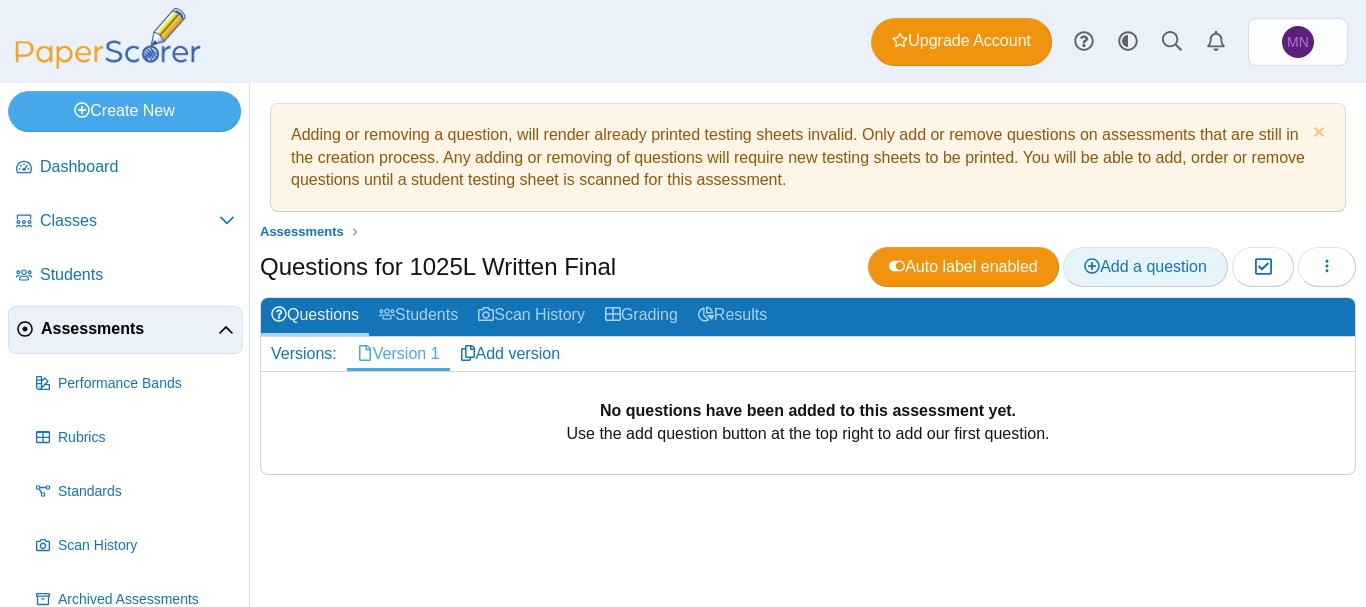 click 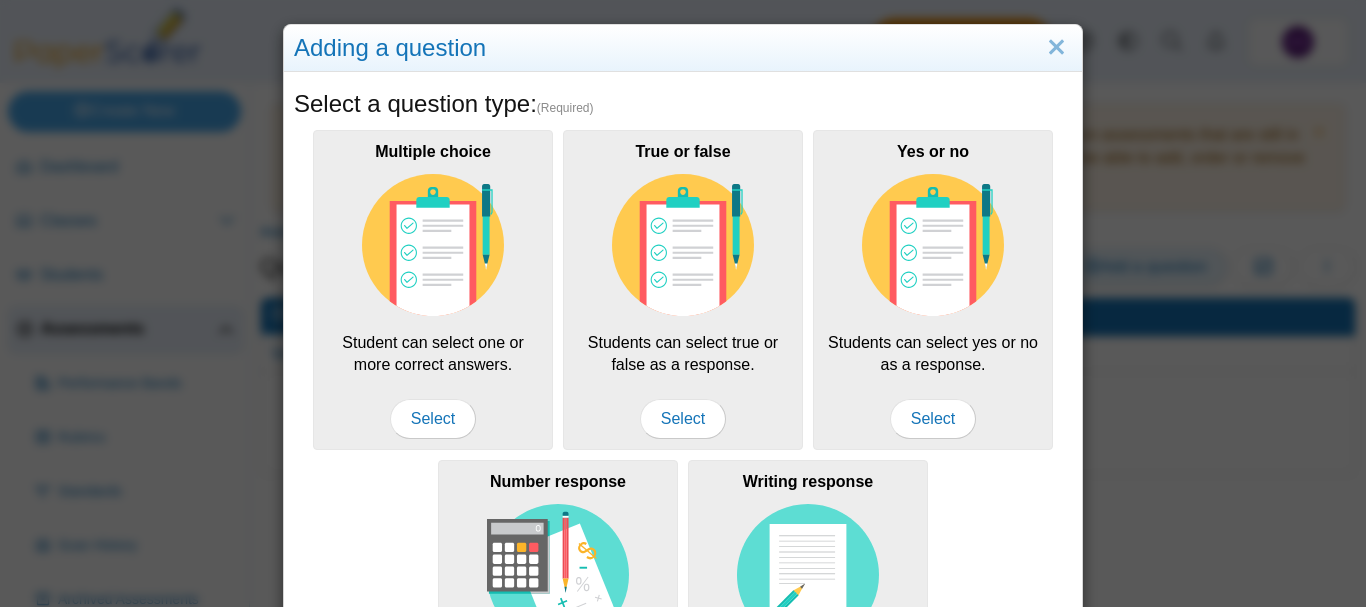 scroll, scrollTop: 261, scrollLeft: 0, axis: vertical 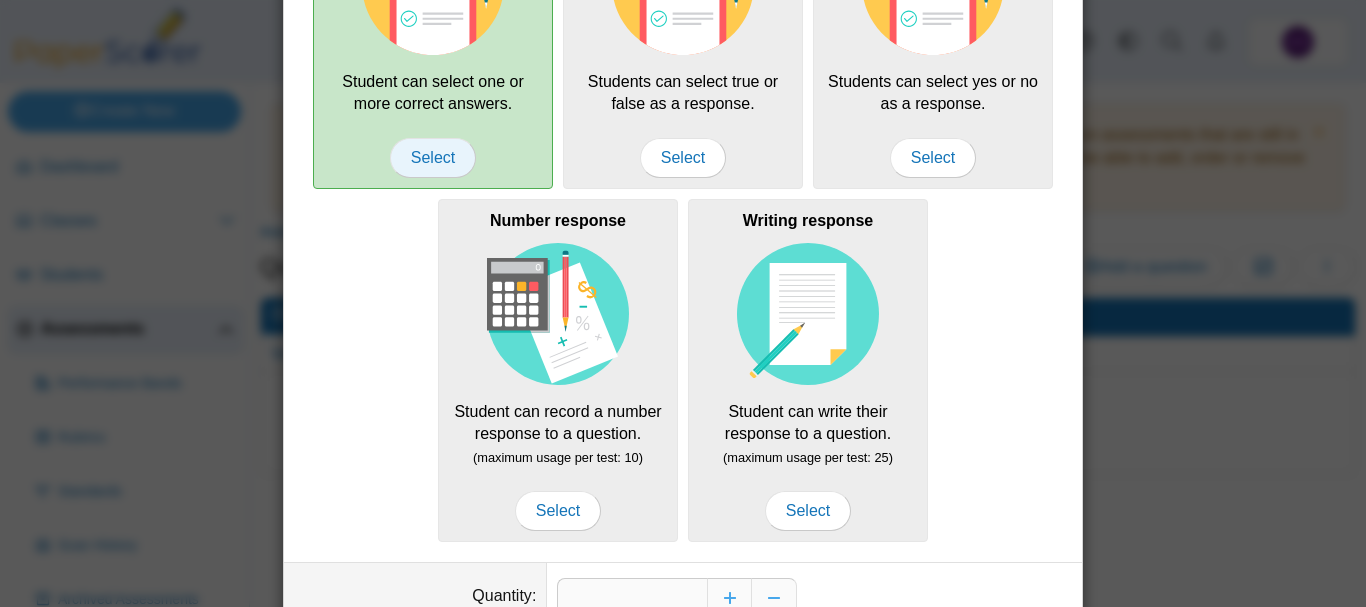 click on "Select" at bounding box center [433, 158] 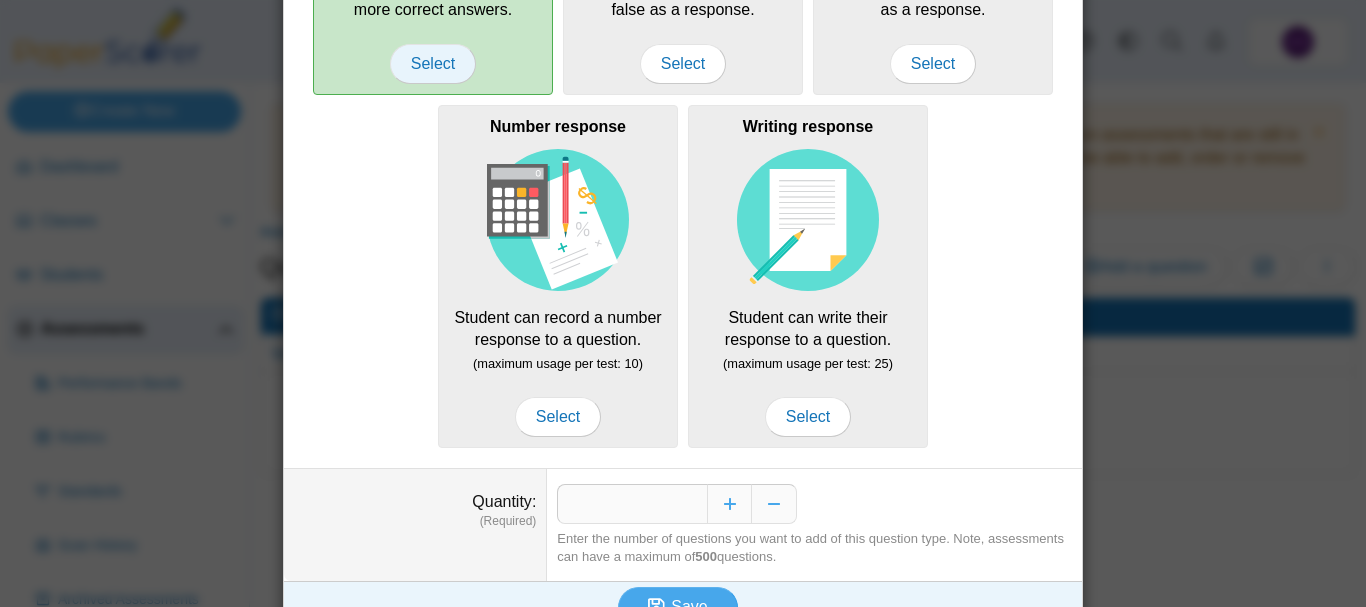 scroll, scrollTop: 371, scrollLeft: 0, axis: vertical 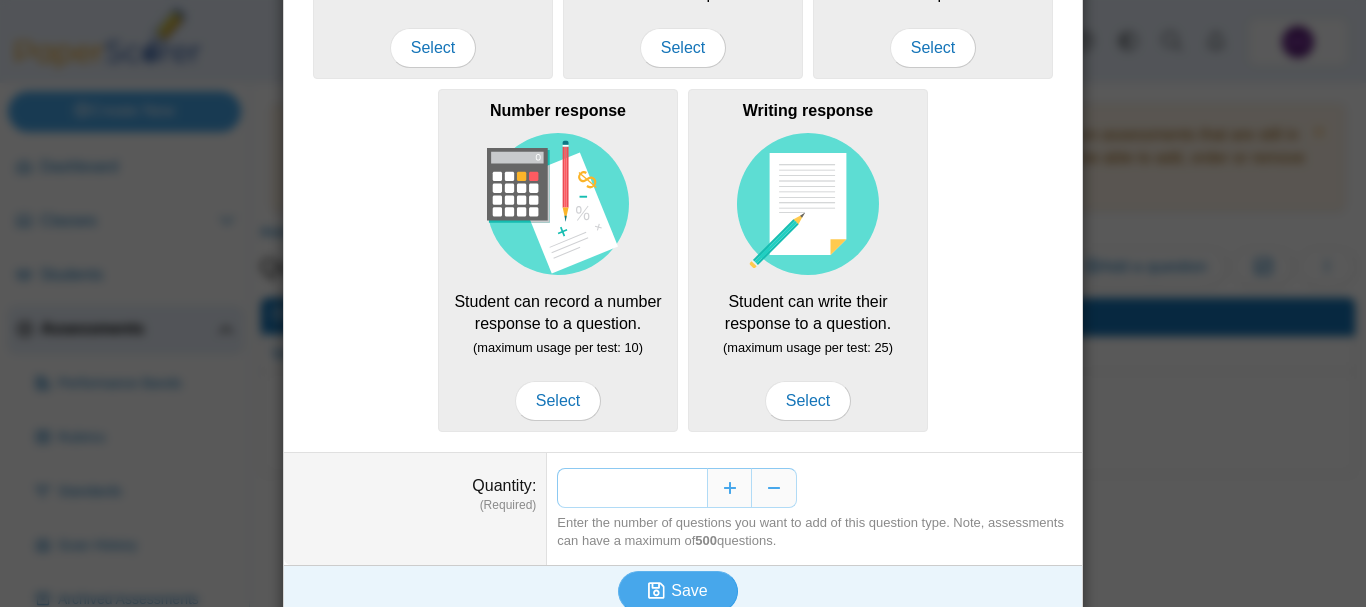click on "*" at bounding box center [632, 488] 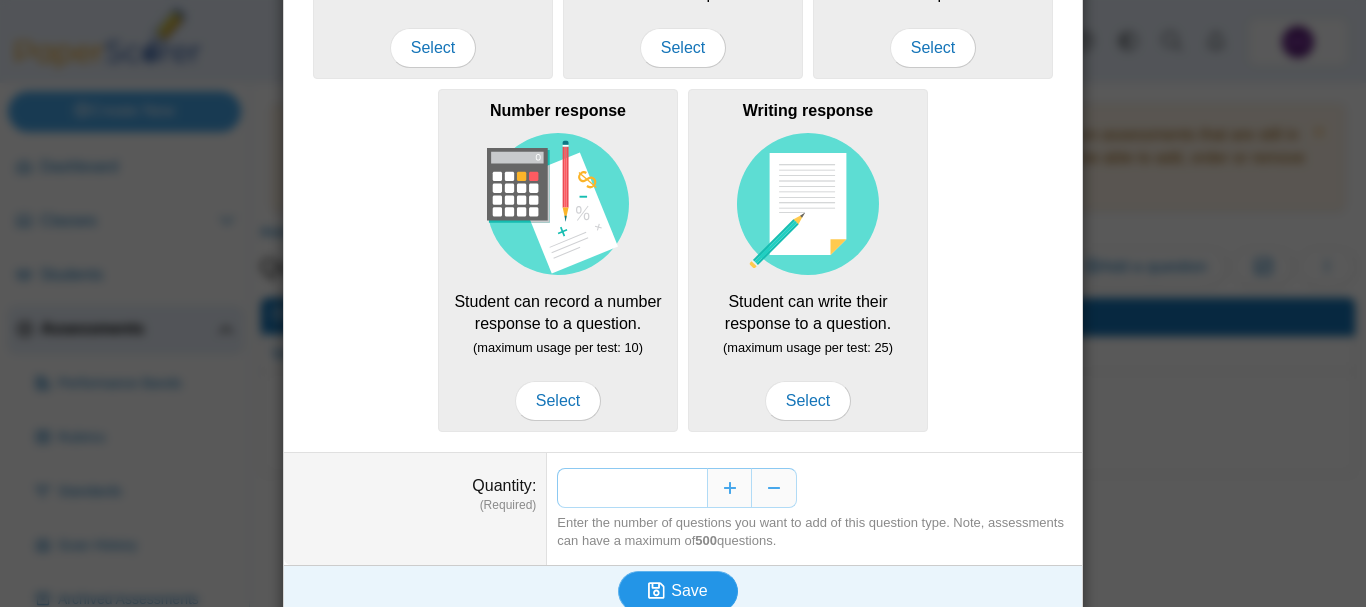 type on "**" 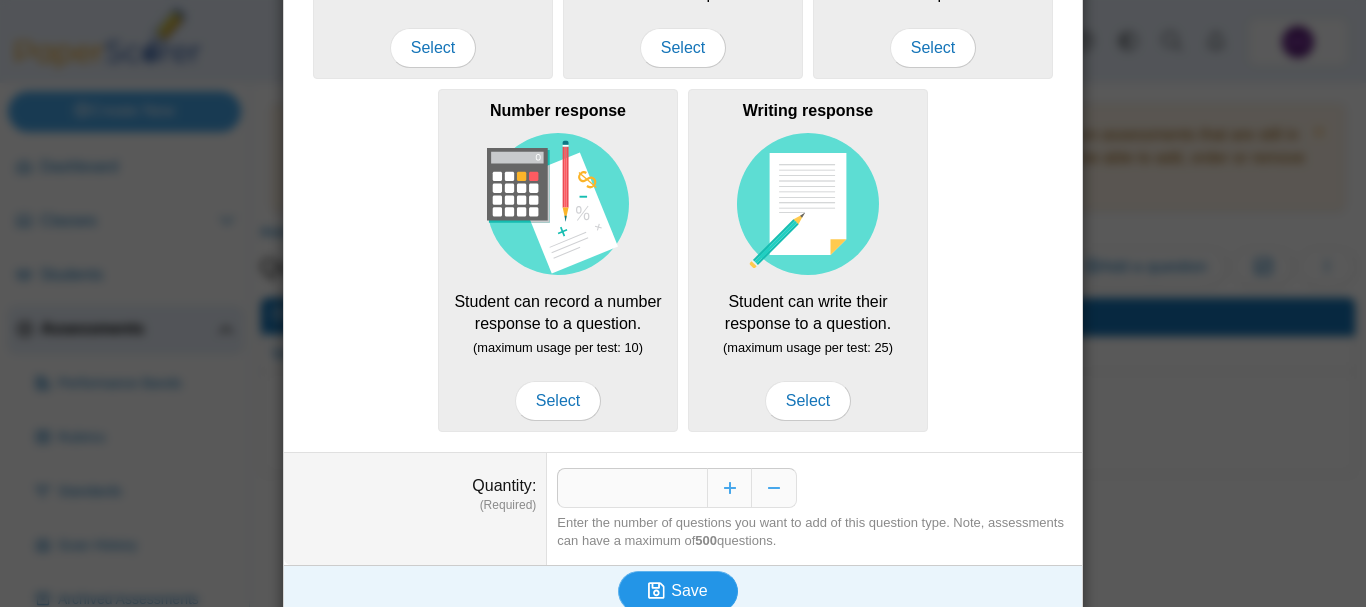 click on "Save" at bounding box center [689, 590] 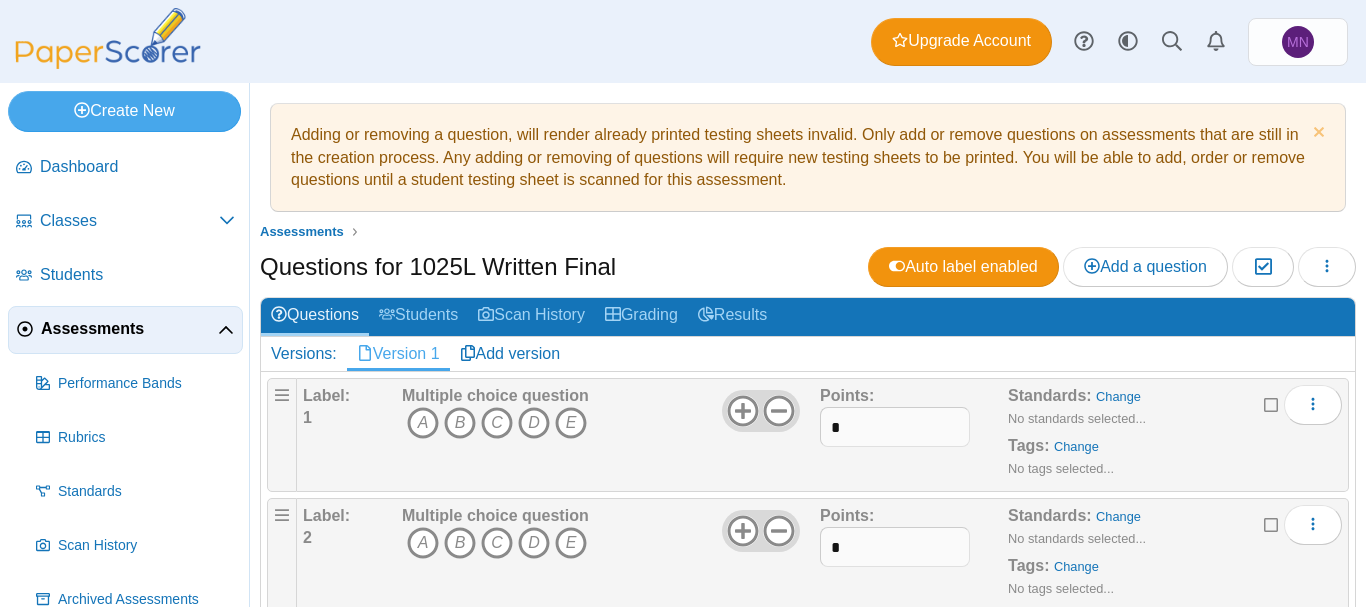 scroll, scrollTop: 0, scrollLeft: 0, axis: both 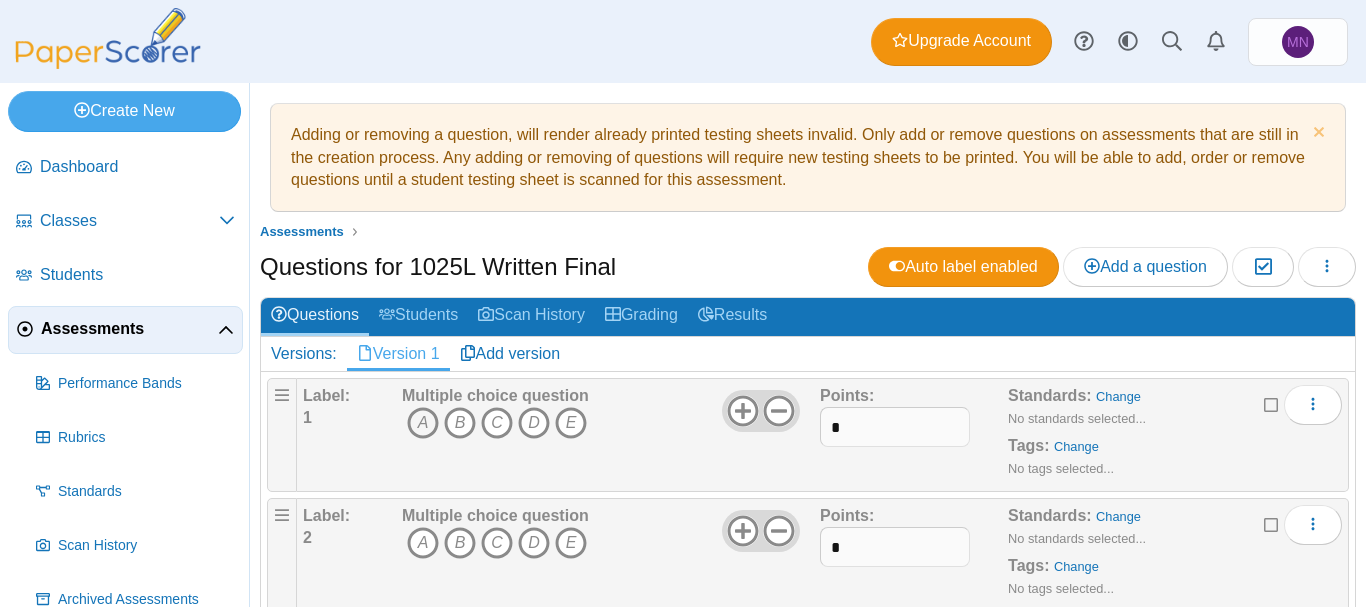 click on "A" at bounding box center [423, 423] 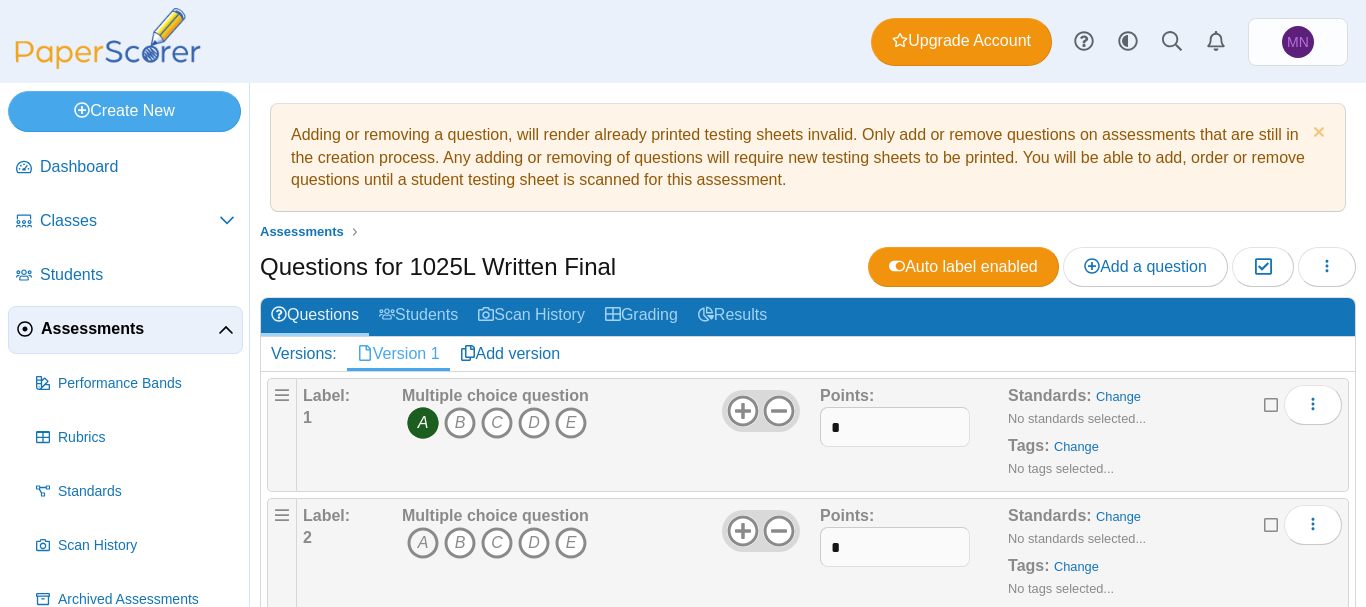 click on "A" at bounding box center [423, 543] 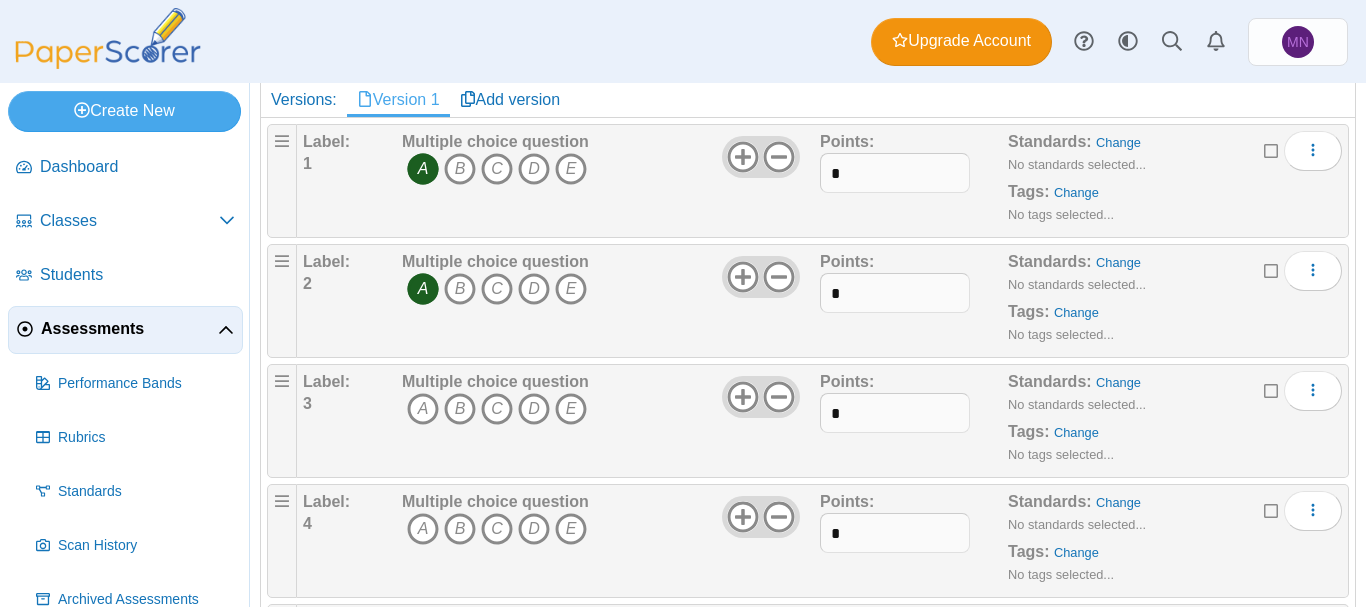 scroll, scrollTop: 319, scrollLeft: 0, axis: vertical 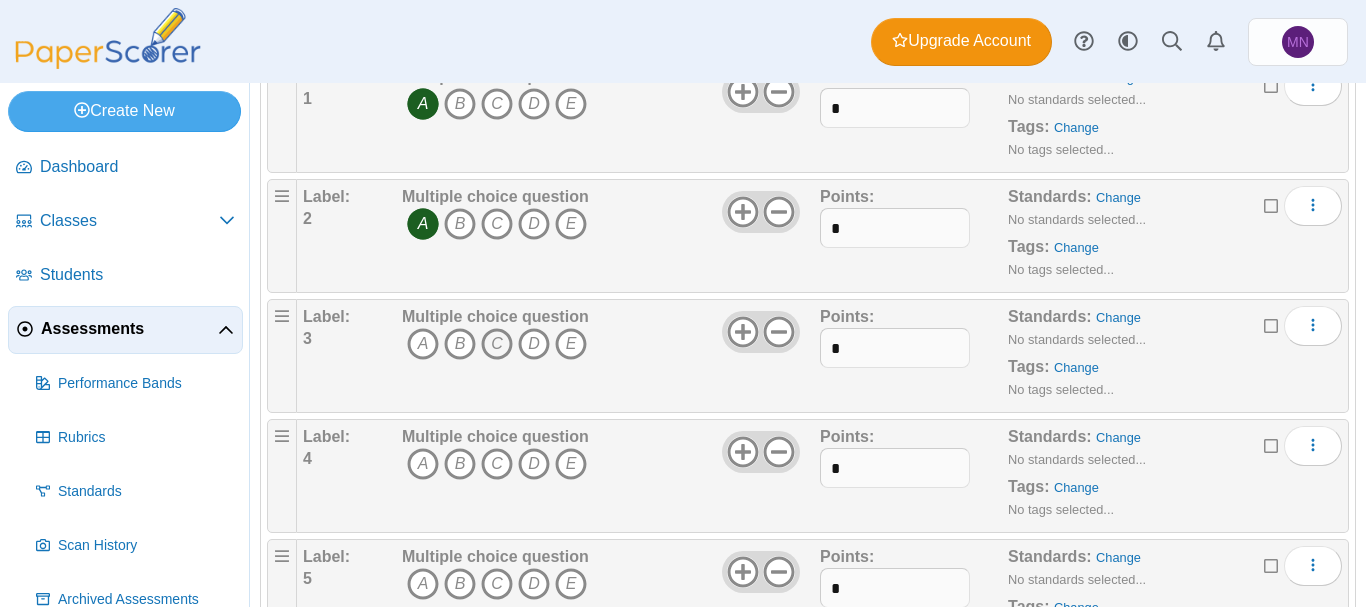 click on "C" at bounding box center (497, 344) 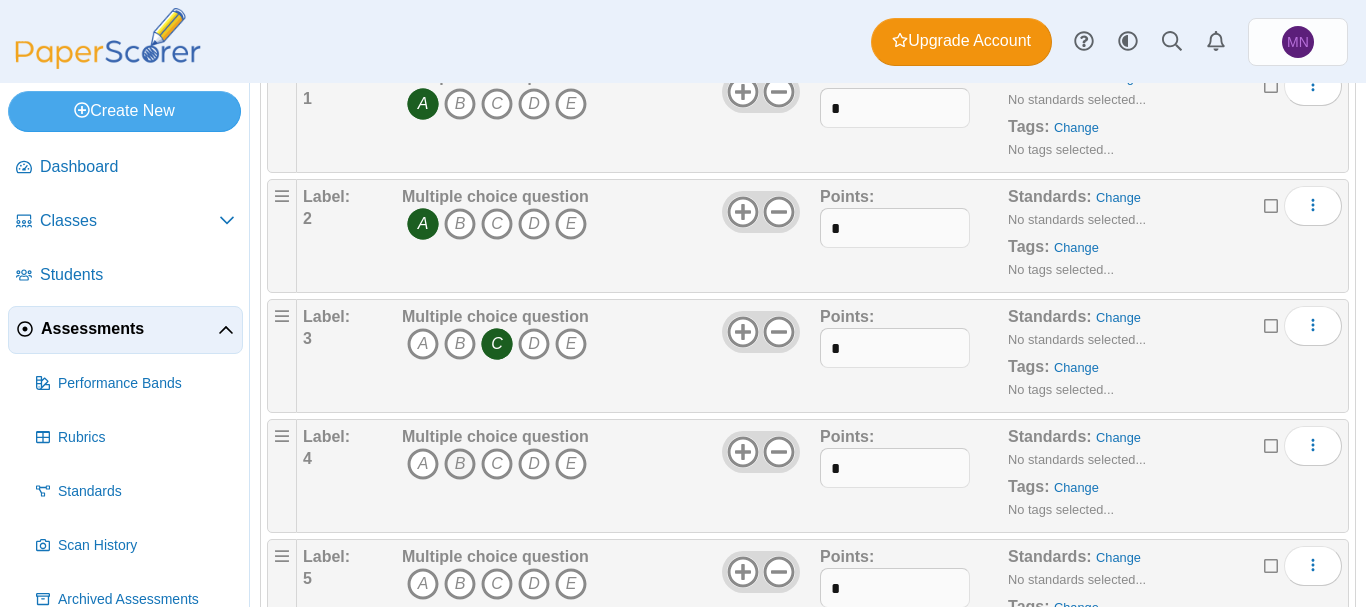 click on "B" at bounding box center [460, 464] 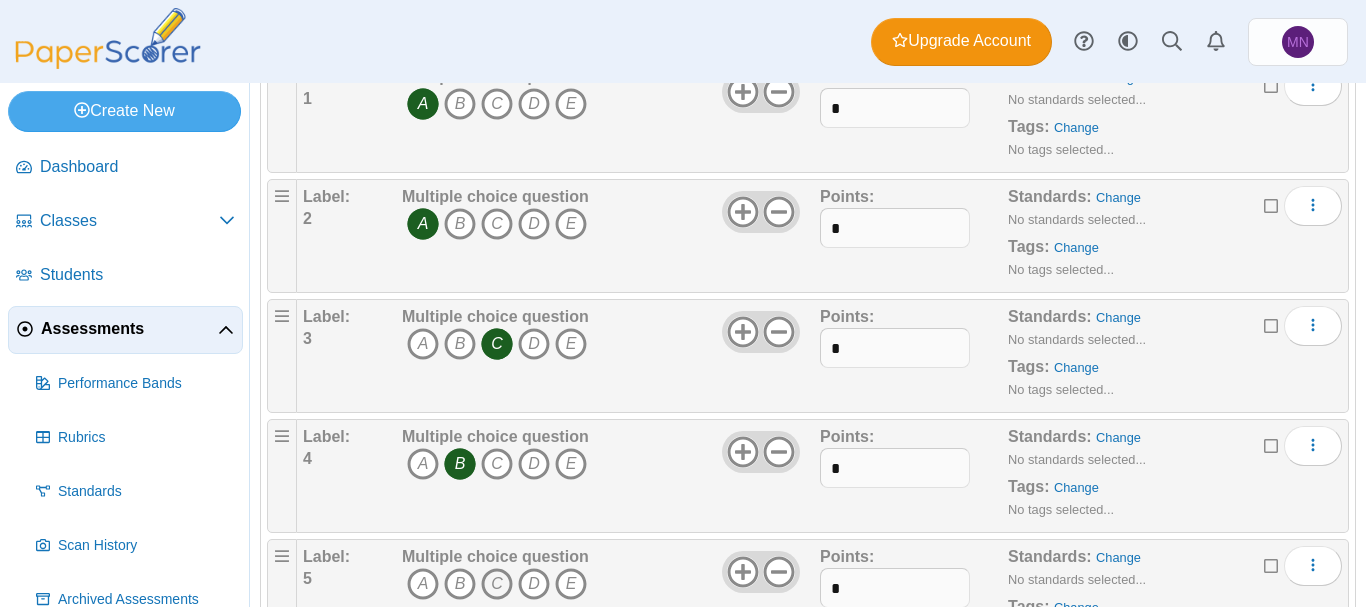 click on "C" at bounding box center (497, 584) 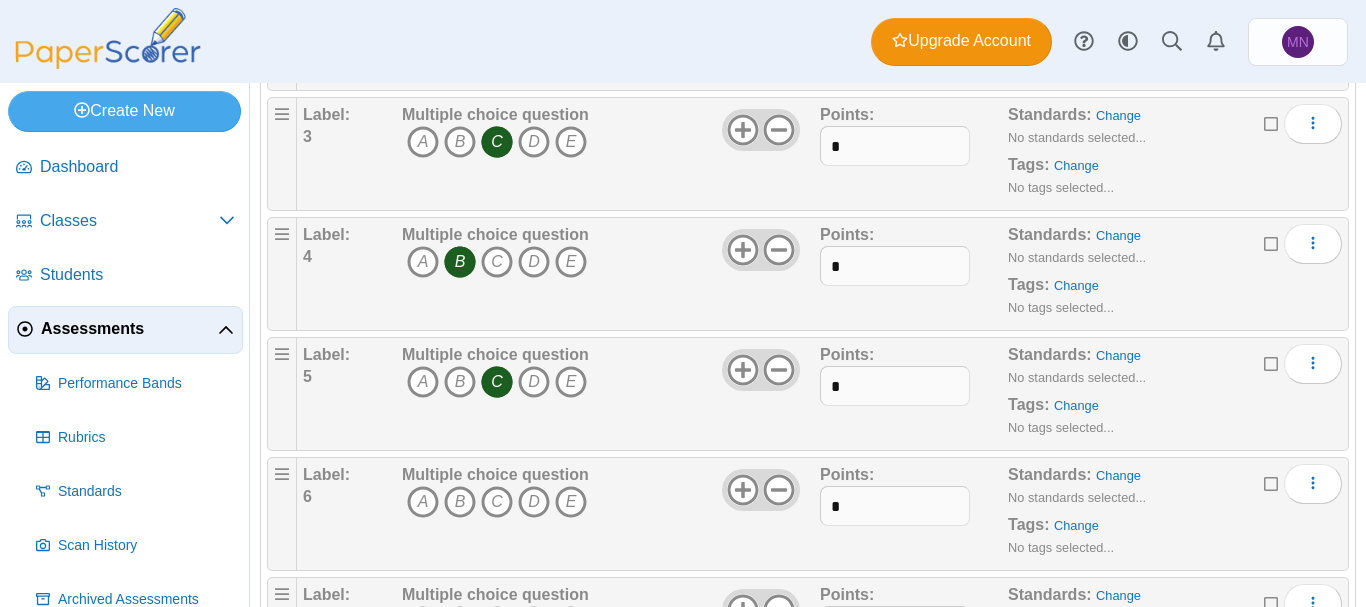 scroll, scrollTop: 538, scrollLeft: 0, axis: vertical 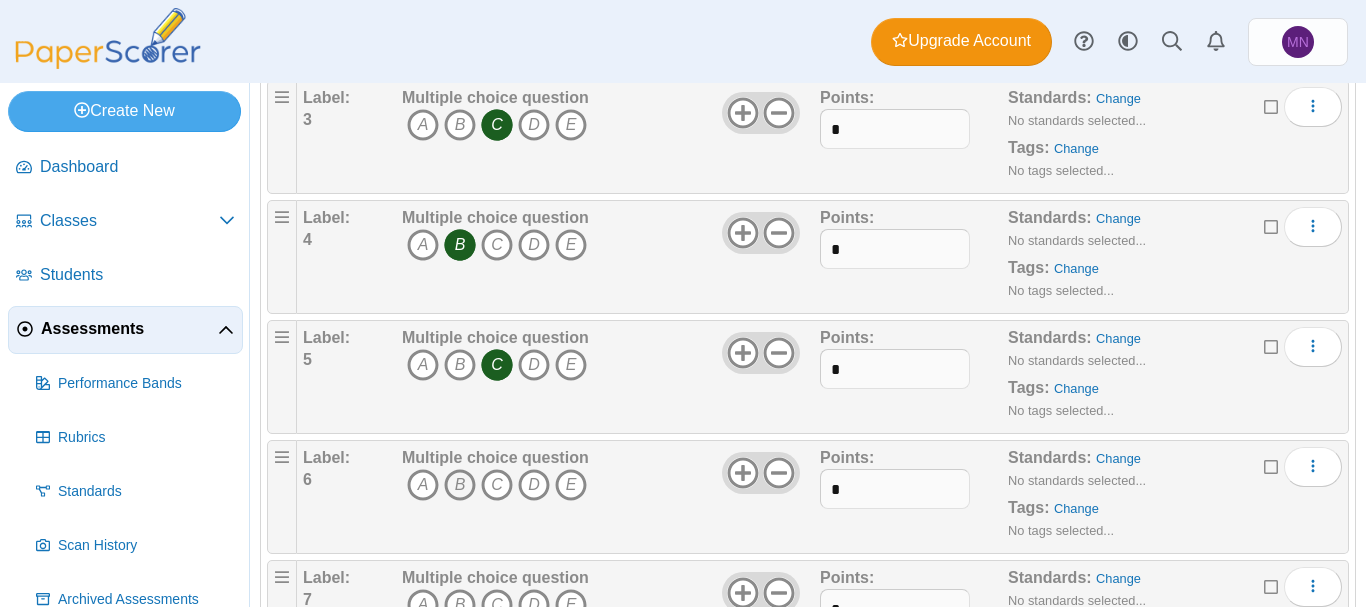 click on "B" at bounding box center (460, 485) 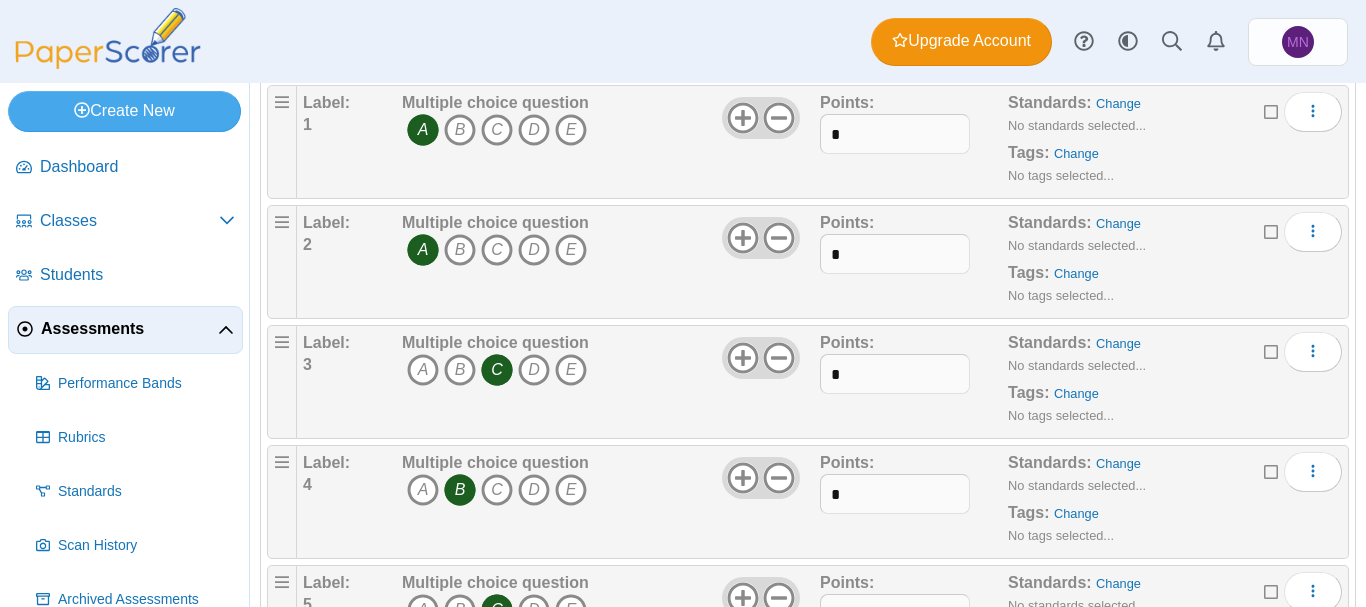 scroll, scrollTop: 301, scrollLeft: 0, axis: vertical 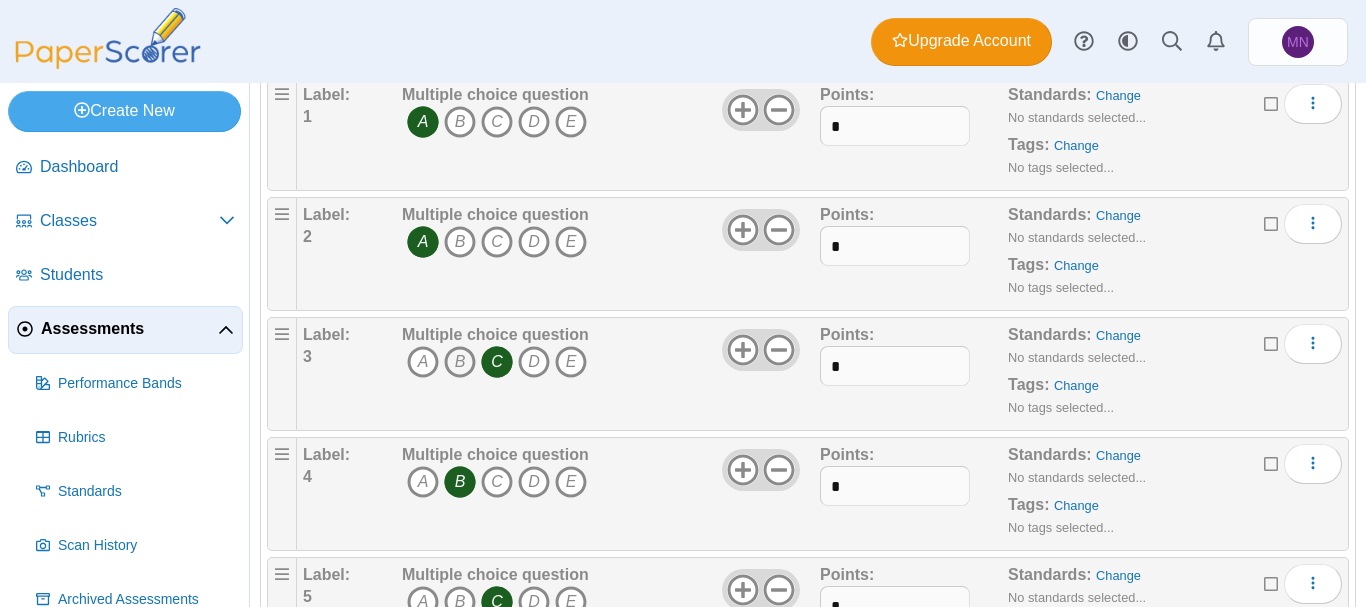 click on "B" at bounding box center [460, 362] 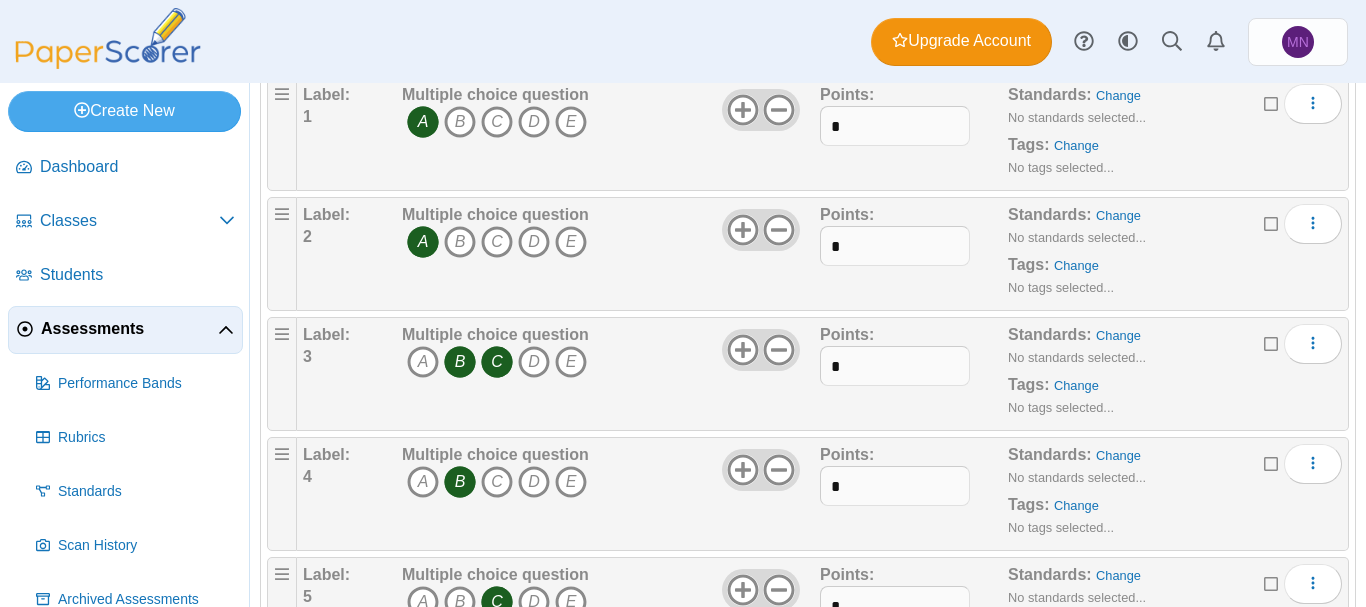 click on "C" at bounding box center [497, 362] 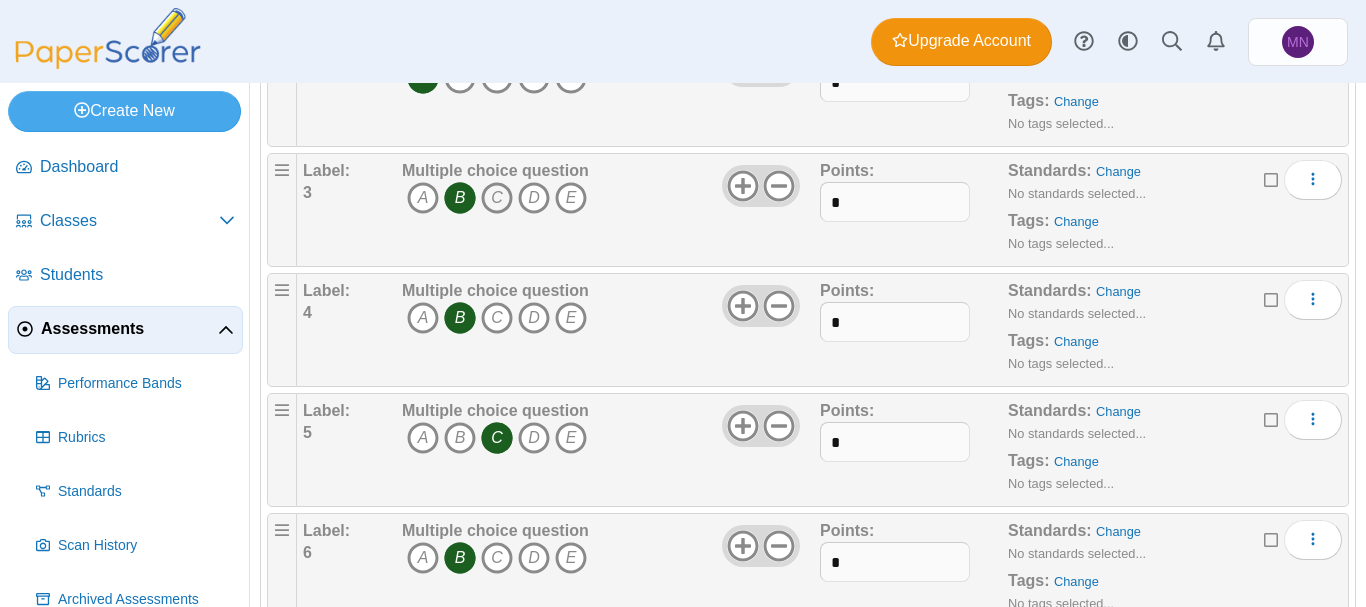 scroll, scrollTop: 482, scrollLeft: 0, axis: vertical 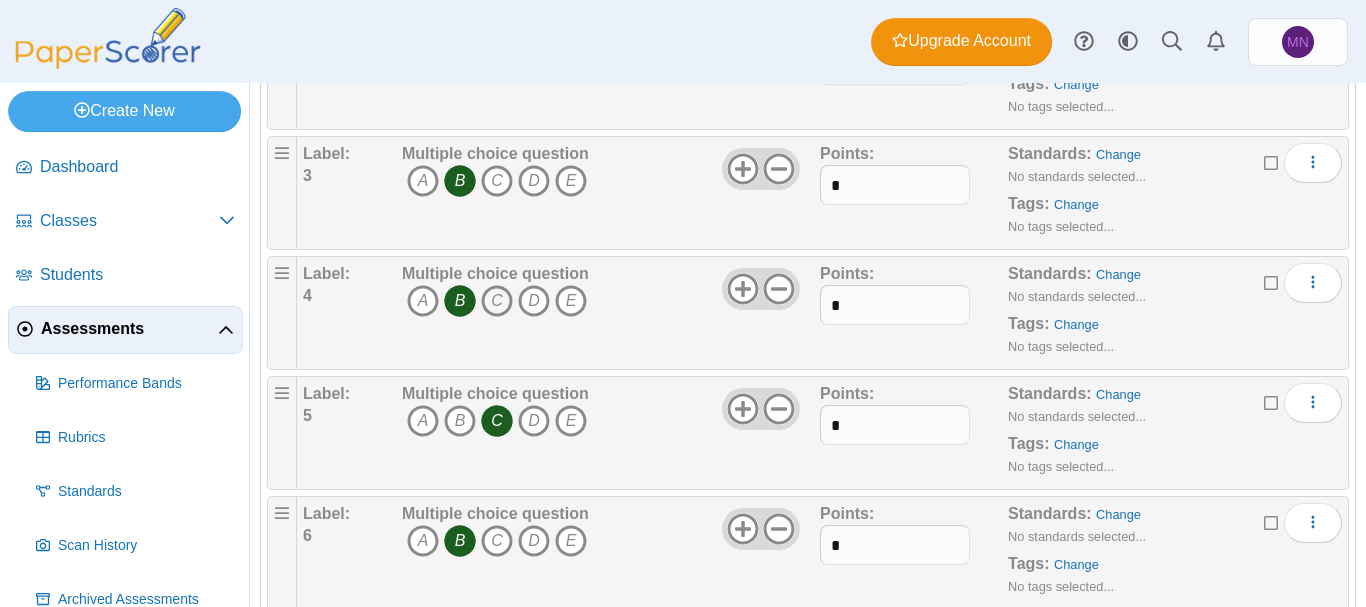 click on "C" at bounding box center (497, 301) 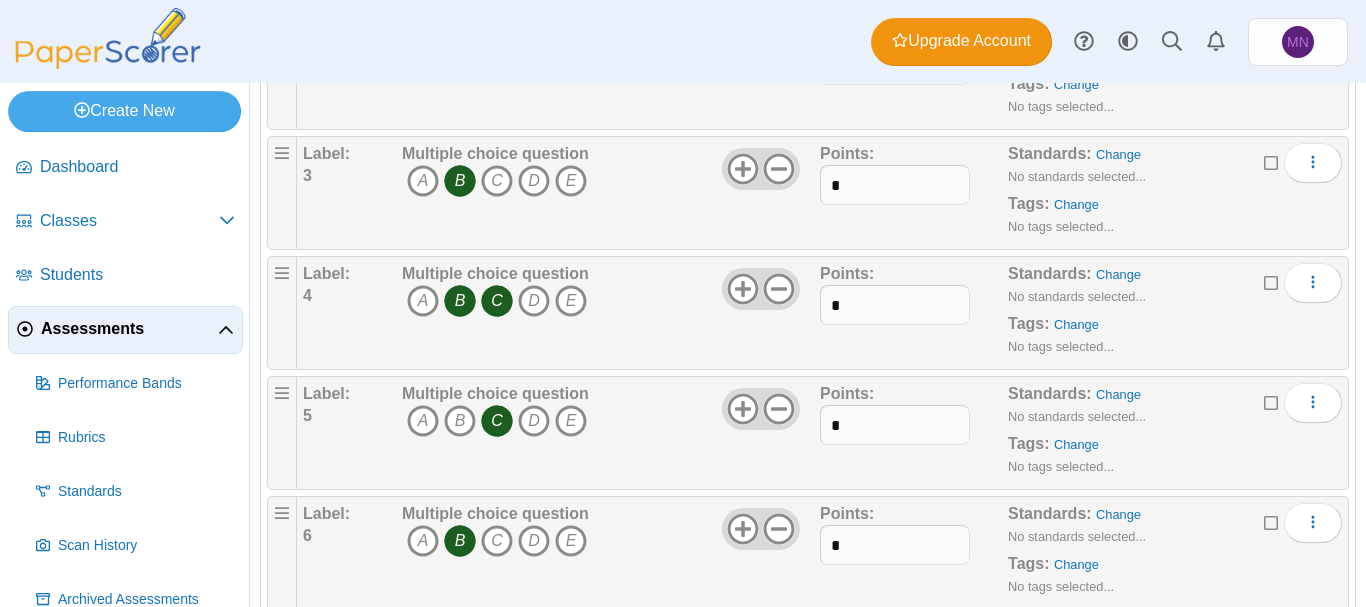click on "B" at bounding box center (460, 301) 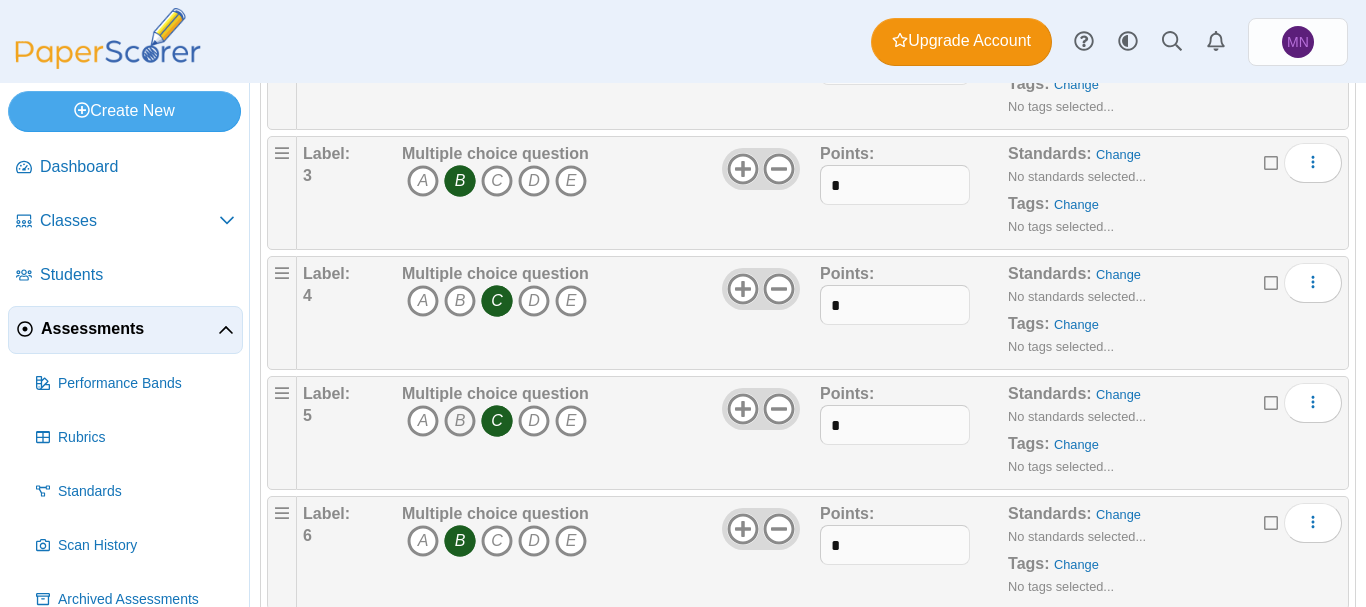 click on "B" at bounding box center [460, 421] 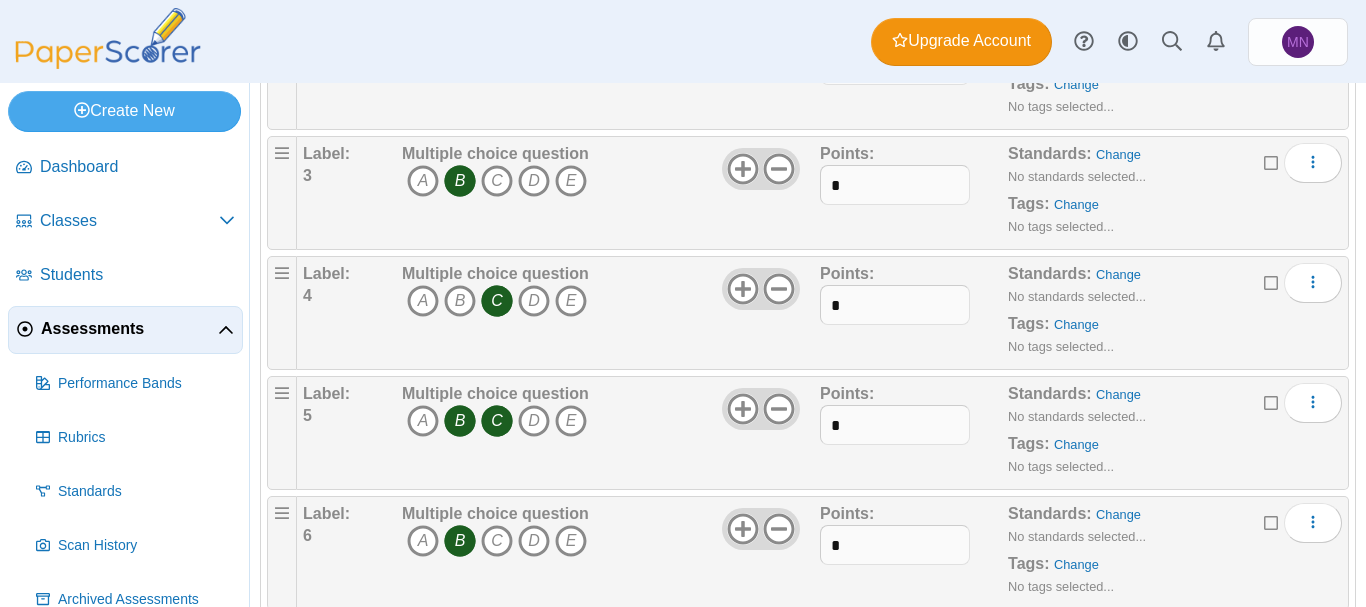 click on "C" at bounding box center [497, 421] 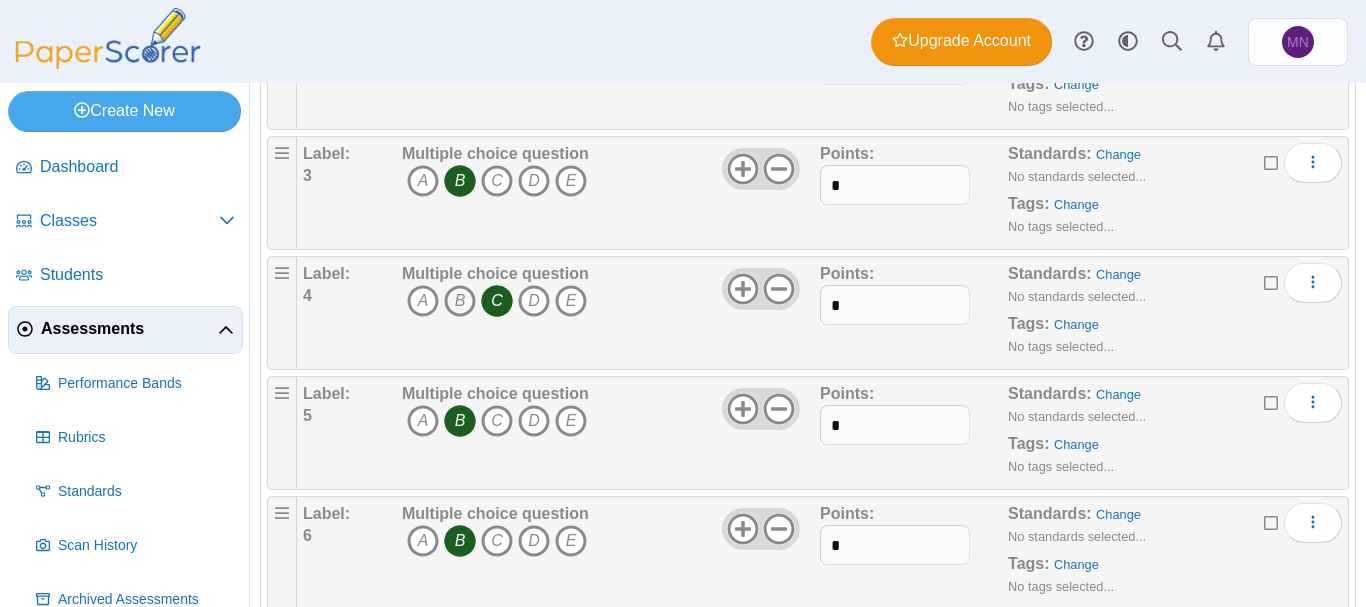 click on "B" at bounding box center (460, 301) 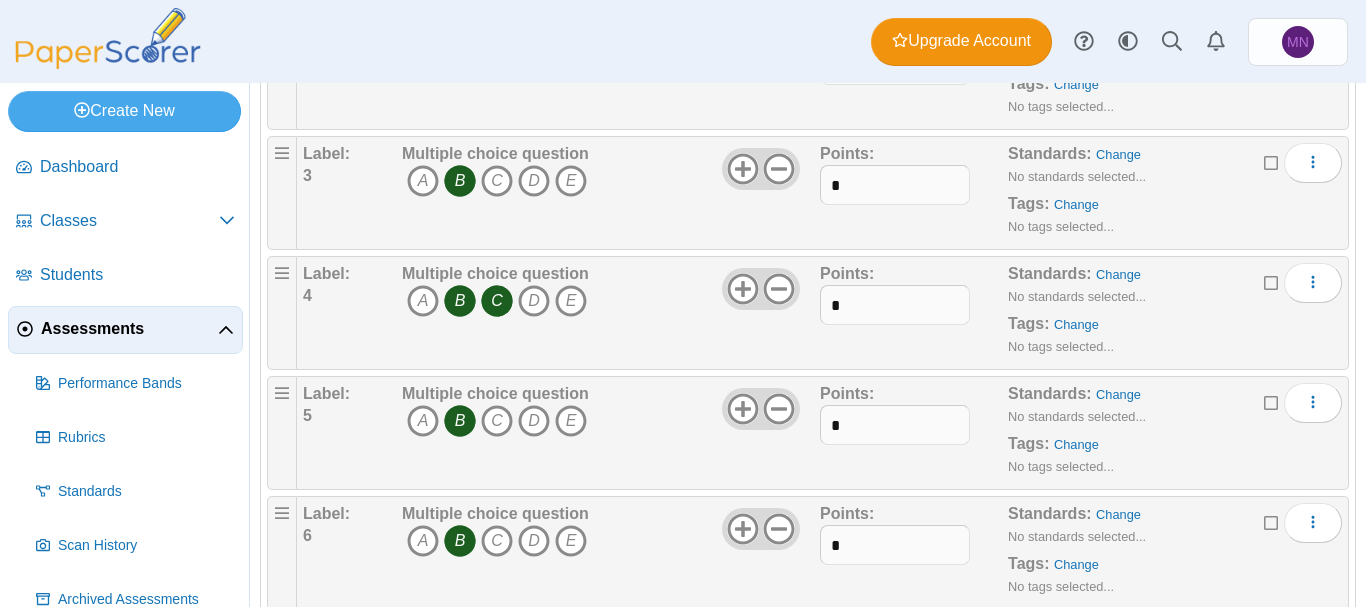 click on "C" at bounding box center (497, 301) 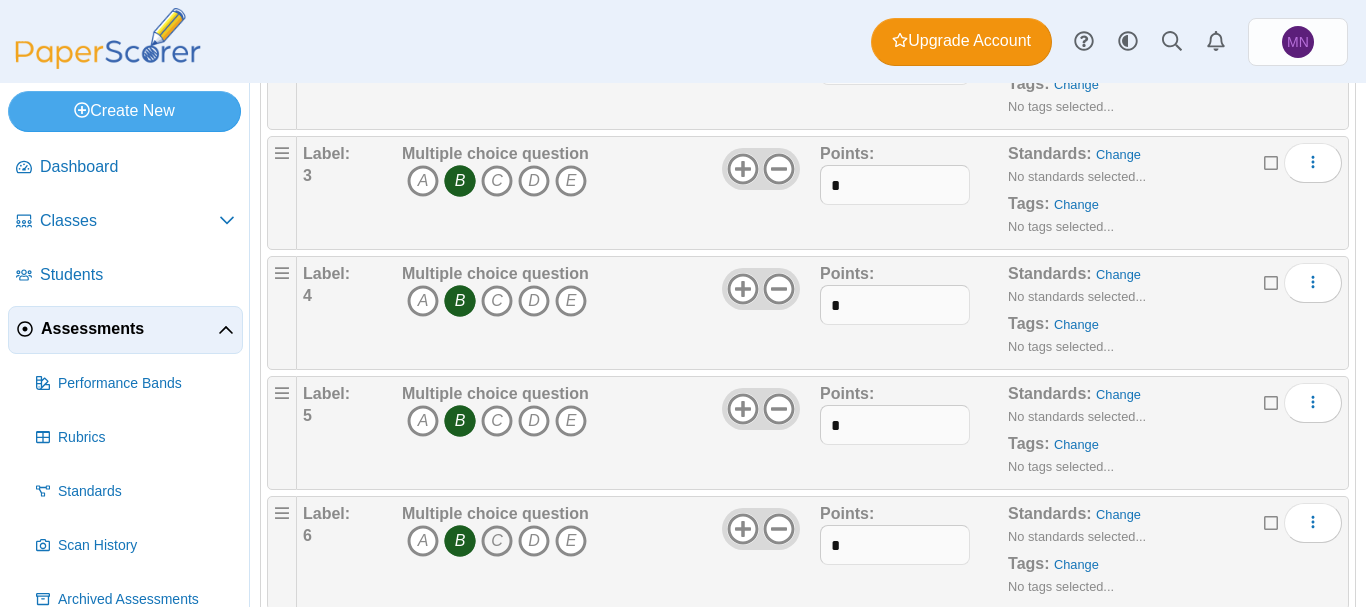 click on "C" at bounding box center (497, 541) 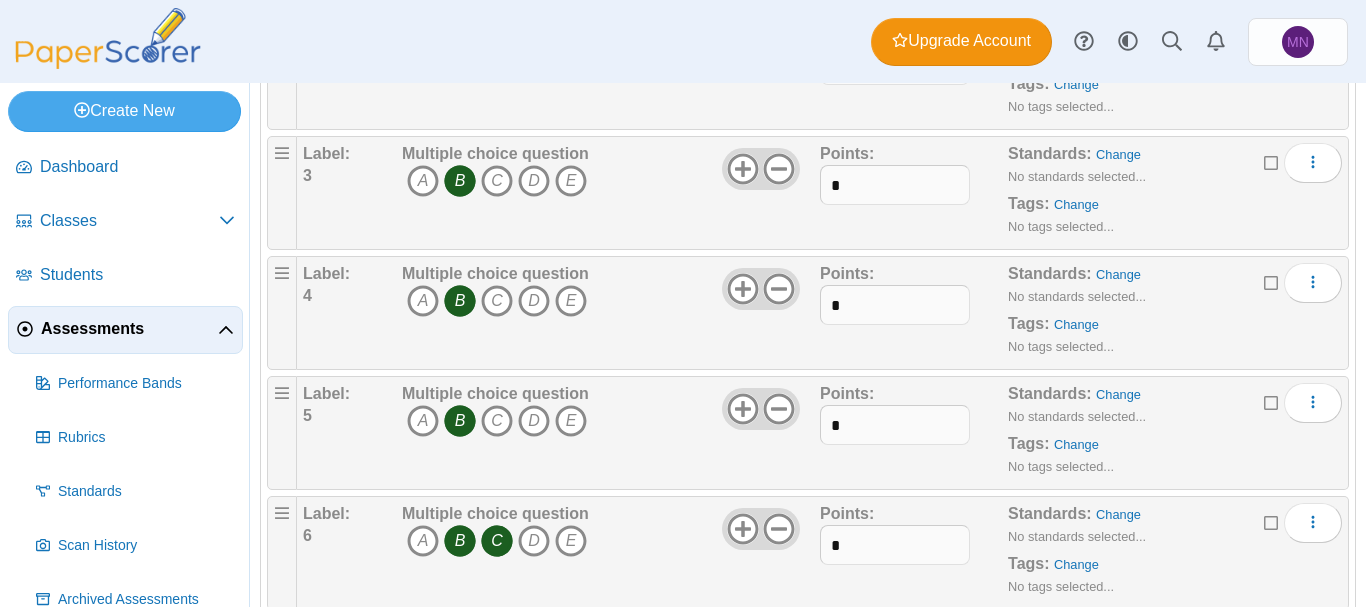 click on "B" at bounding box center (460, 541) 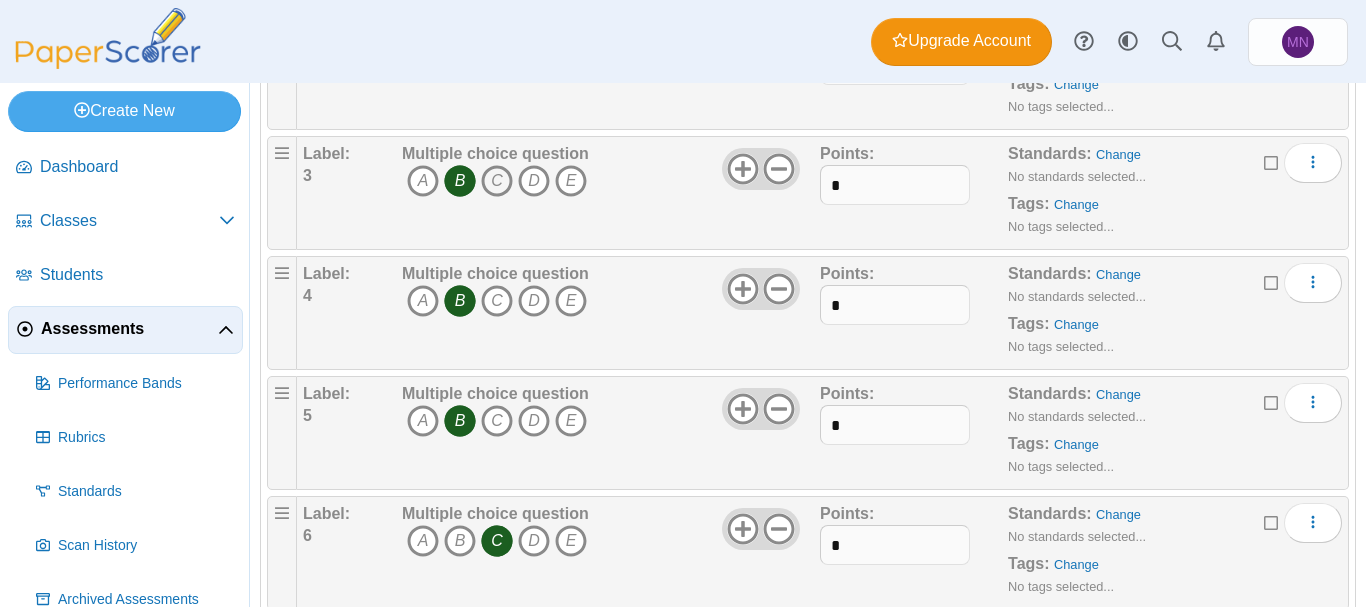click on "C" at bounding box center (497, 181) 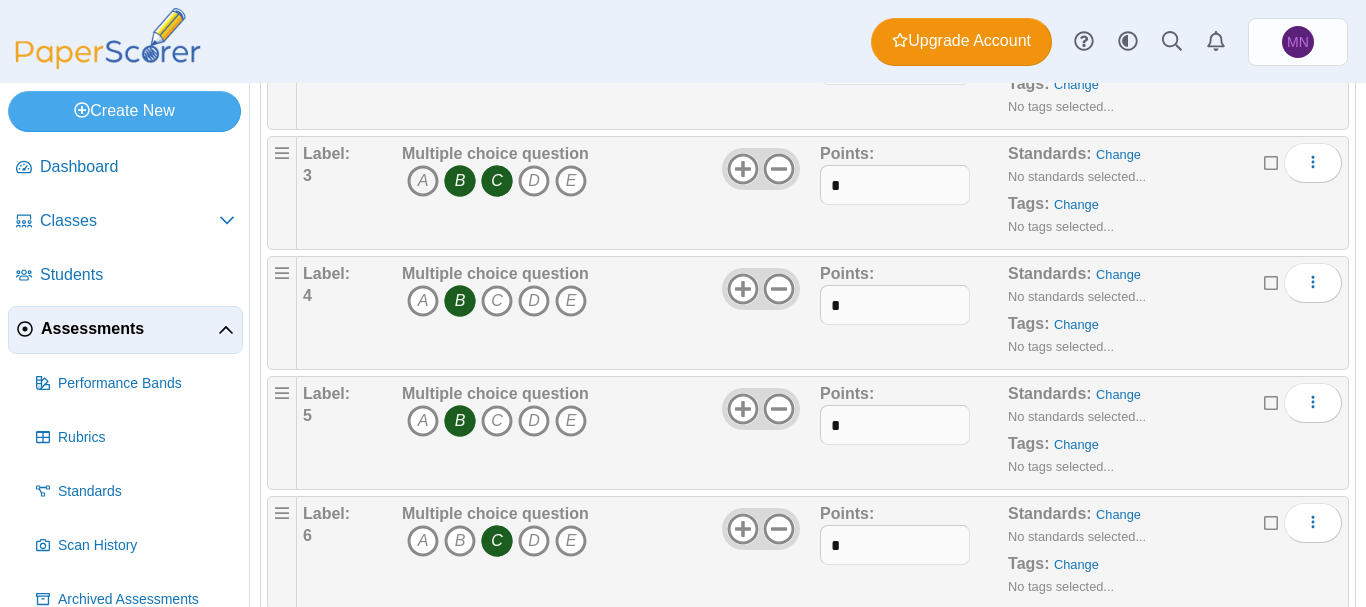 click on "A" at bounding box center (423, 181) 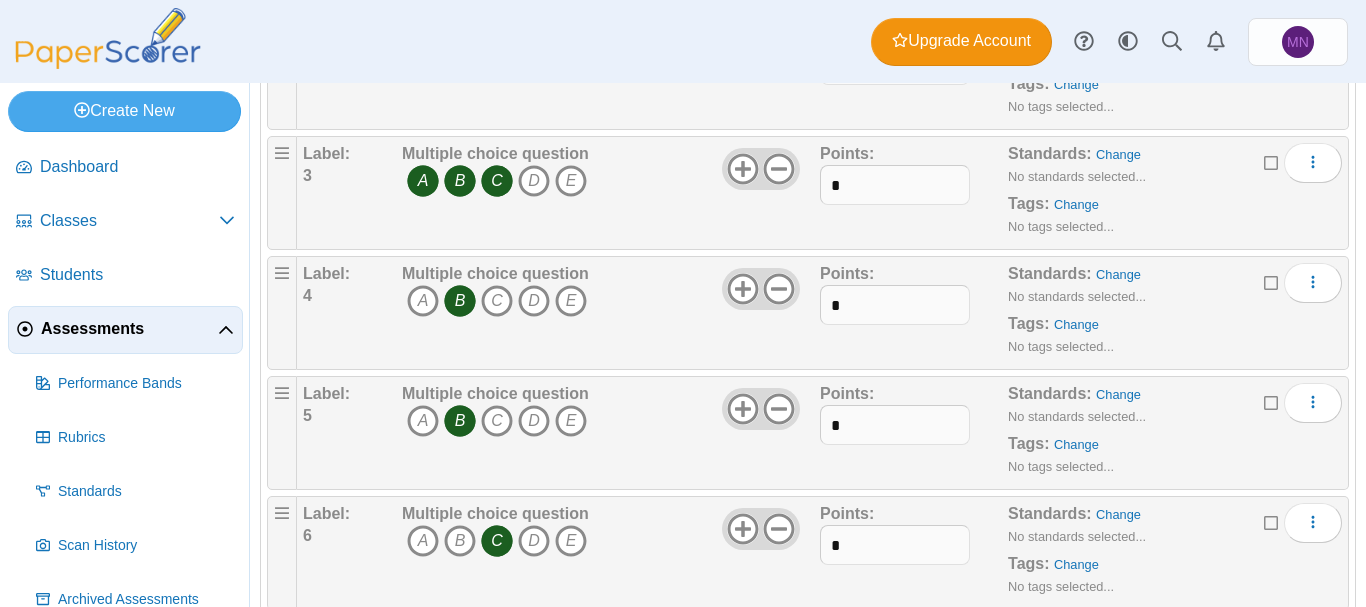 click on "B" at bounding box center [460, 181] 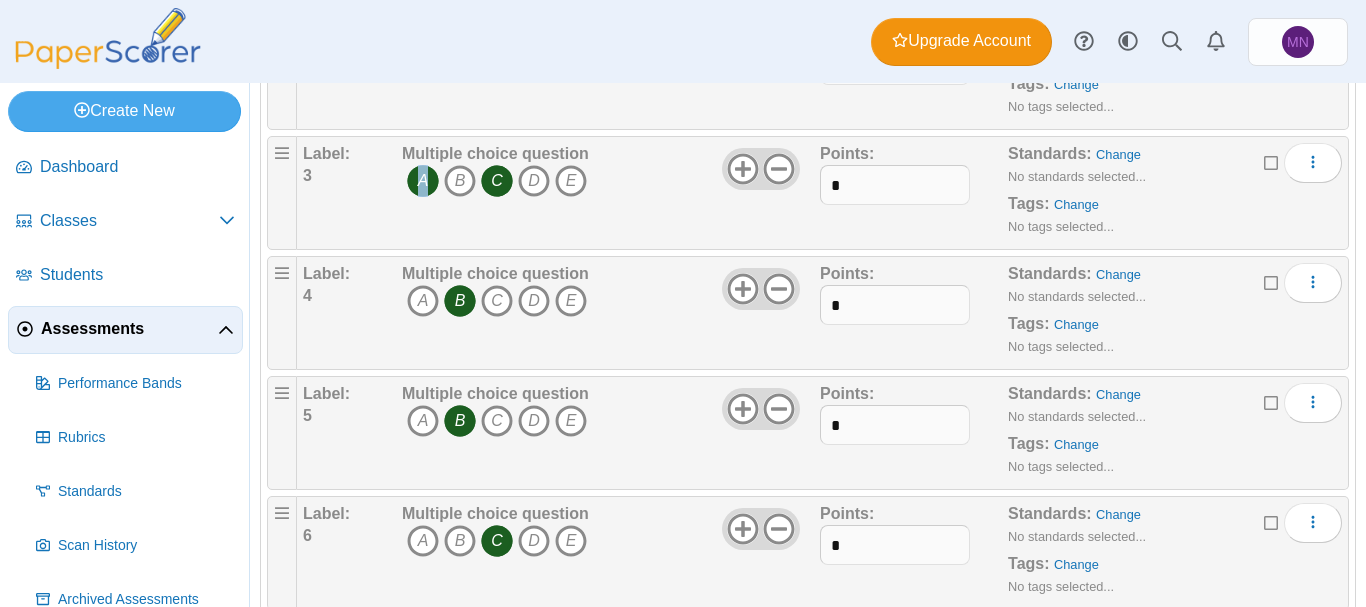 click on "A" at bounding box center (423, 181) 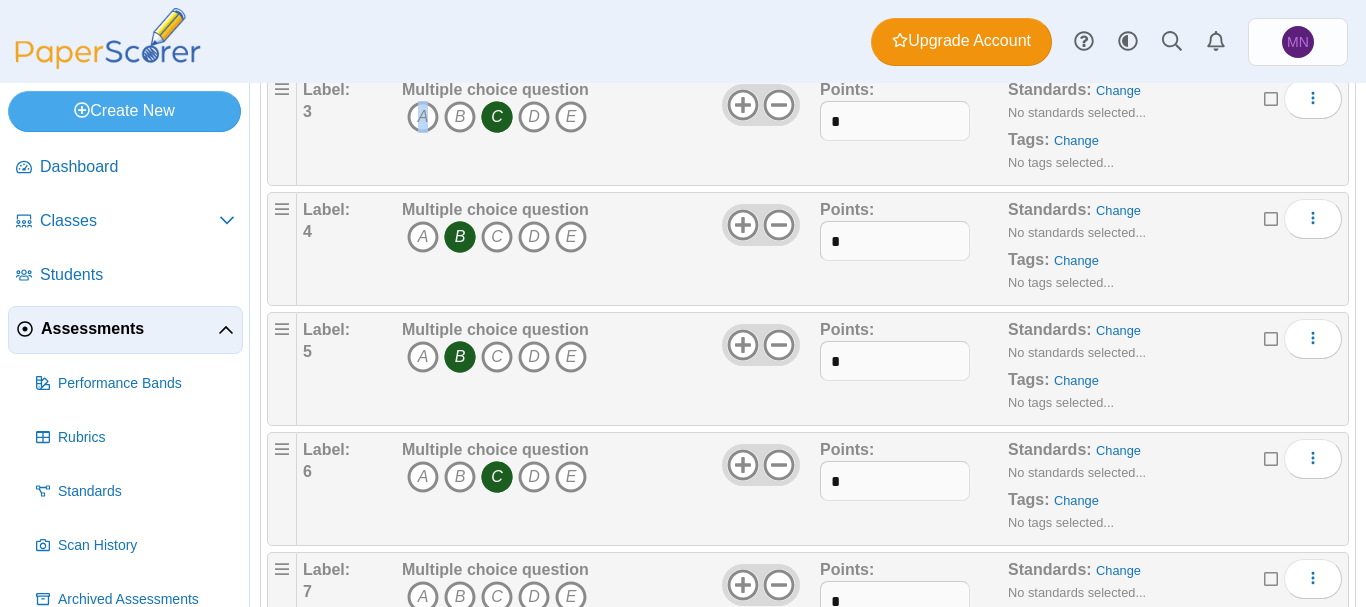 scroll, scrollTop: 552, scrollLeft: 0, axis: vertical 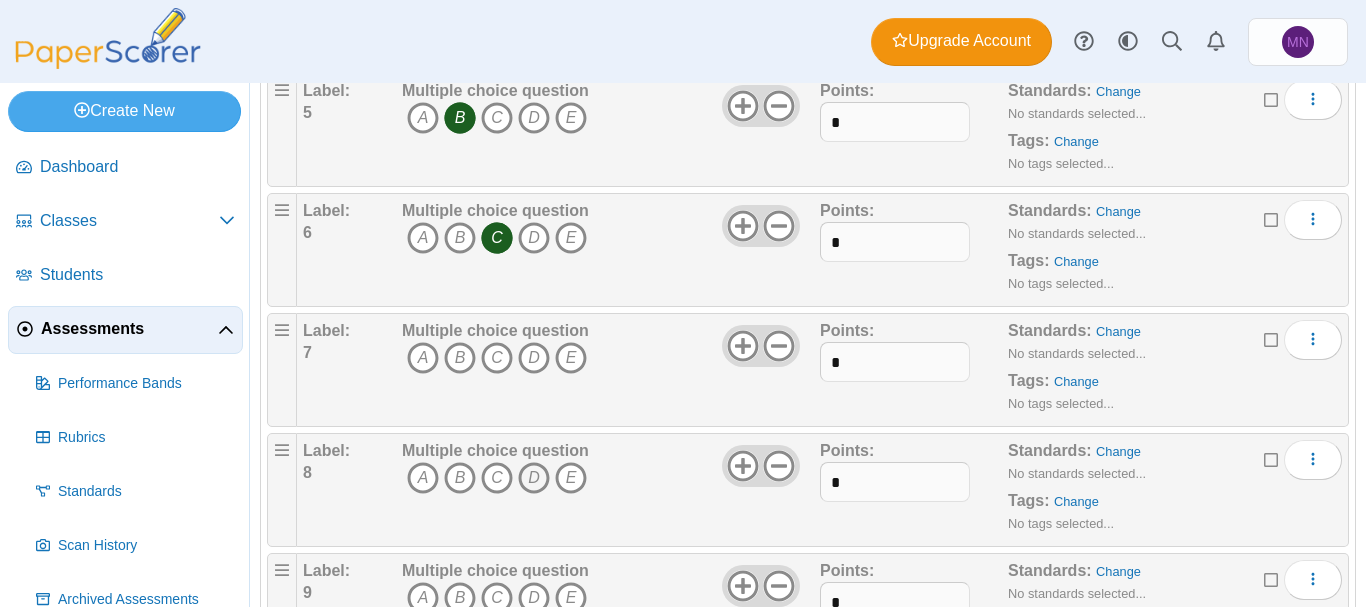 click on "D" at bounding box center [534, 478] 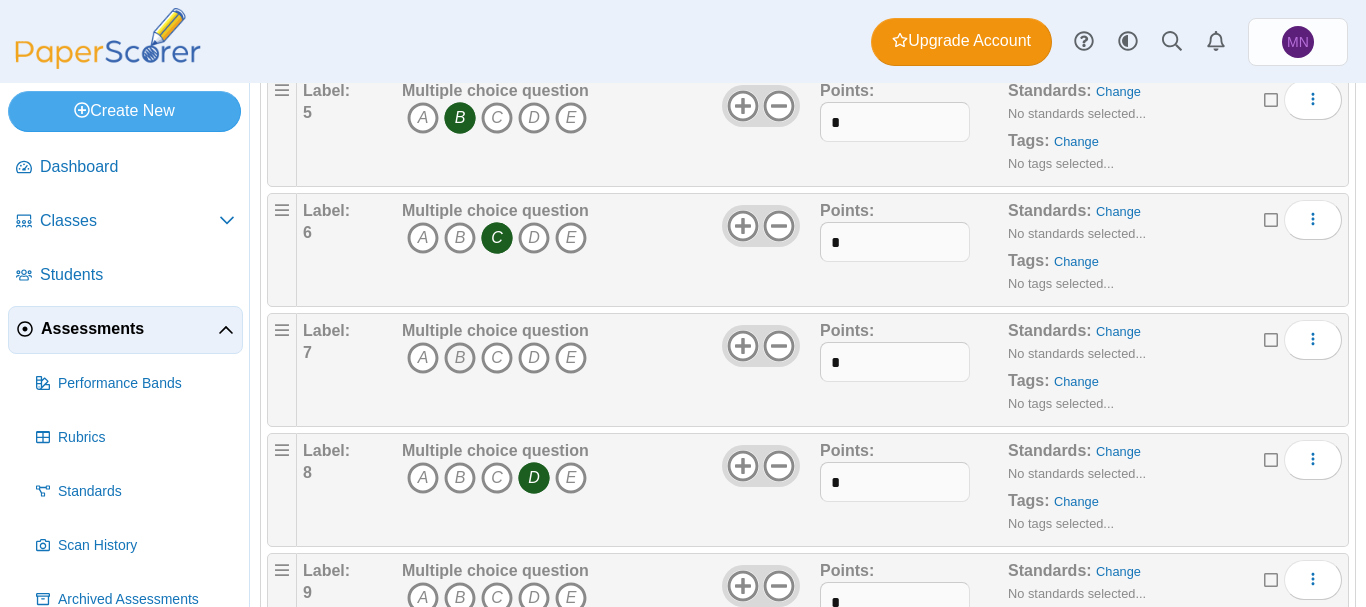 click on "B" at bounding box center (460, 358) 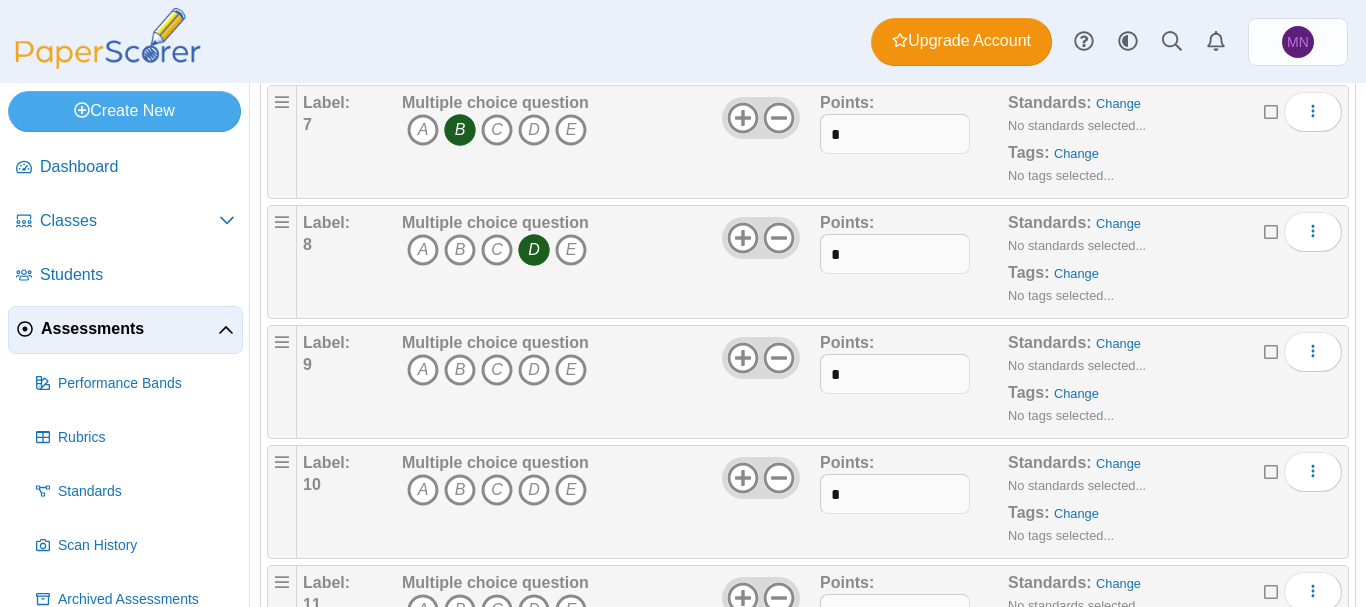 scroll, scrollTop: 1043, scrollLeft: 0, axis: vertical 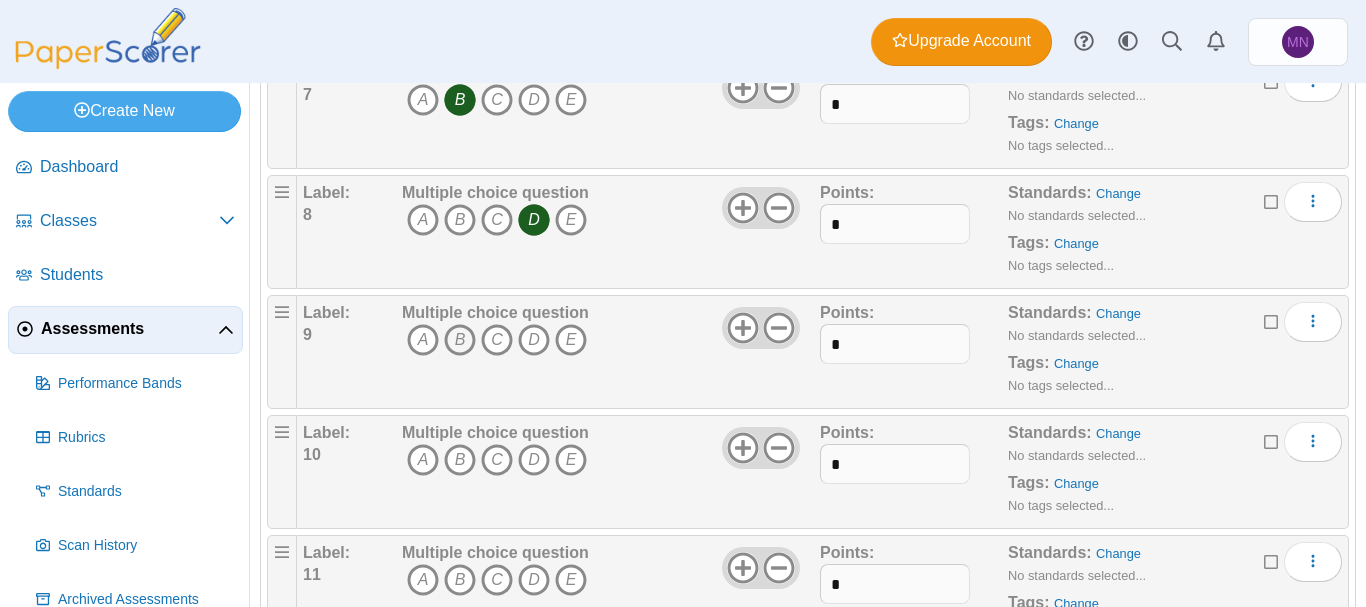 click on "B" at bounding box center [460, 340] 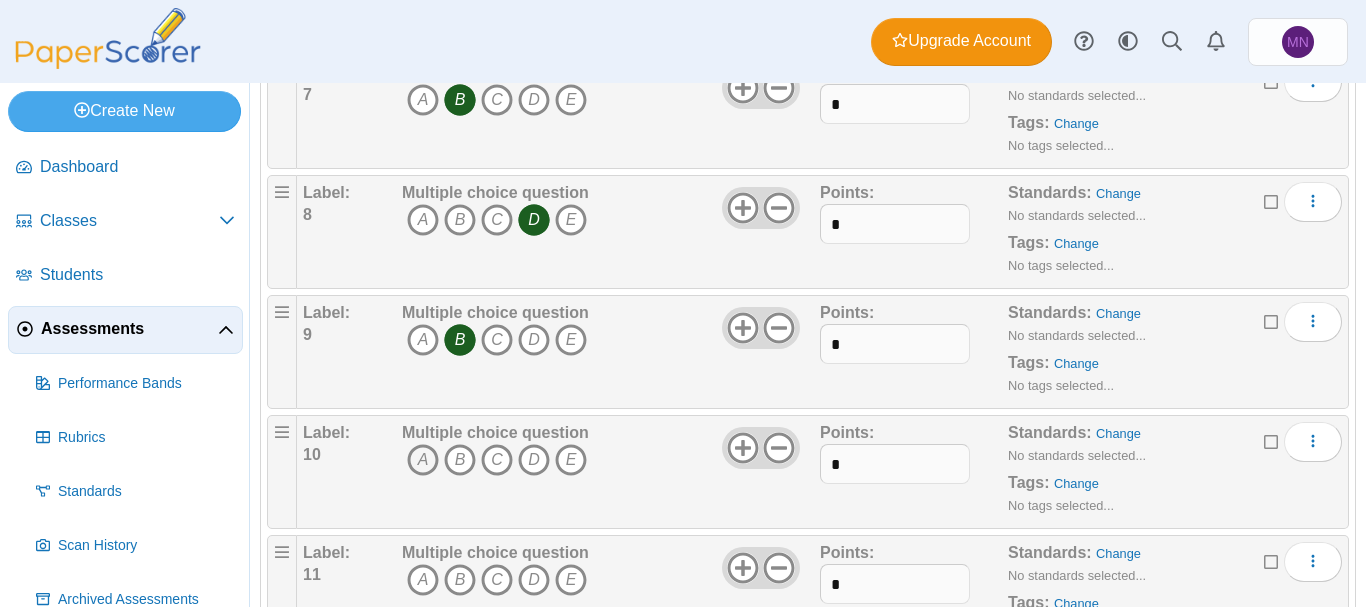 click on "A" at bounding box center (423, 460) 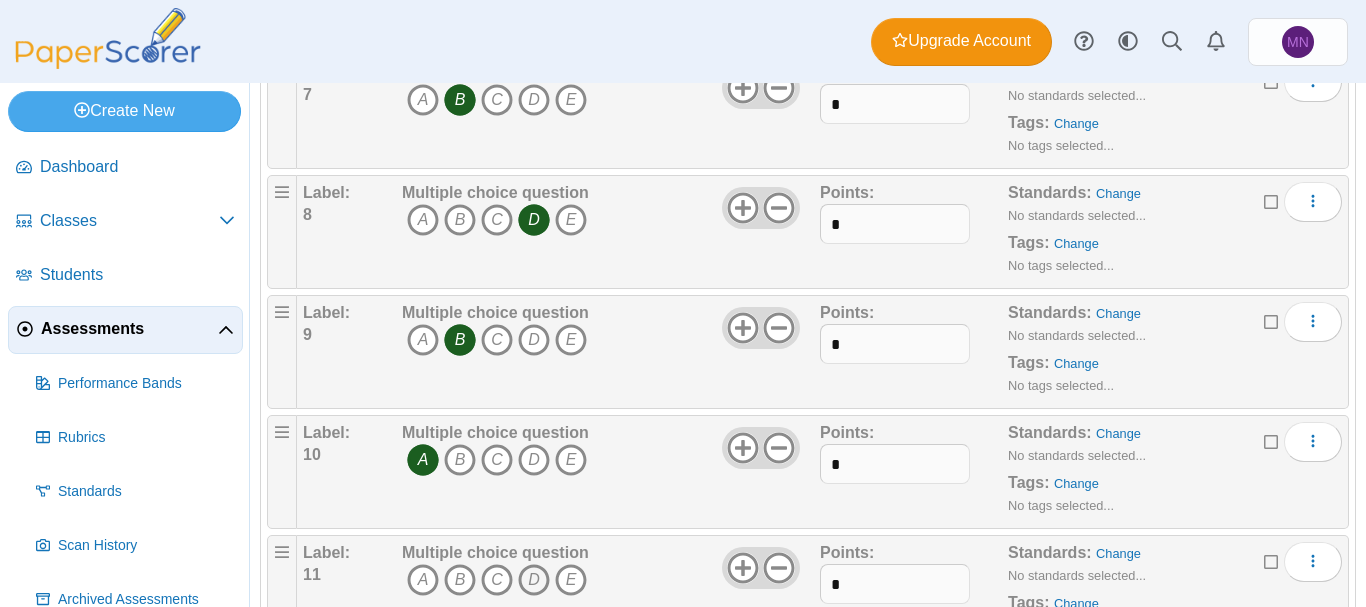 click on "D" at bounding box center (534, 580) 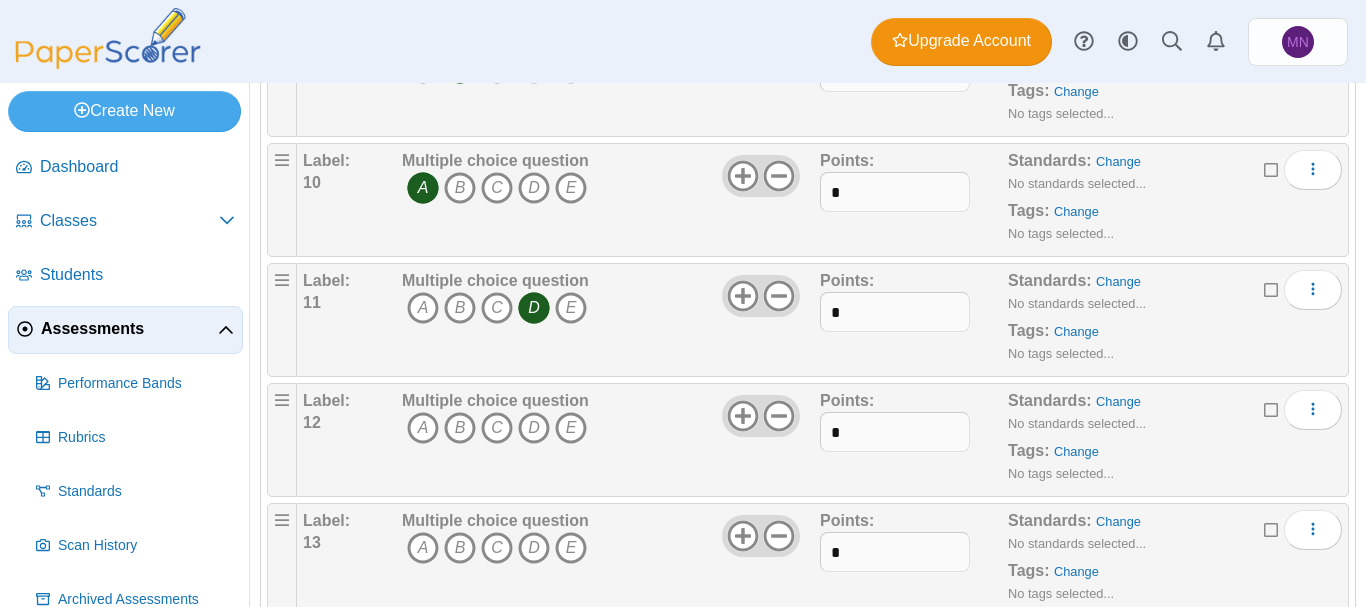 scroll, scrollTop: 1322, scrollLeft: 0, axis: vertical 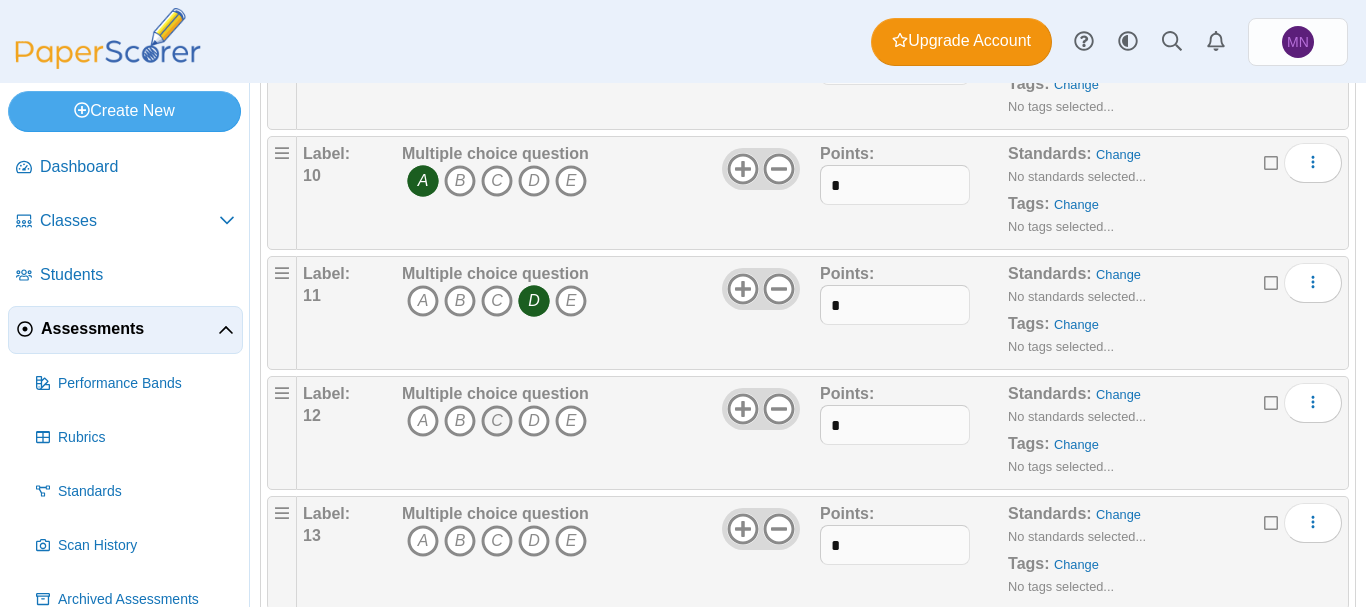 click on "C" at bounding box center (497, 421) 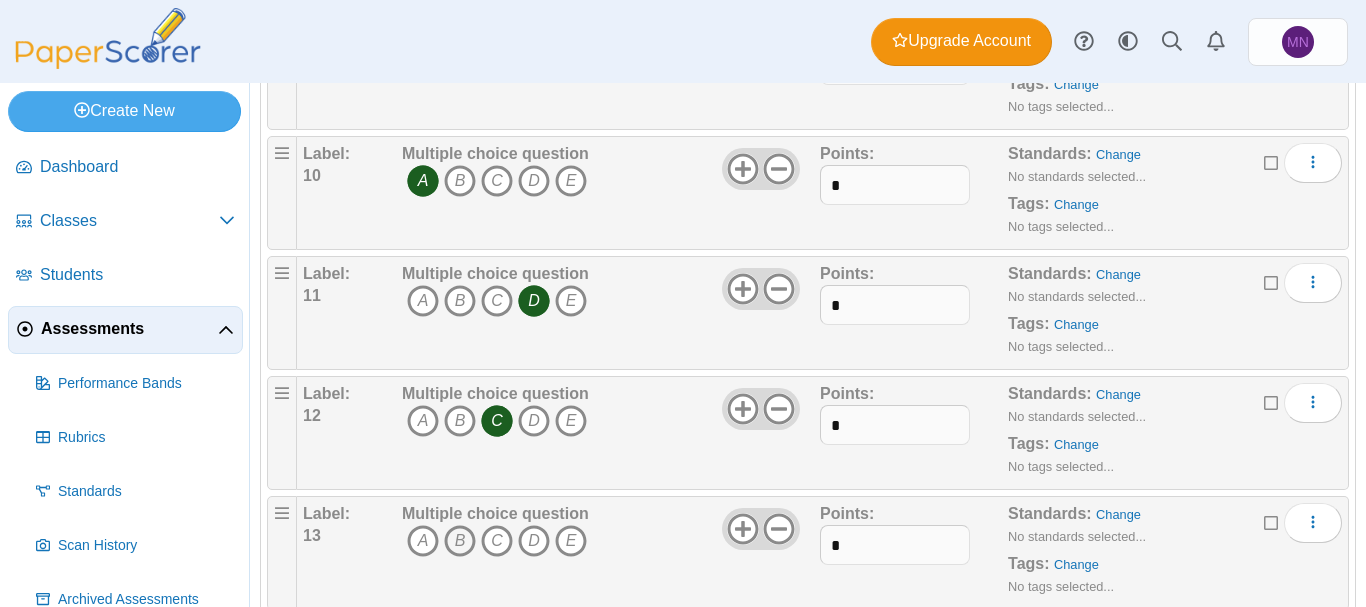click on "B" at bounding box center [460, 541] 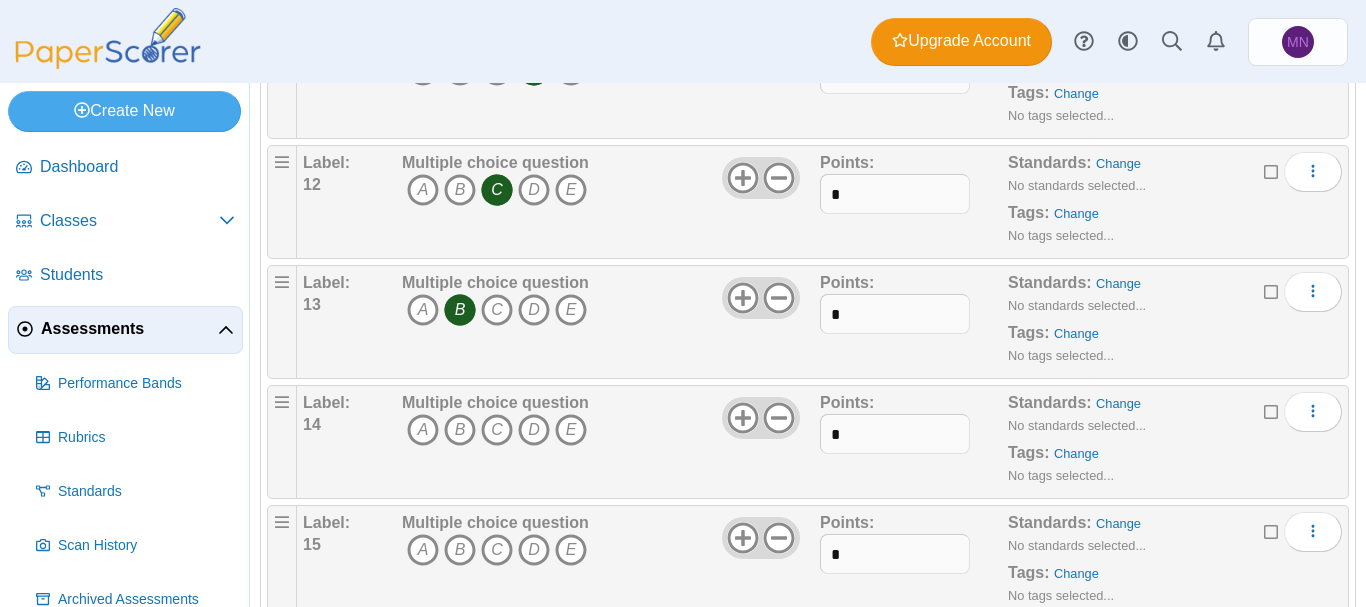 scroll, scrollTop: 1575, scrollLeft: 0, axis: vertical 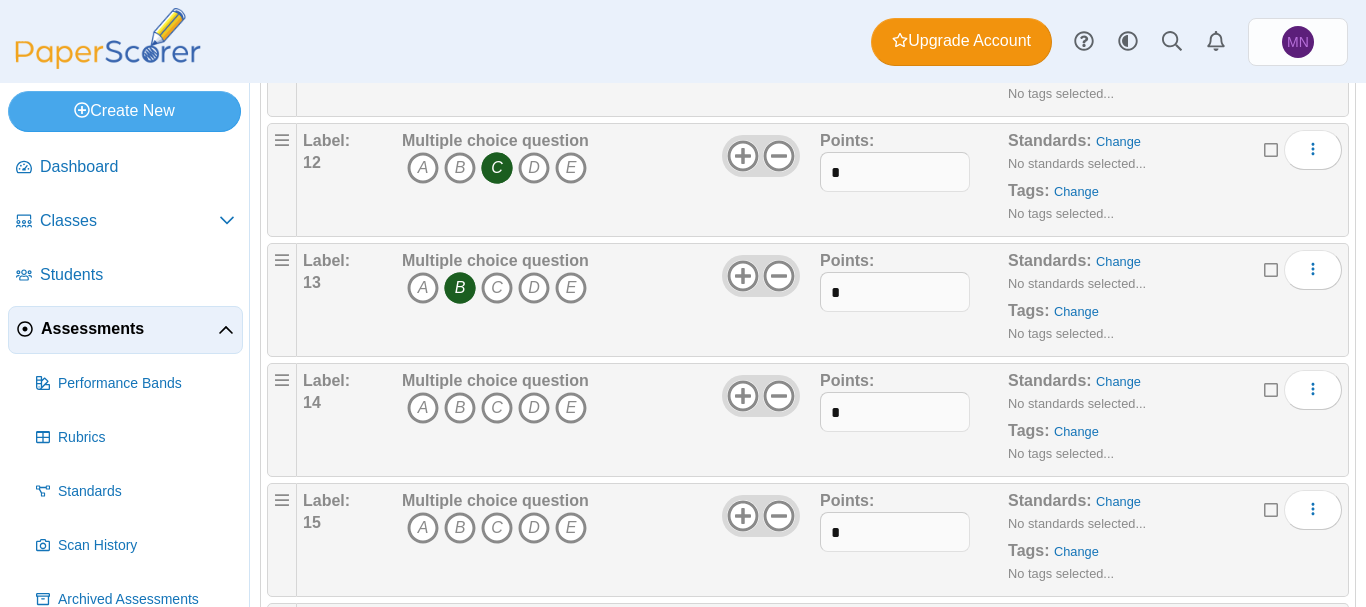 click on "Multiple choice question
A
B
C D E" at bounding box center [608, 420] 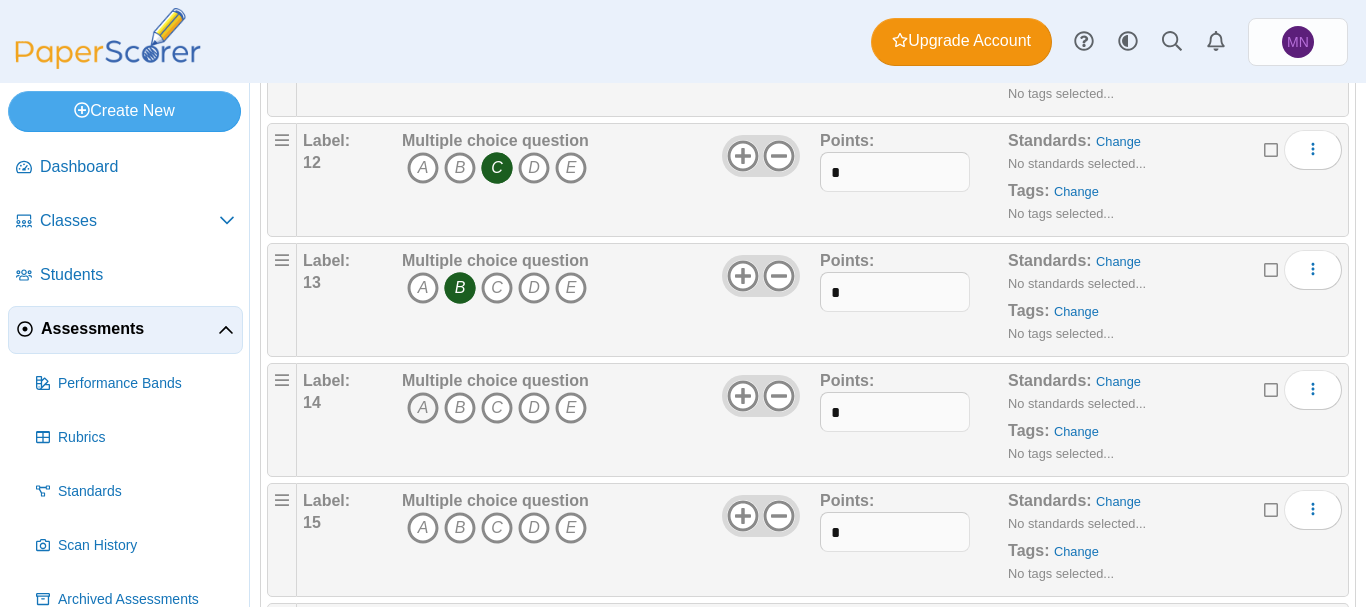 click on "A" at bounding box center [423, 408] 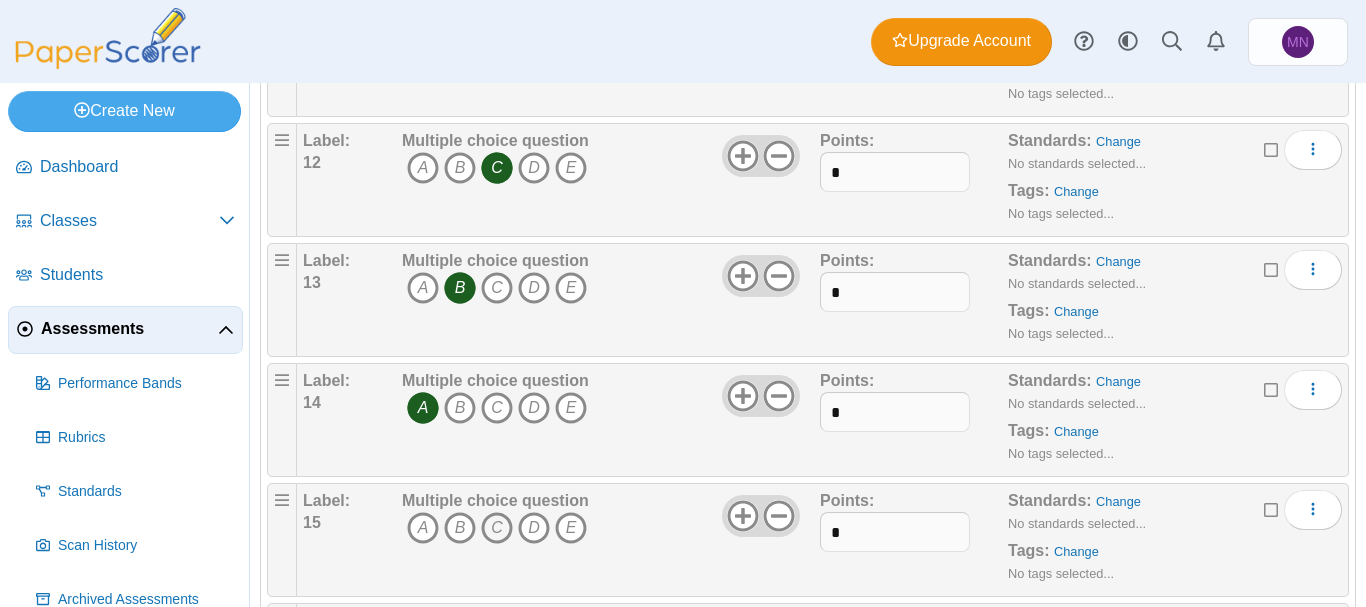 click on "C" at bounding box center (497, 528) 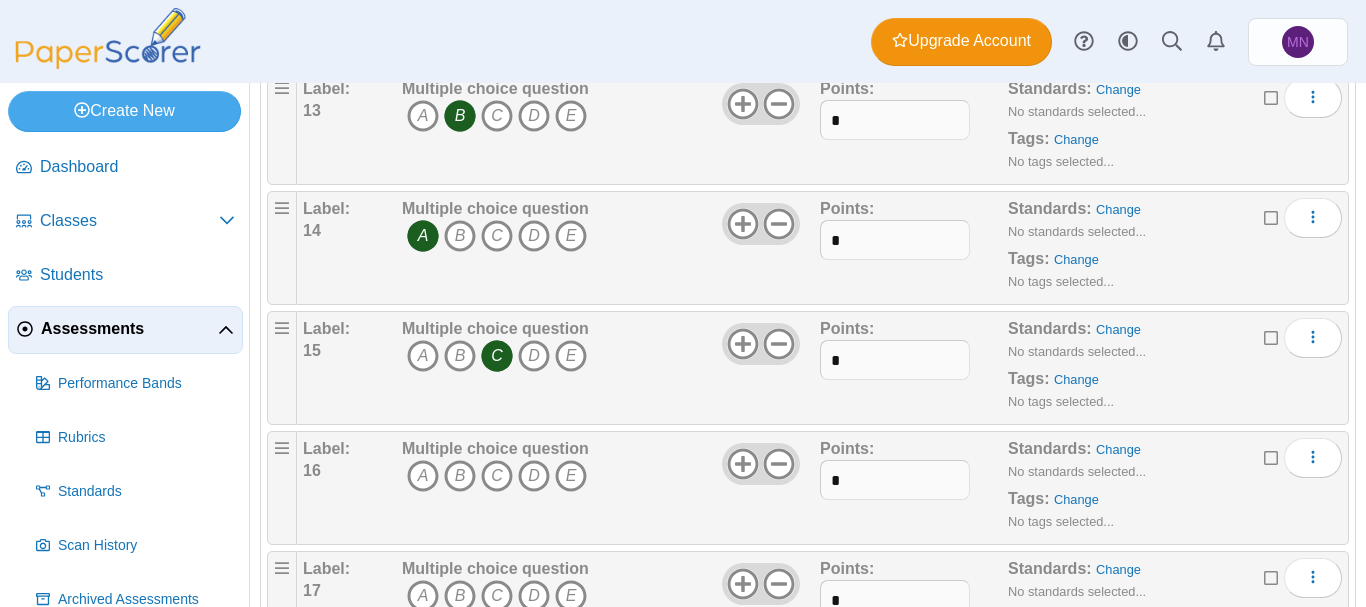 scroll, scrollTop: 1757, scrollLeft: 0, axis: vertical 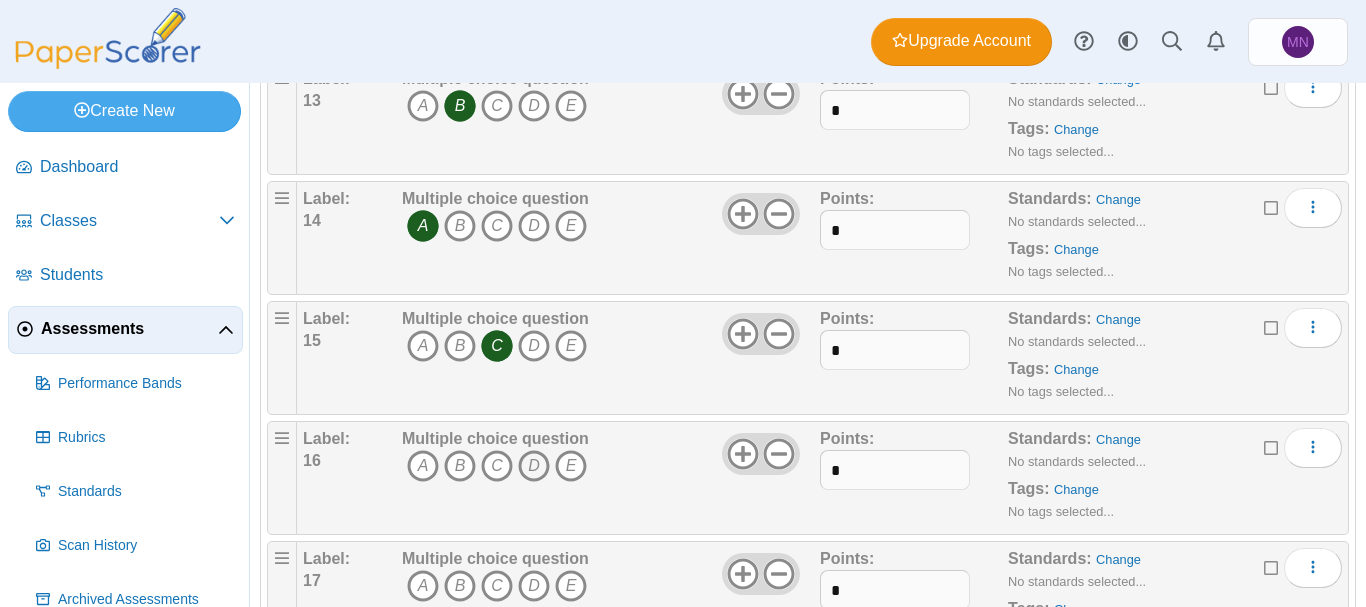 click on "D" at bounding box center [534, 466] 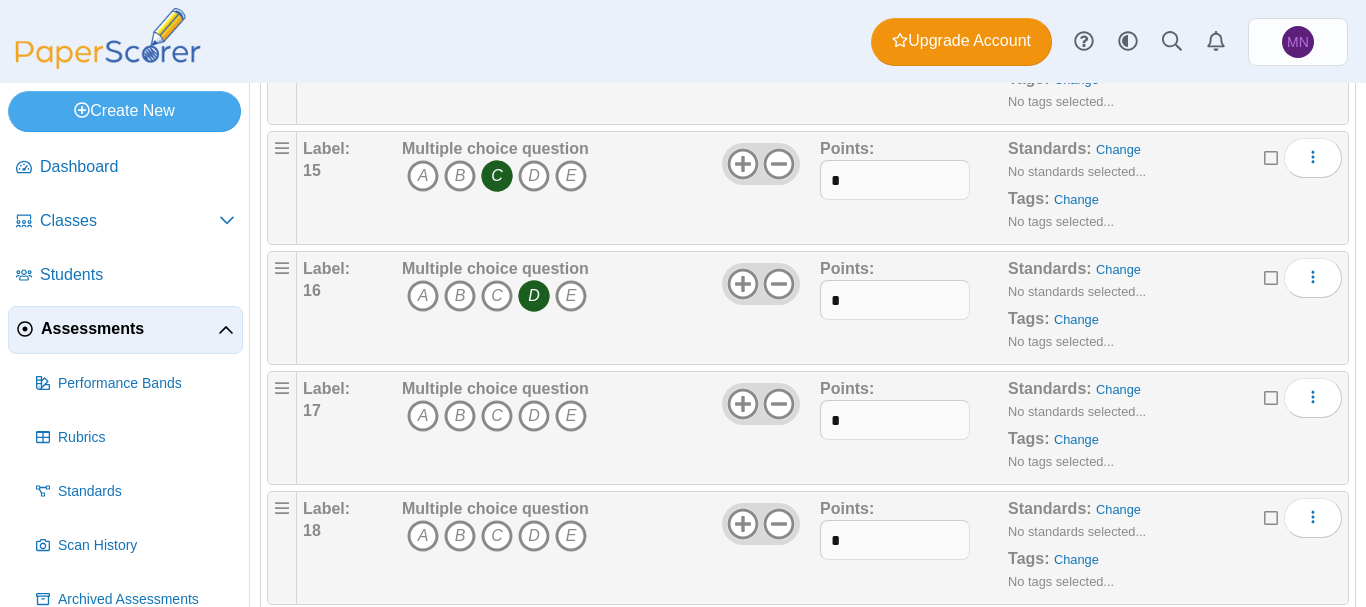 scroll, scrollTop: 1937, scrollLeft: 0, axis: vertical 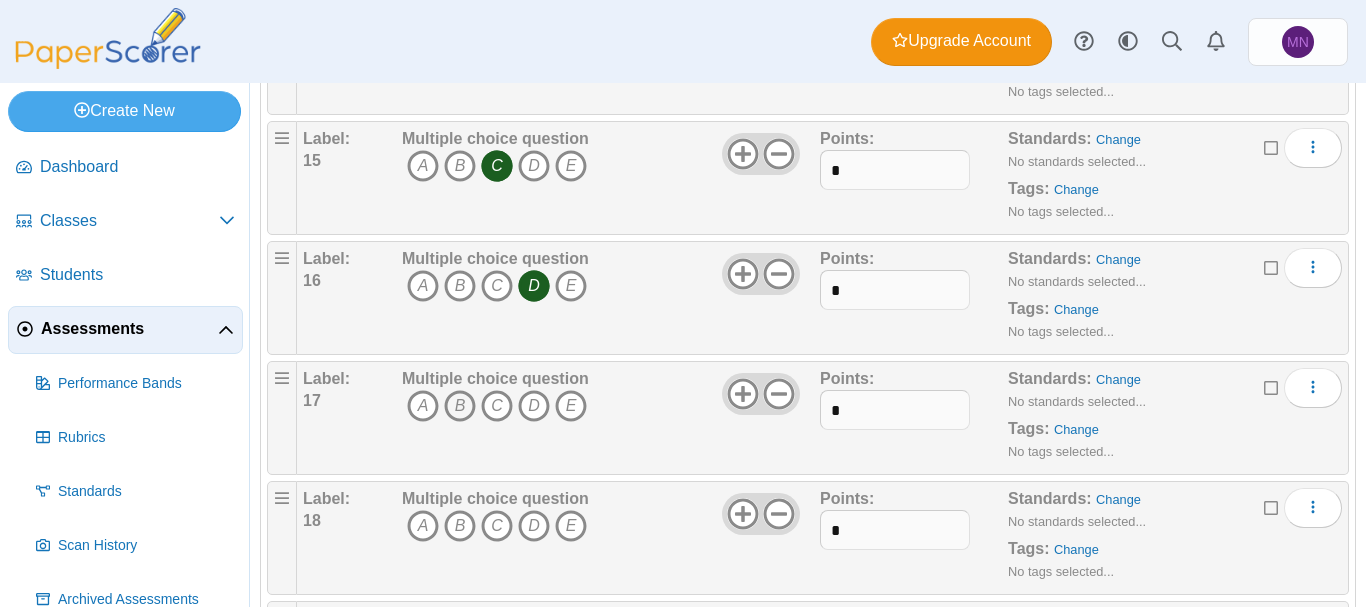 click on "B" at bounding box center [460, 406] 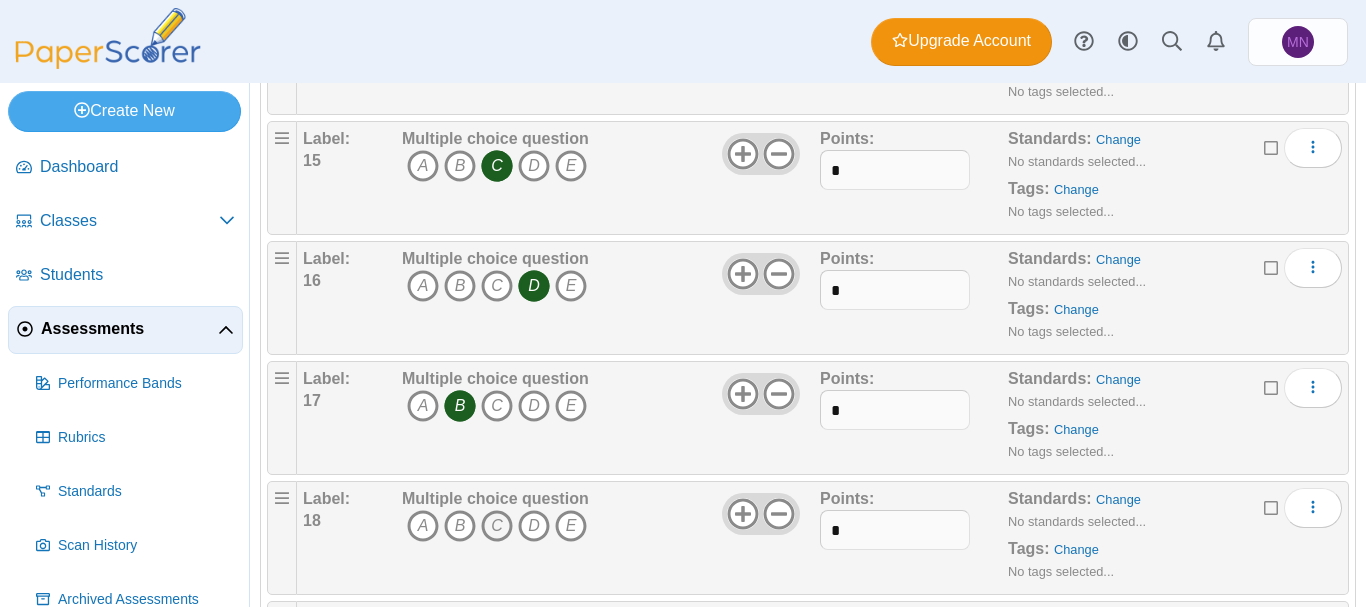 click on "C" at bounding box center [497, 526] 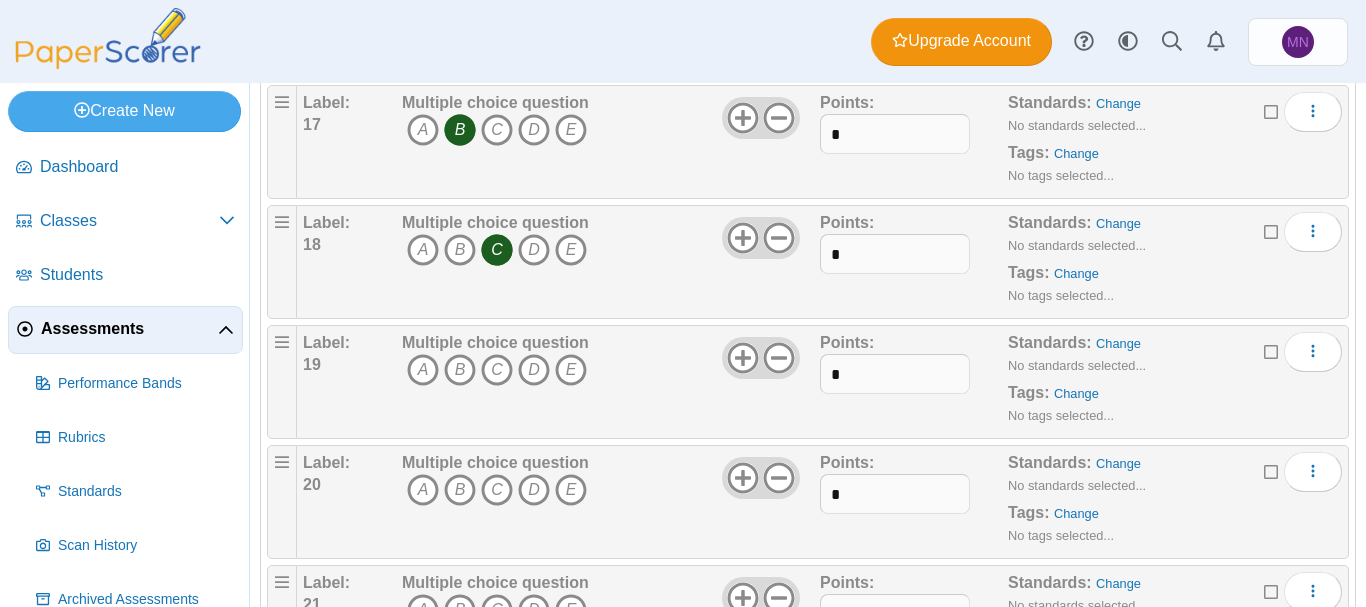 scroll, scrollTop: 2226, scrollLeft: 0, axis: vertical 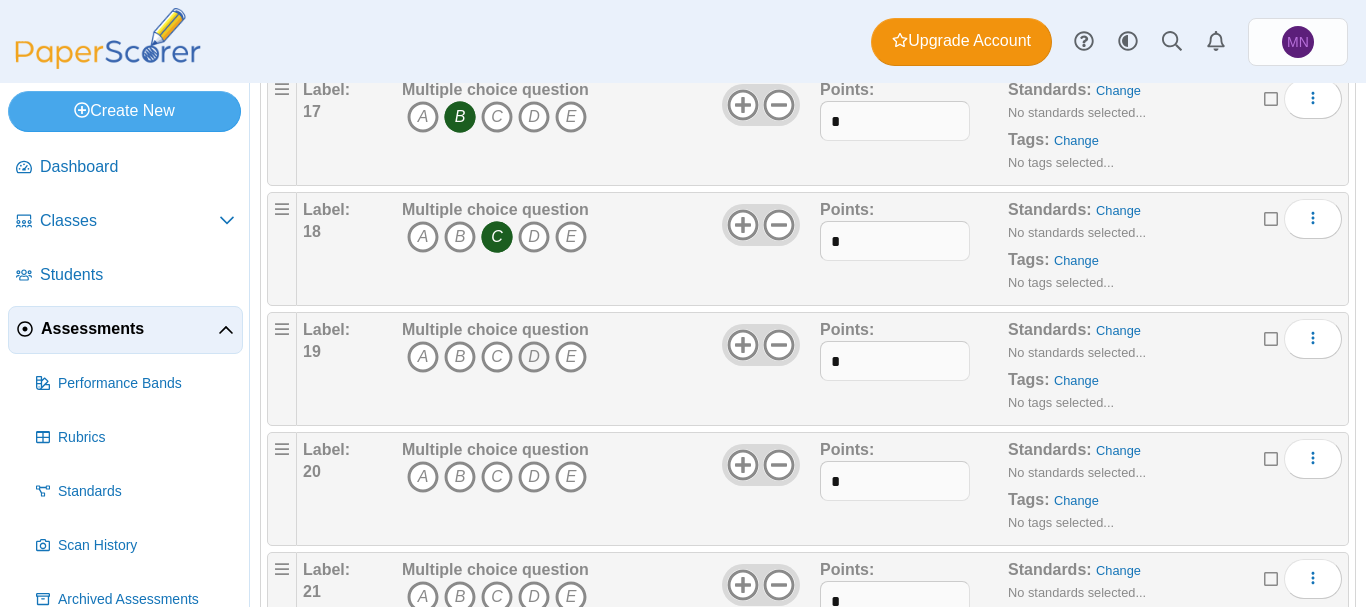 click on "D" at bounding box center [534, 357] 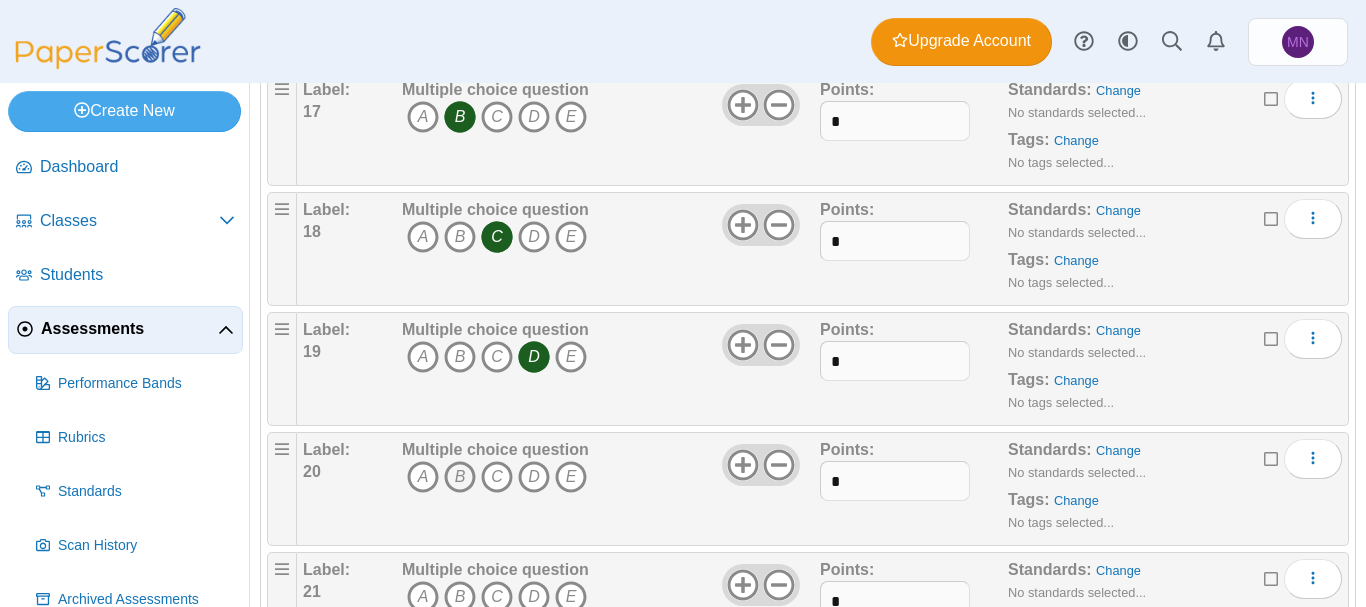 click on "B" at bounding box center (460, 477) 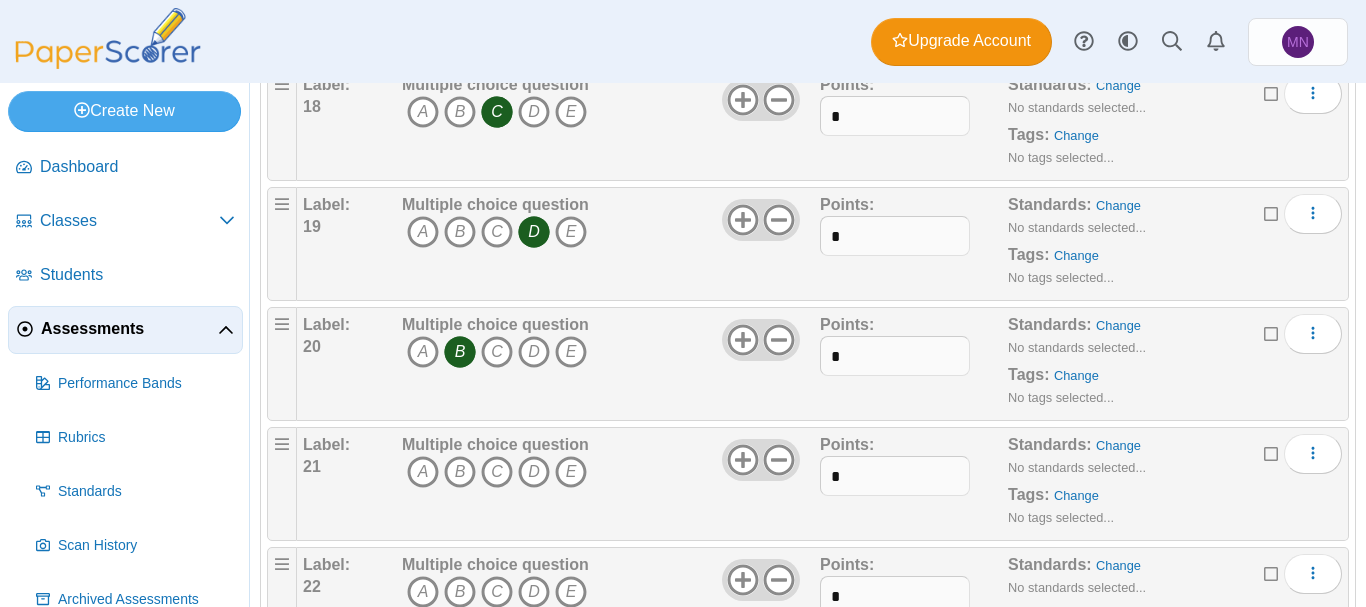 scroll, scrollTop: 2378, scrollLeft: 0, axis: vertical 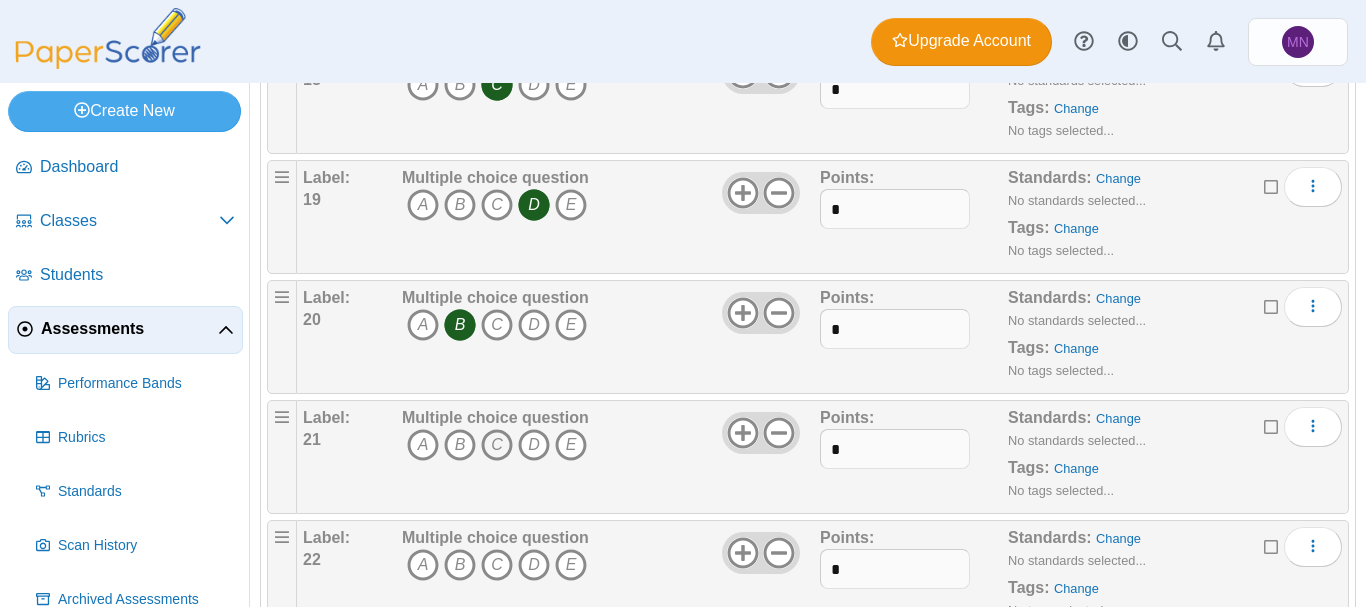 click on "C" at bounding box center [497, 445] 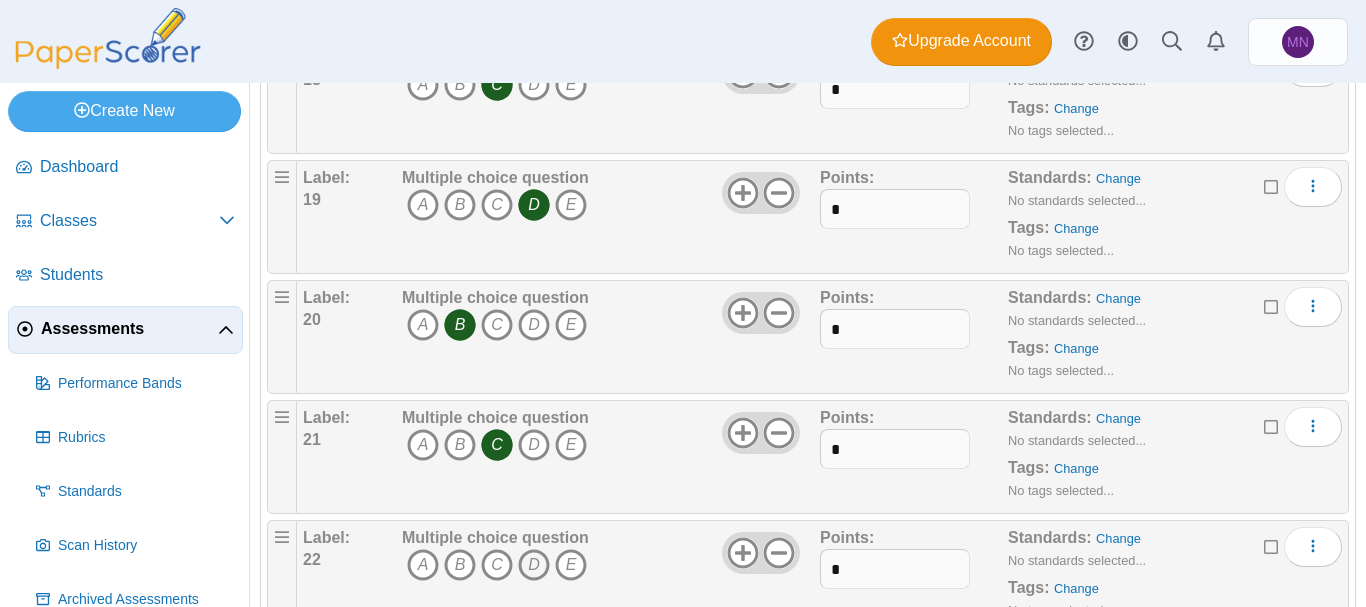 click on "D" at bounding box center [534, 565] 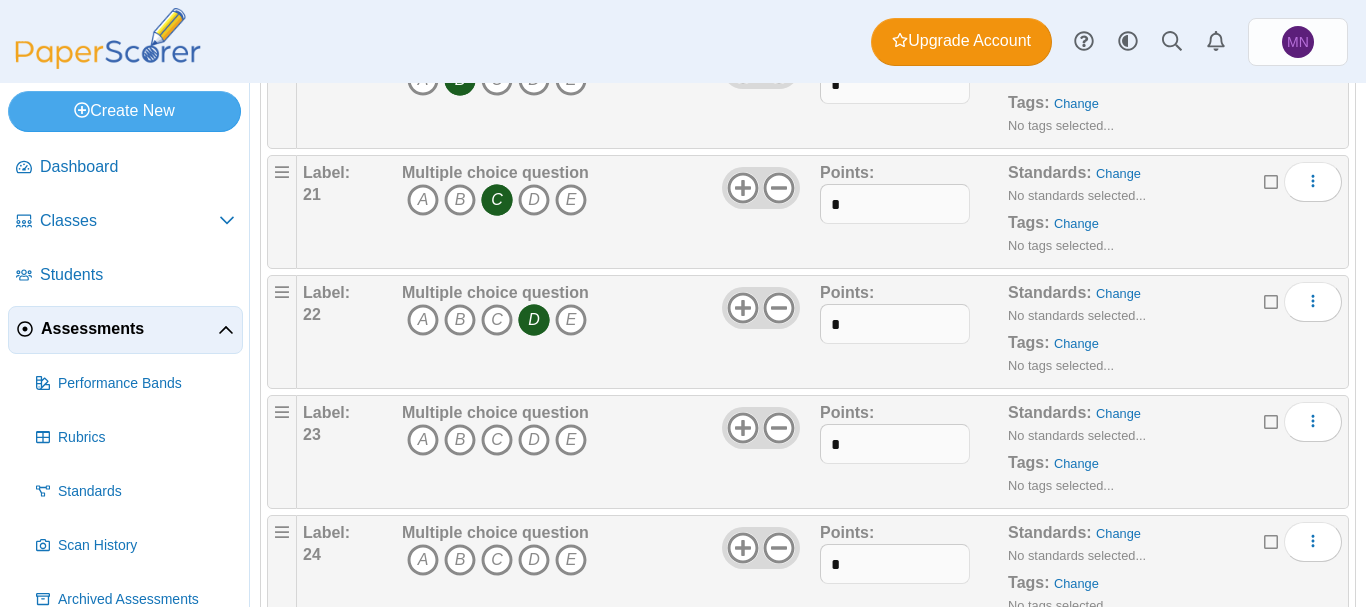 scroll, scrollTop: 2624, scrollLeft: 0, axis: vertical 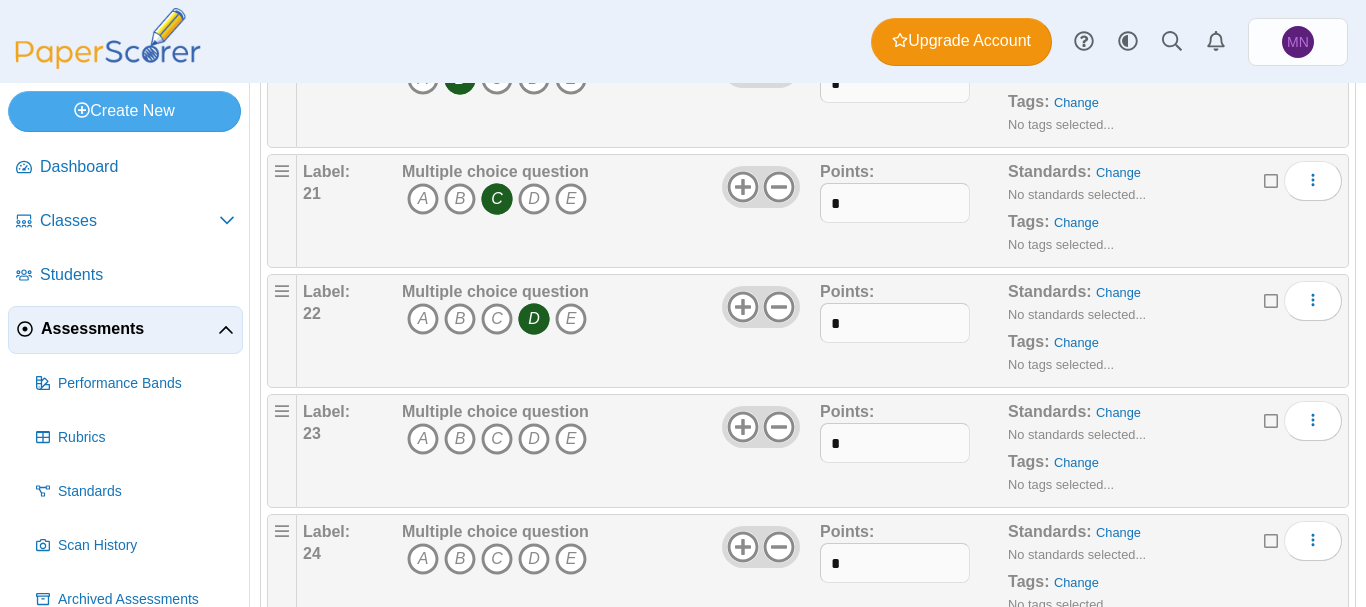 click on "A" at bounding box center (423, 439) 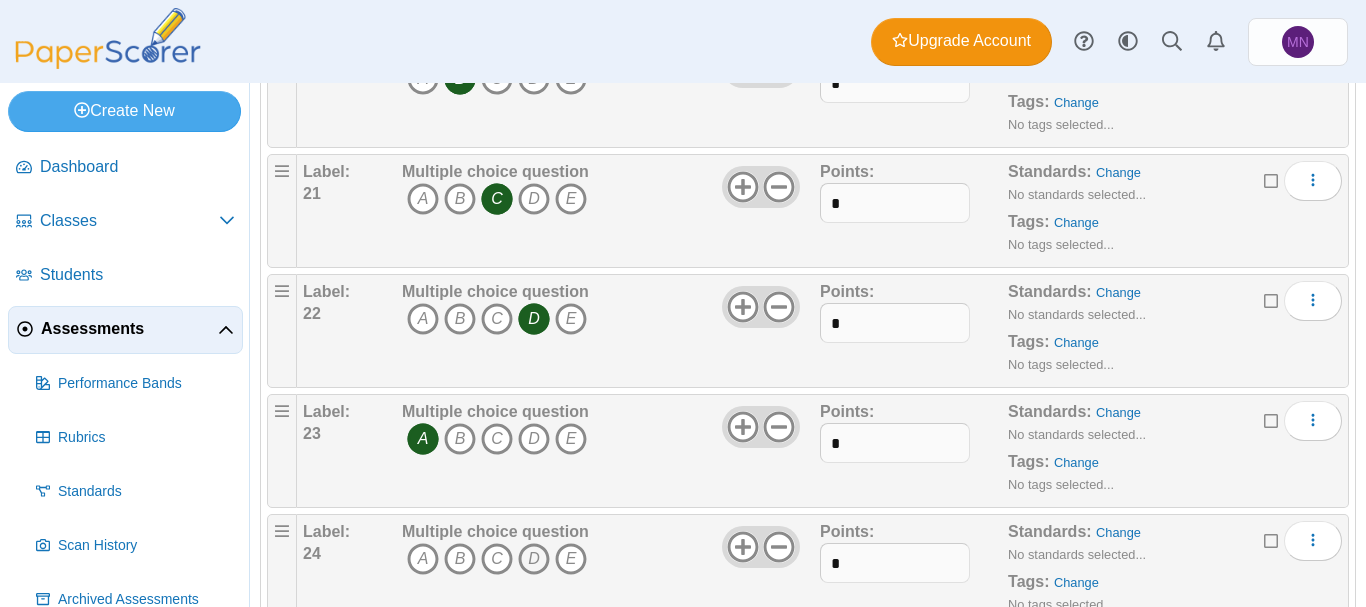 click on "D" at bounding box center (534, 559) 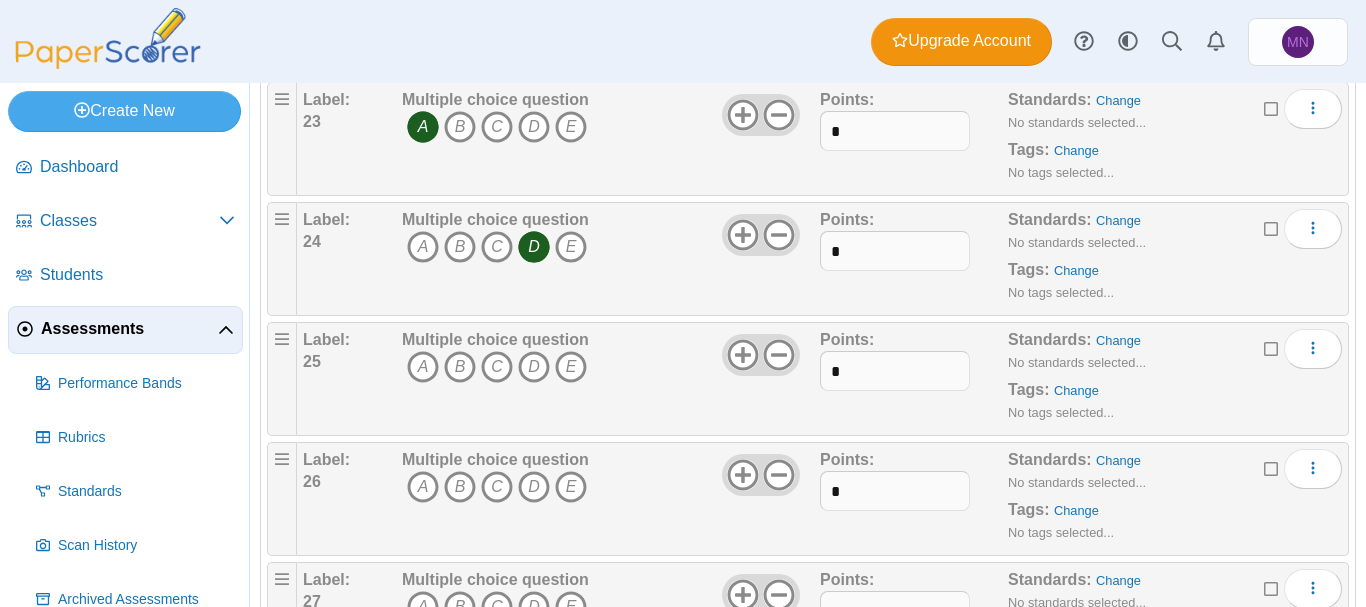 scroll, scrollTop: 2950, scrollLeft: 0, axis: vertical 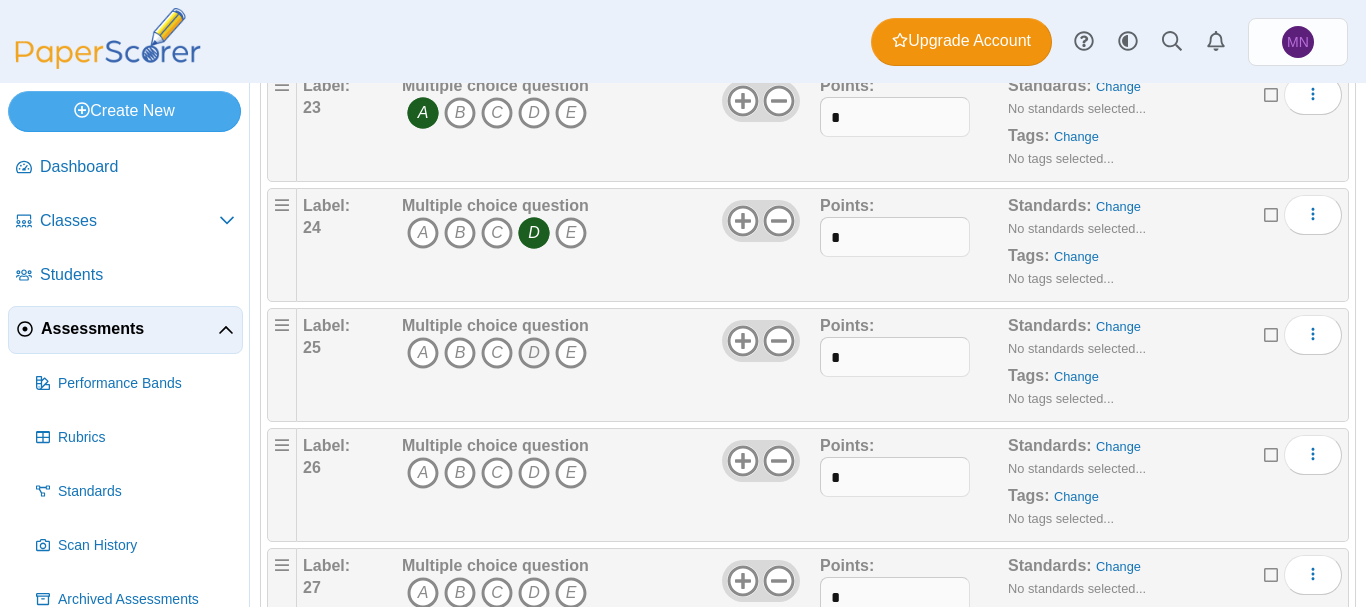 click on "D" at bounding box center [534, 353] 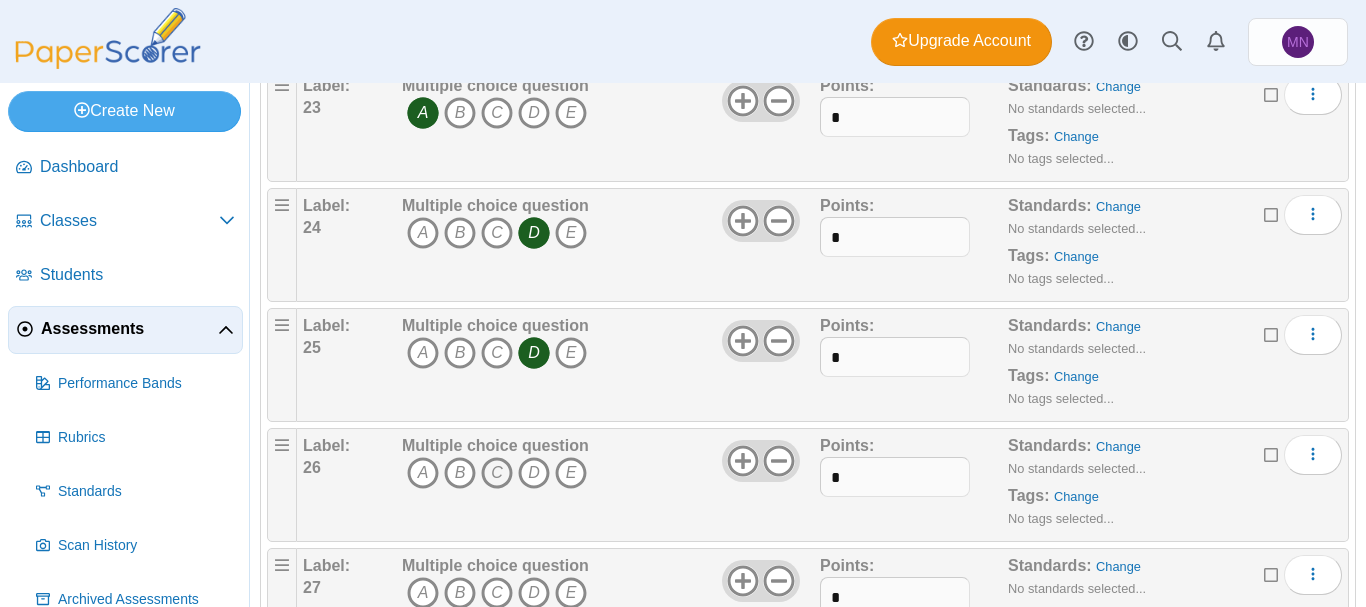 click on "C" at bounding box center [497, 473] 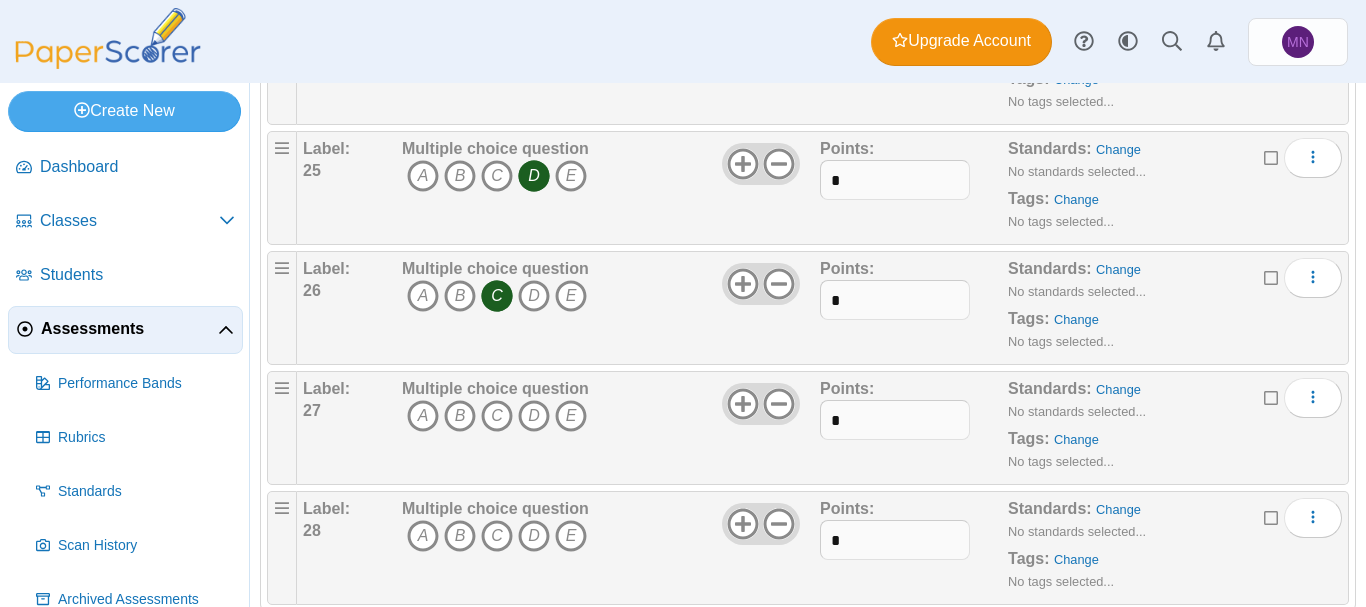 scroll, scrollTop: 3135, scrollLeft: 0, axis: vertical 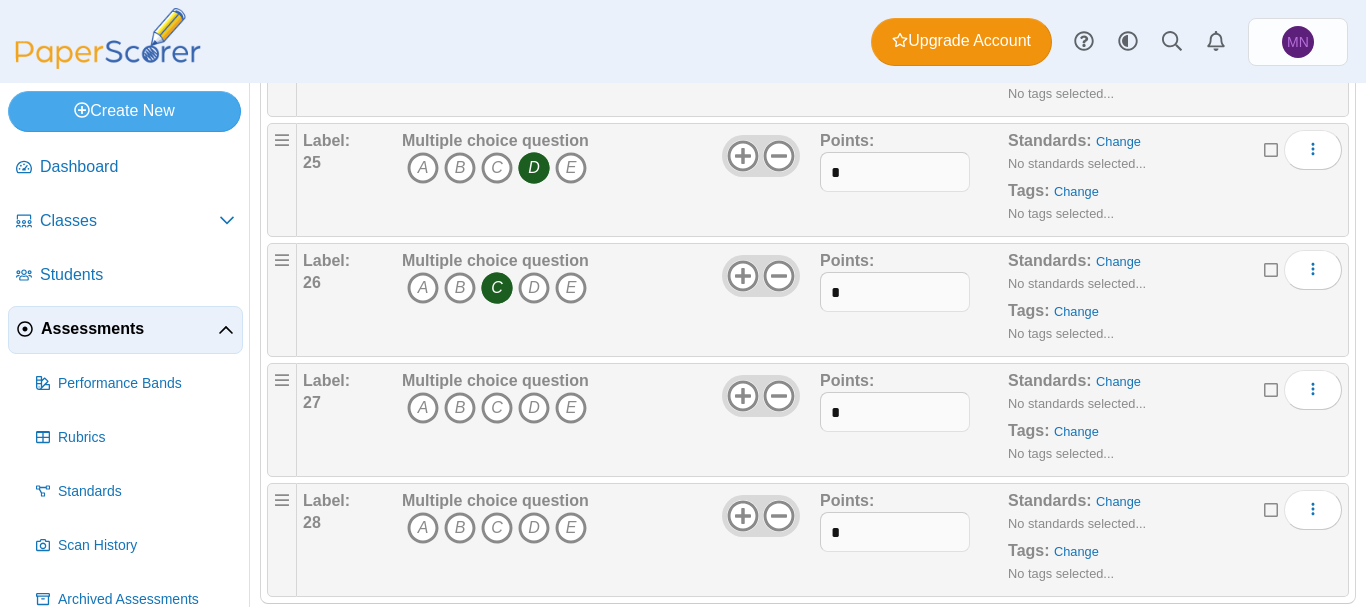 click on "C" at bounding box center (497, 408) 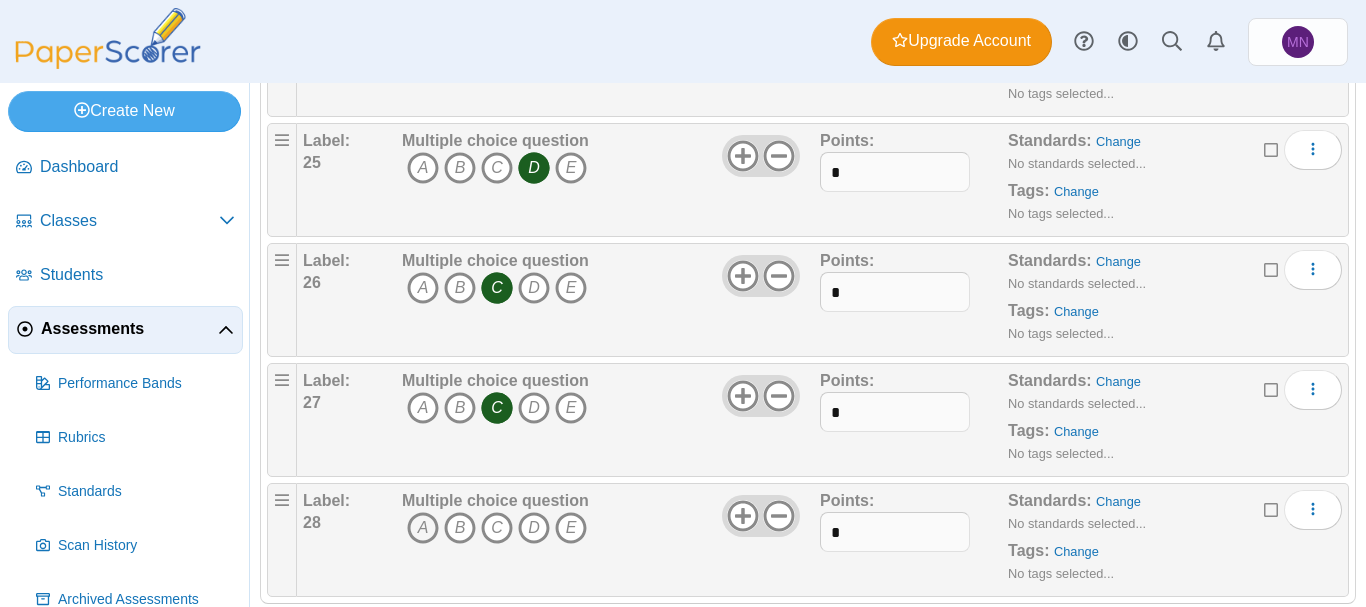 click on "A" at bounding box center [423, 528] 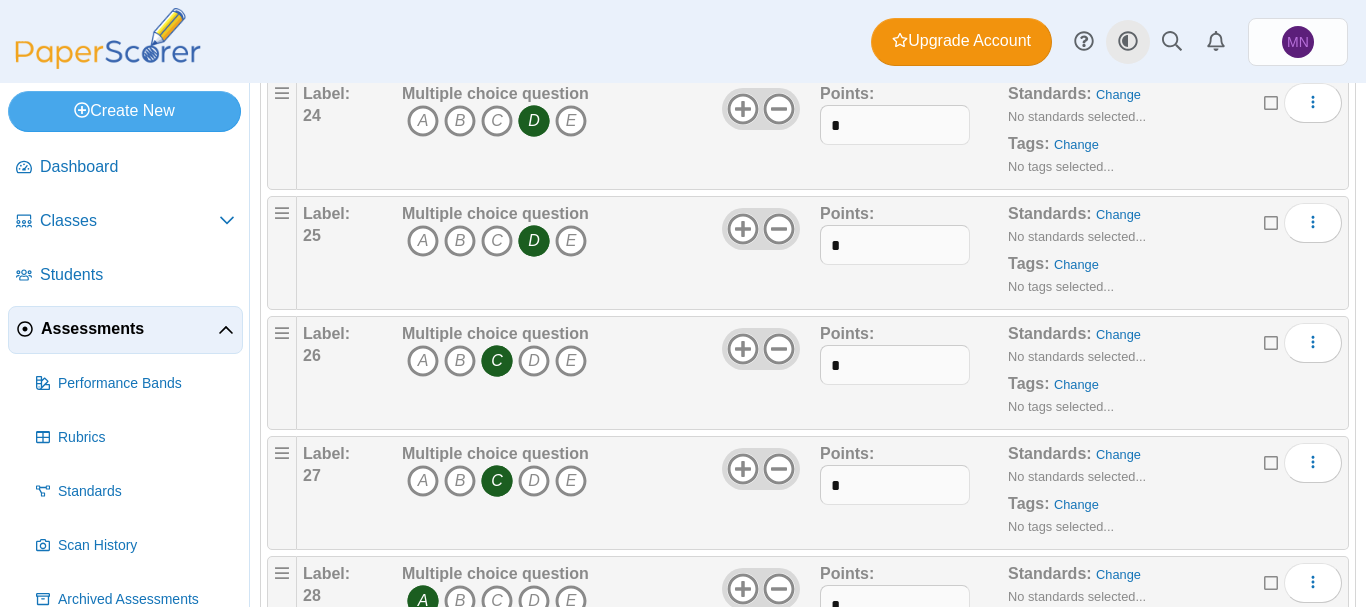 scroll, scrollTop: 3170, scrollLeft: 0, axis: vertical 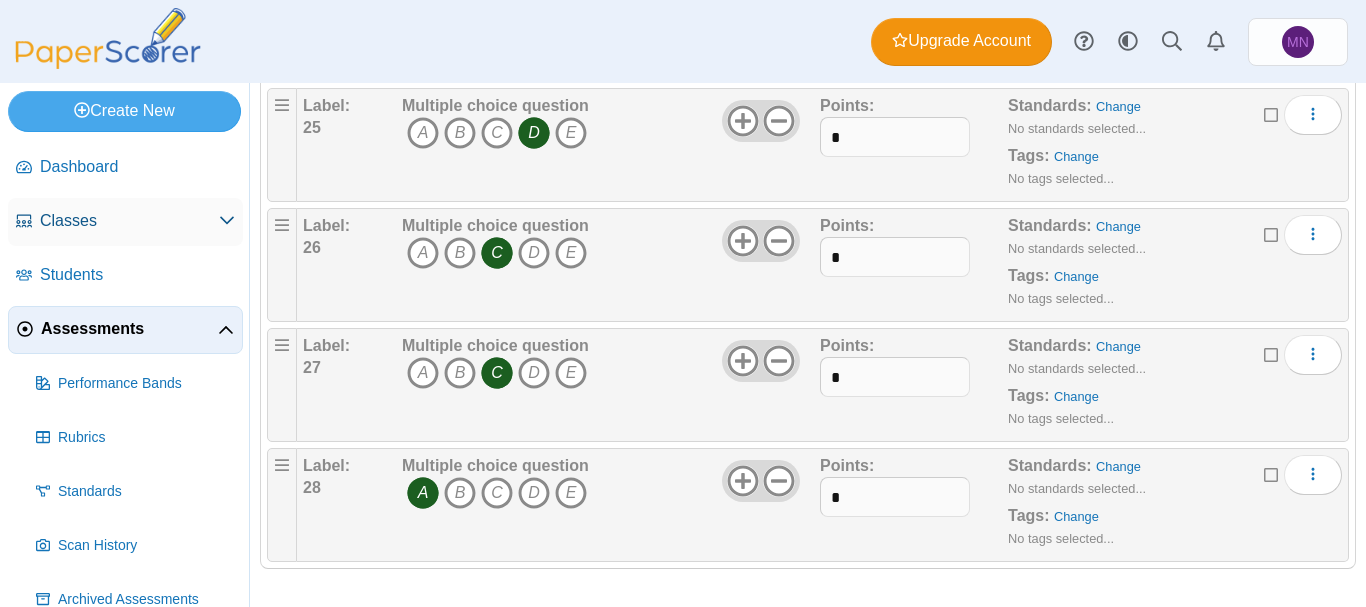 click on "Classes" at bounding box center (129, 221) 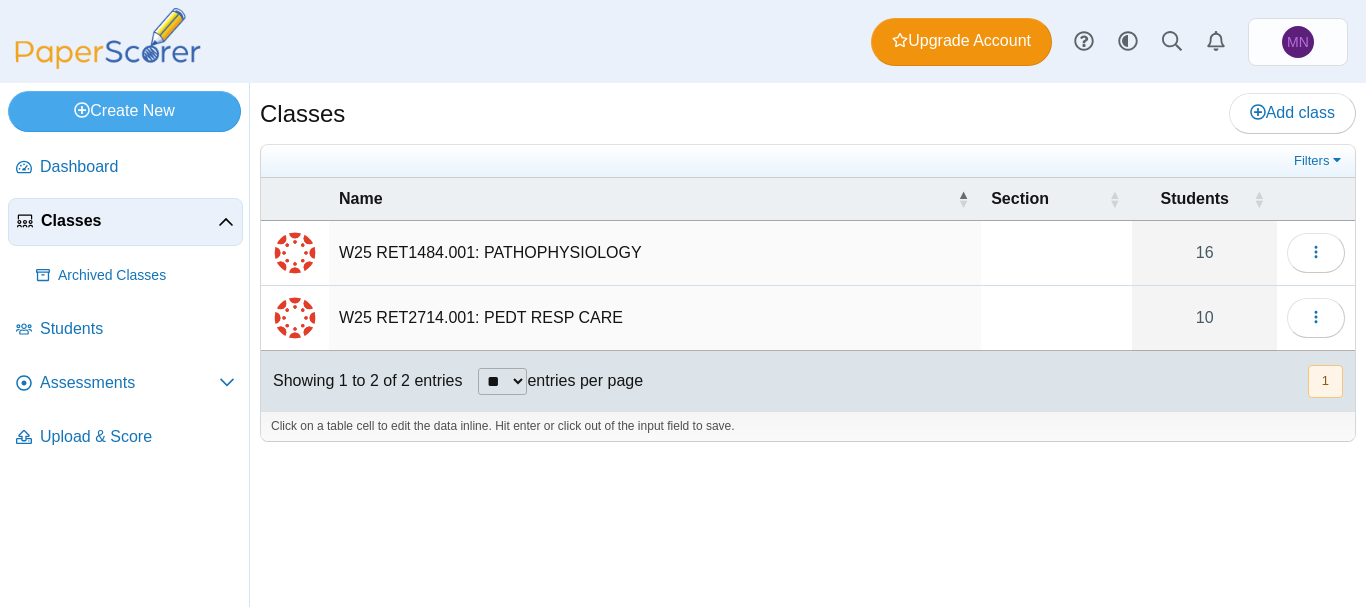 scroll, scrollTop: 0, scrollLeft: 0, axis: both 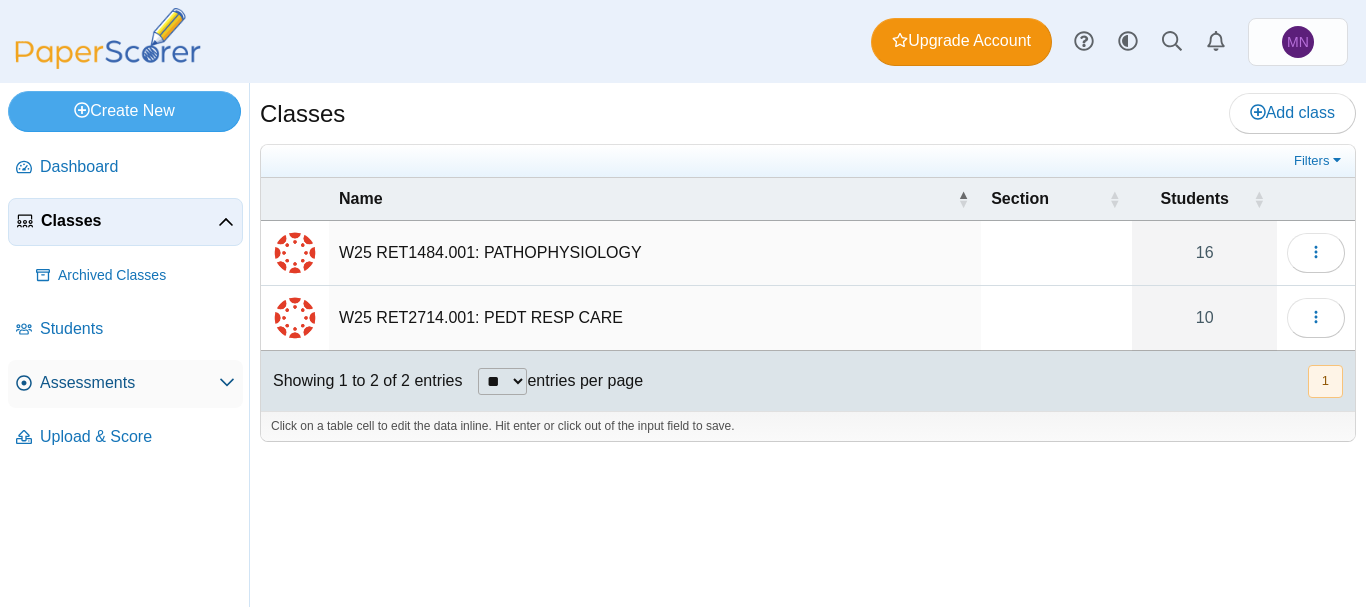 click on "Assessments" at bounding box center (129, 383) 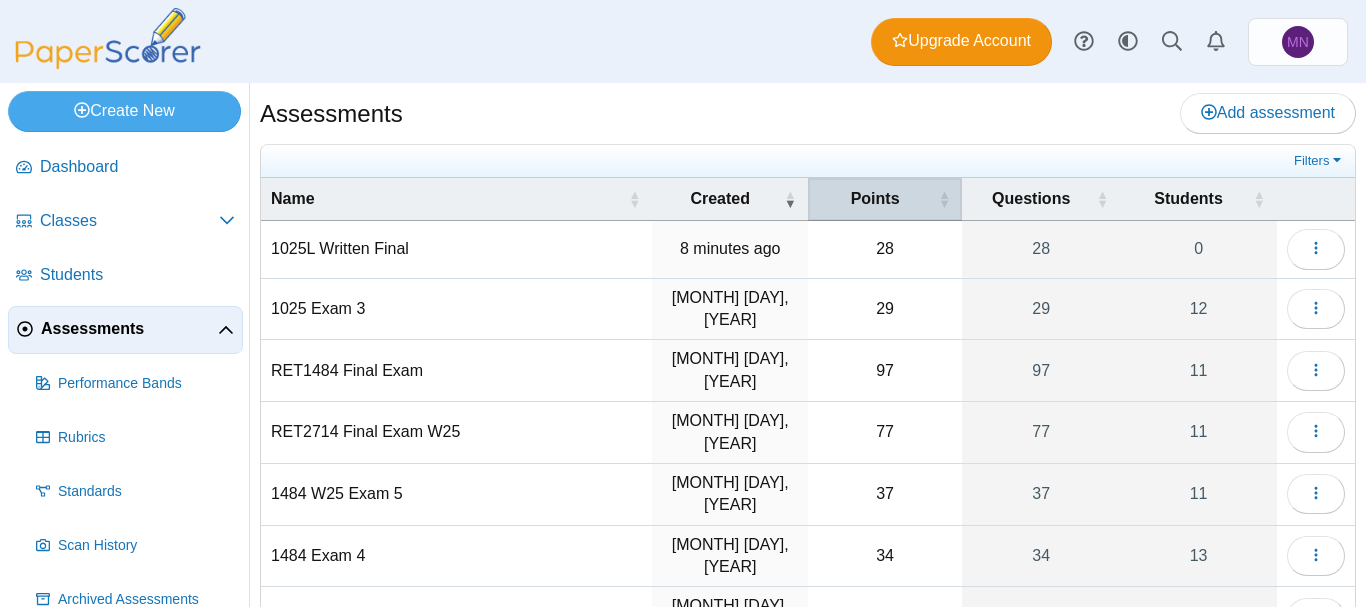 scroll, scrollTop: 0, scrollLeft: 0, axis: both 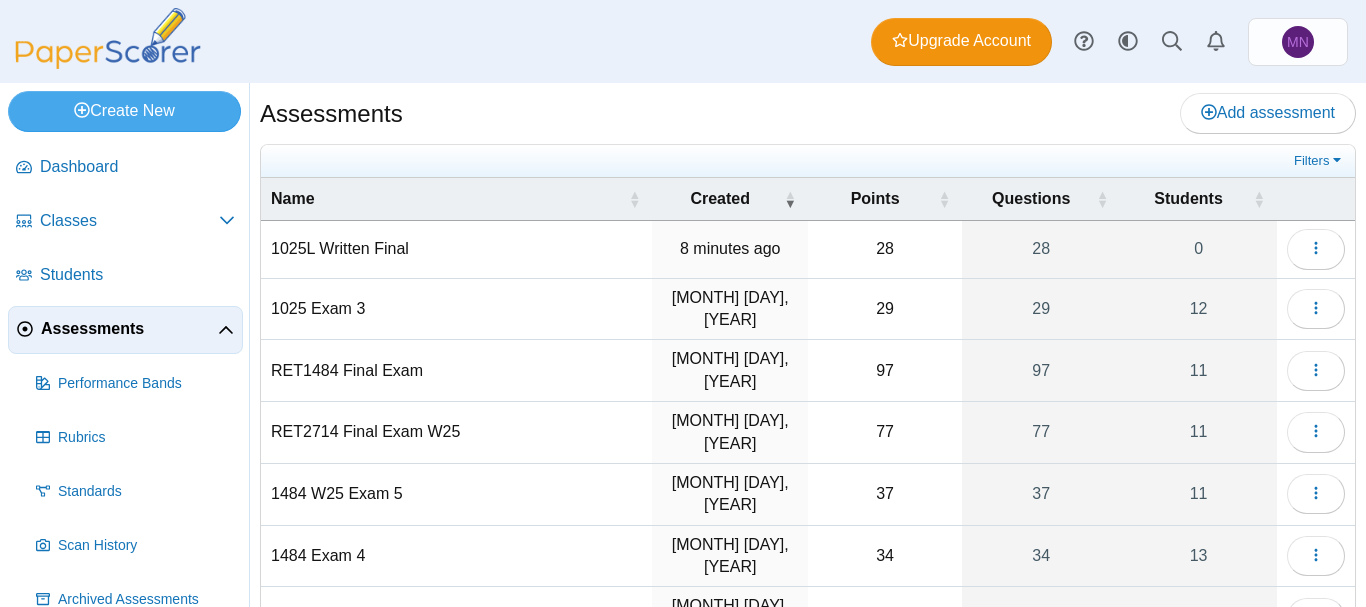 click on "1025L Written Final" at bounding box center [456, 249] 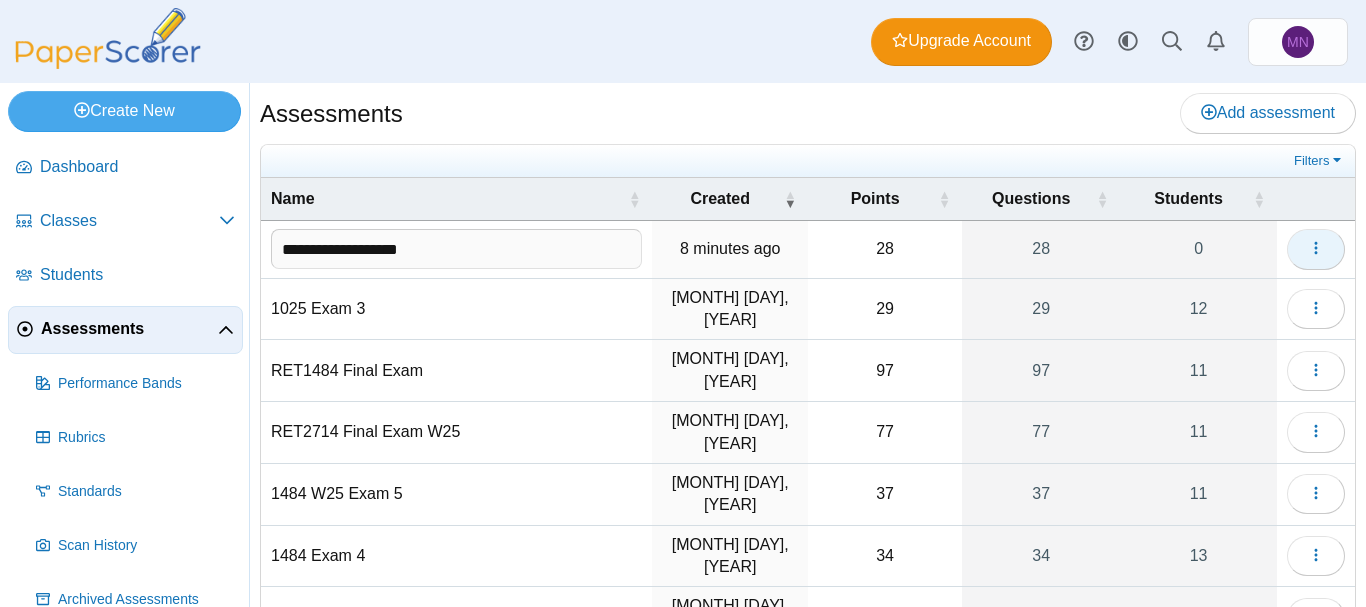 click at bounding box center (1316, 249) 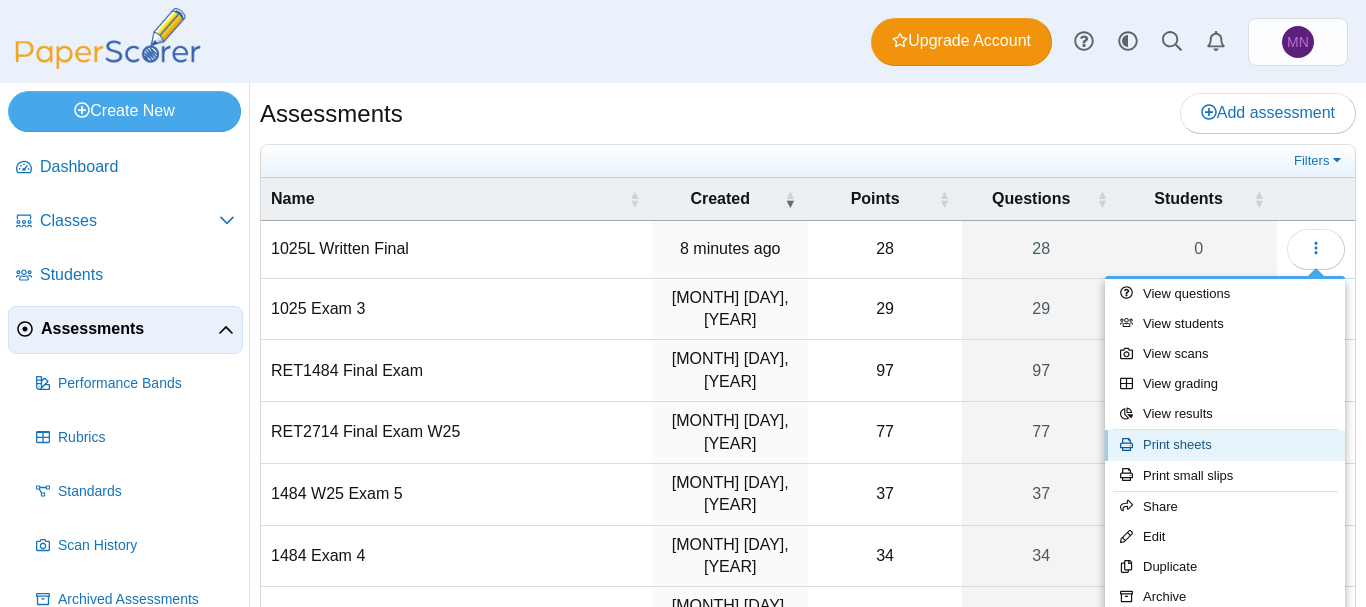 click on "Print sheets" at bounding box center [1225, 445] 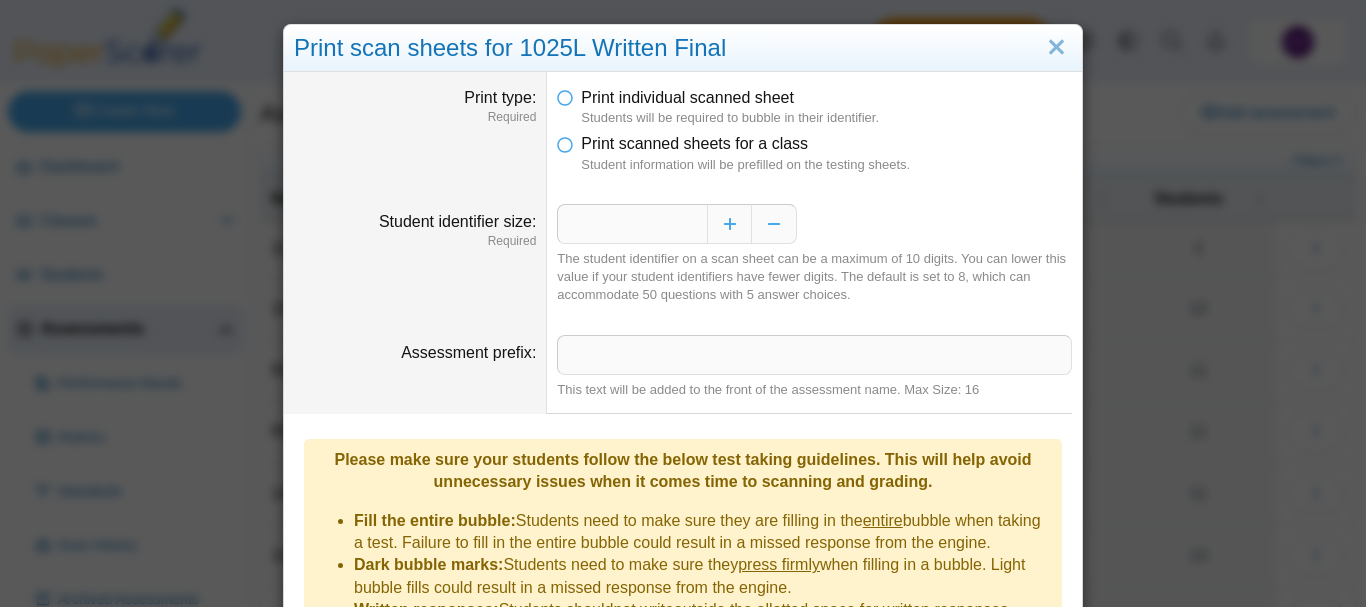 click on "Print individual scanned sheet
Students will be required to bubble in their identifier.
Print scanned sheets for a class
Student information will be prefilled on the testing sheets." at bounding box center (814, 130) 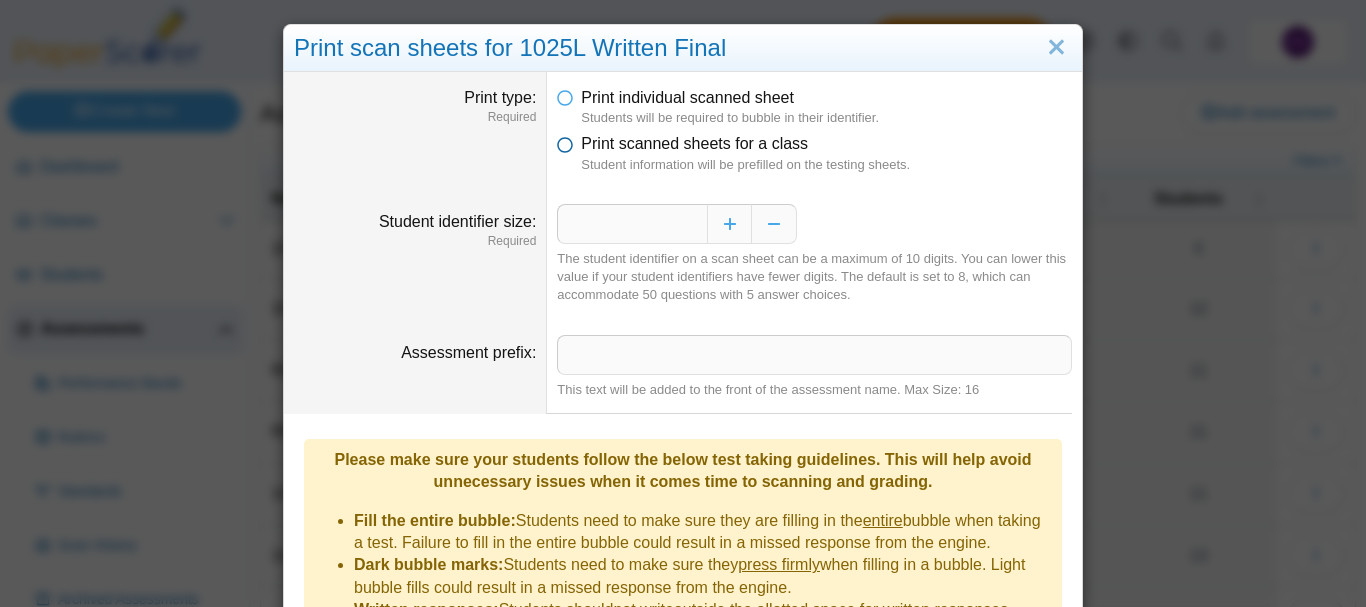 click at bounding box center (565, 140) 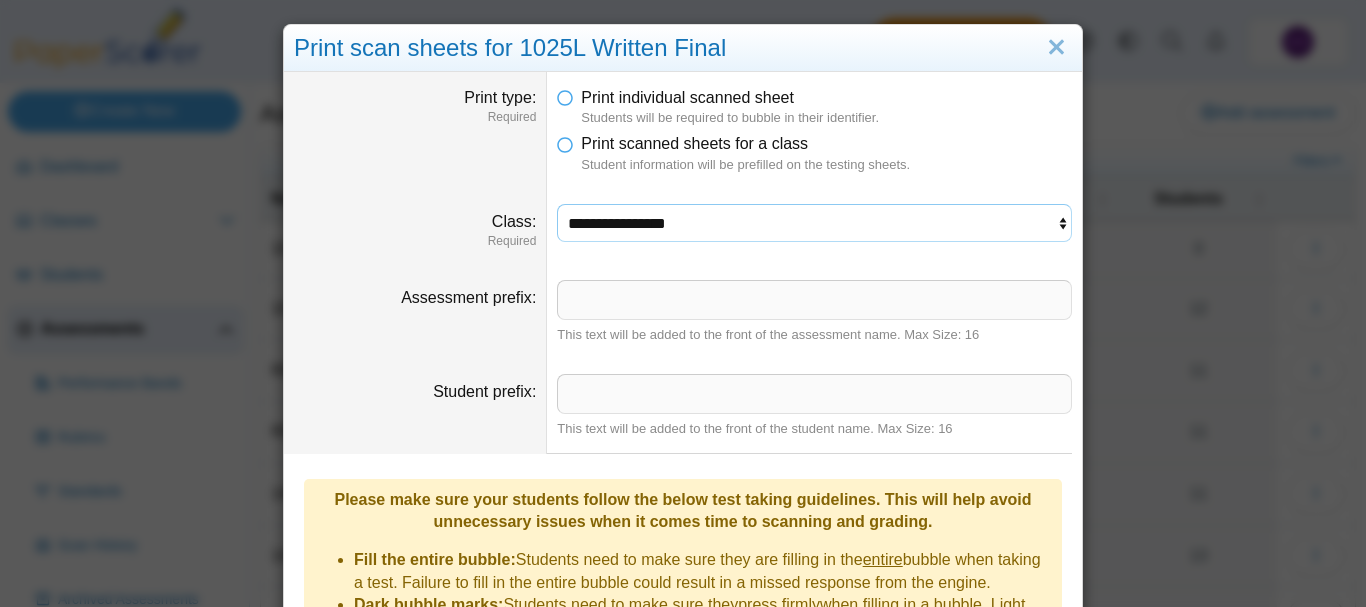 select on "**********" 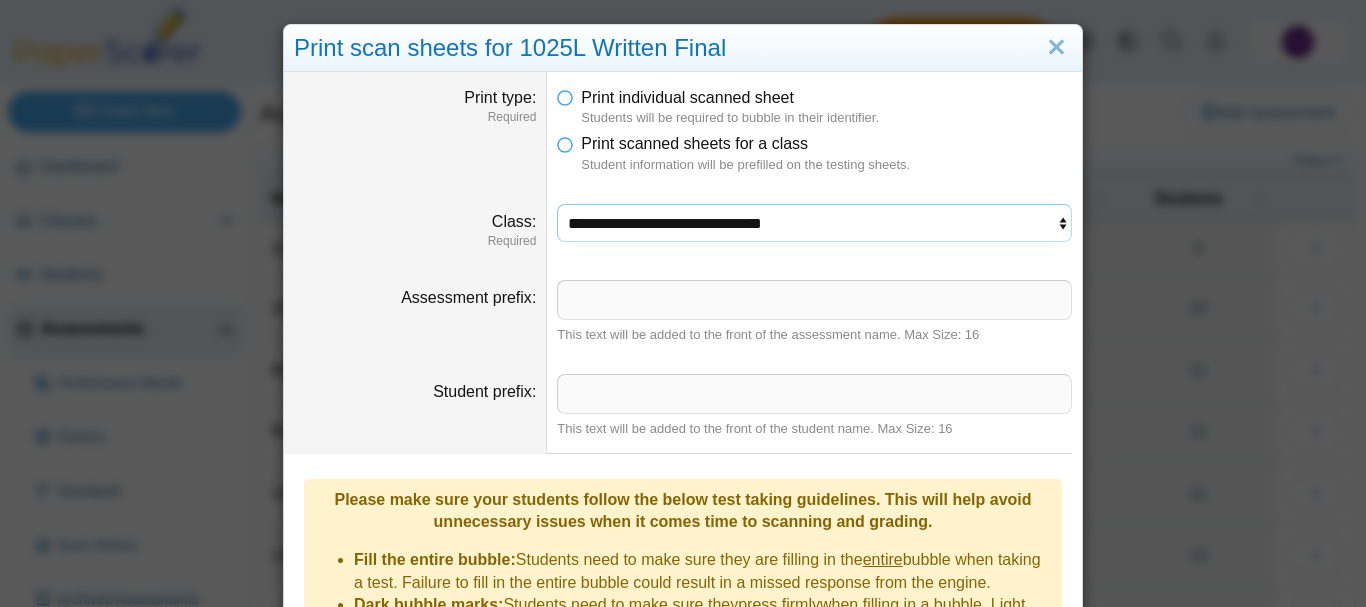 click on "**********" at bounding box center (0, 0) 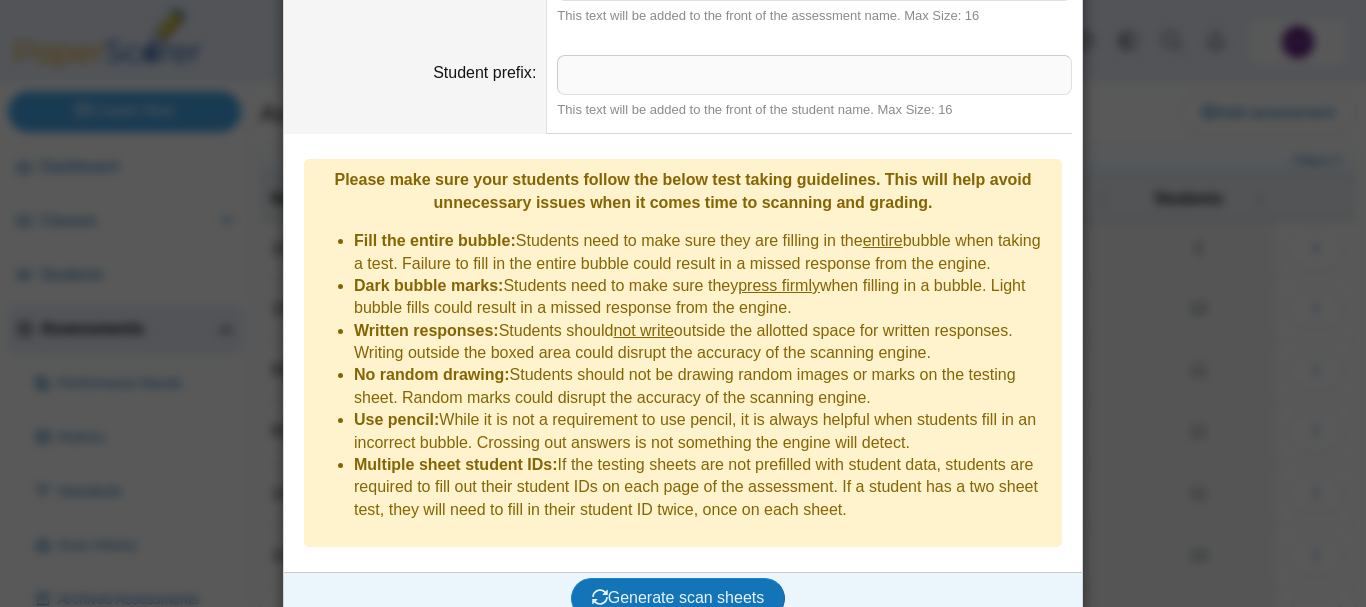 scroll, scrollTop: 0, scrollLeft: 0, axis: both 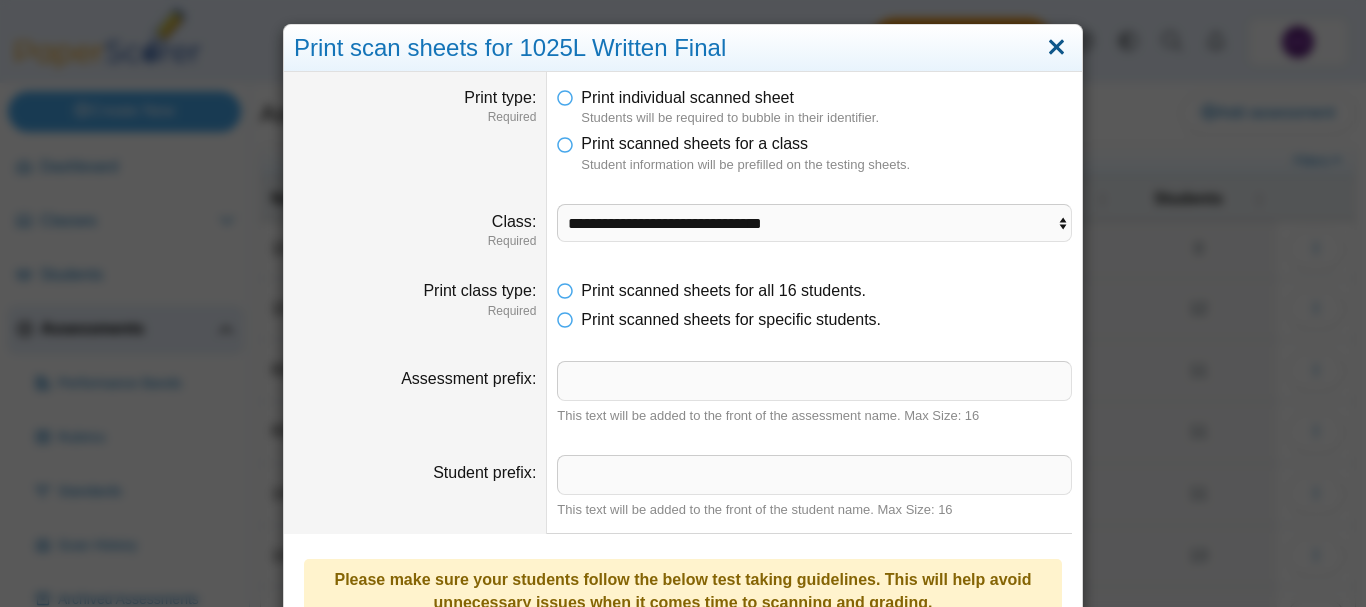 click at bounding box center [1056, 48] 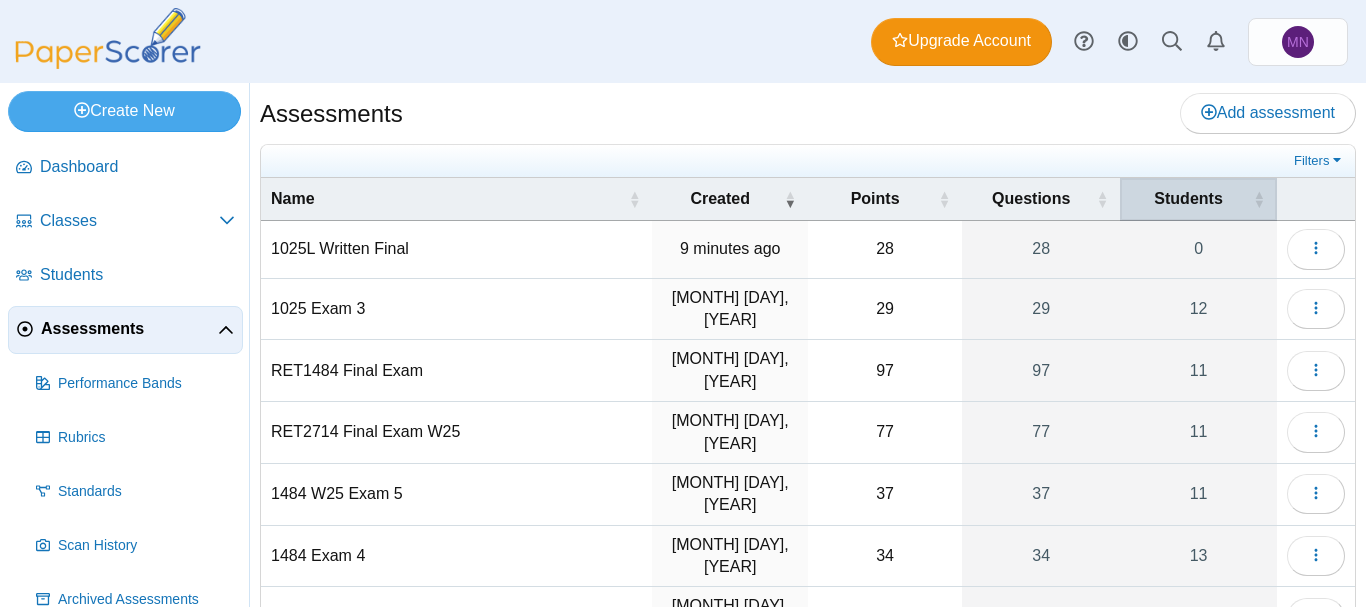 click on "Students" at bounding box center [1198, 199] 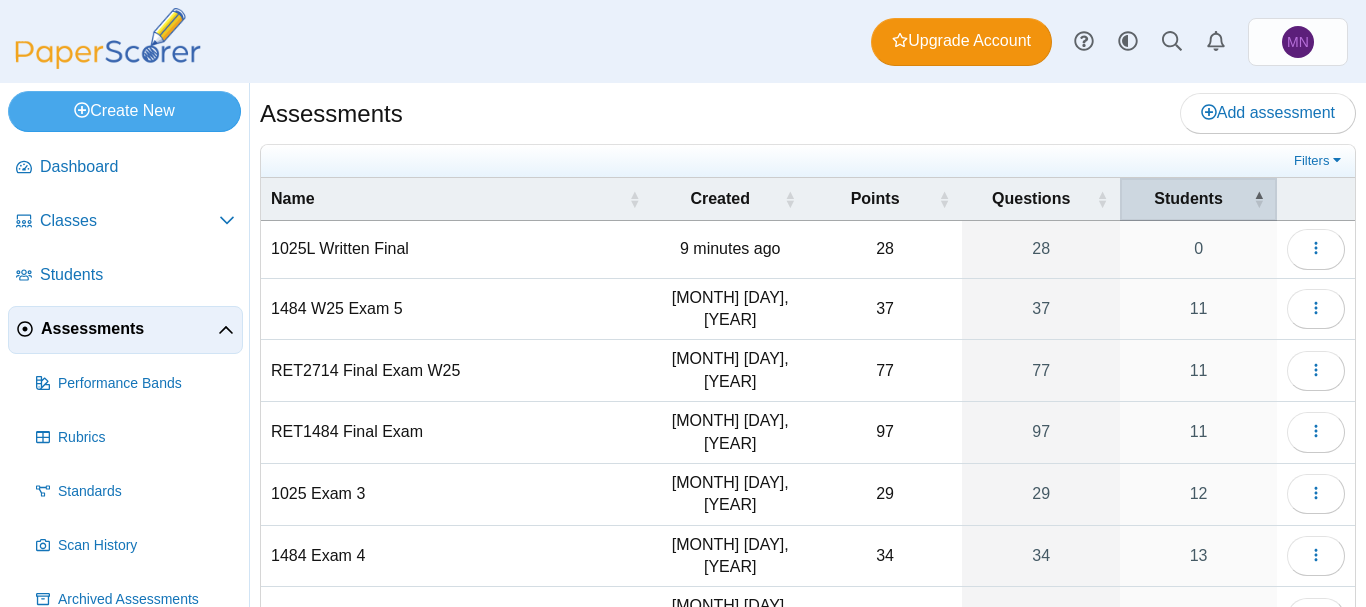 click on "Students" at bounding box center (1188, 199) 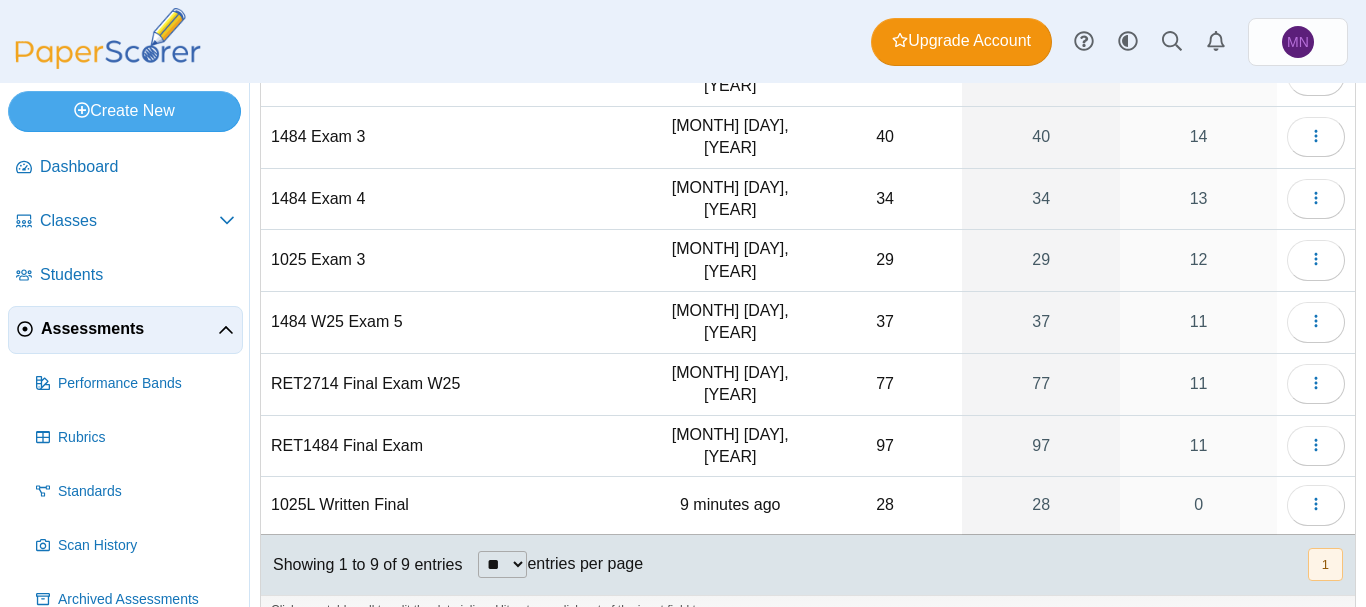scroll, scrollTop: 240, scrollLeft: 0, axis: vertical 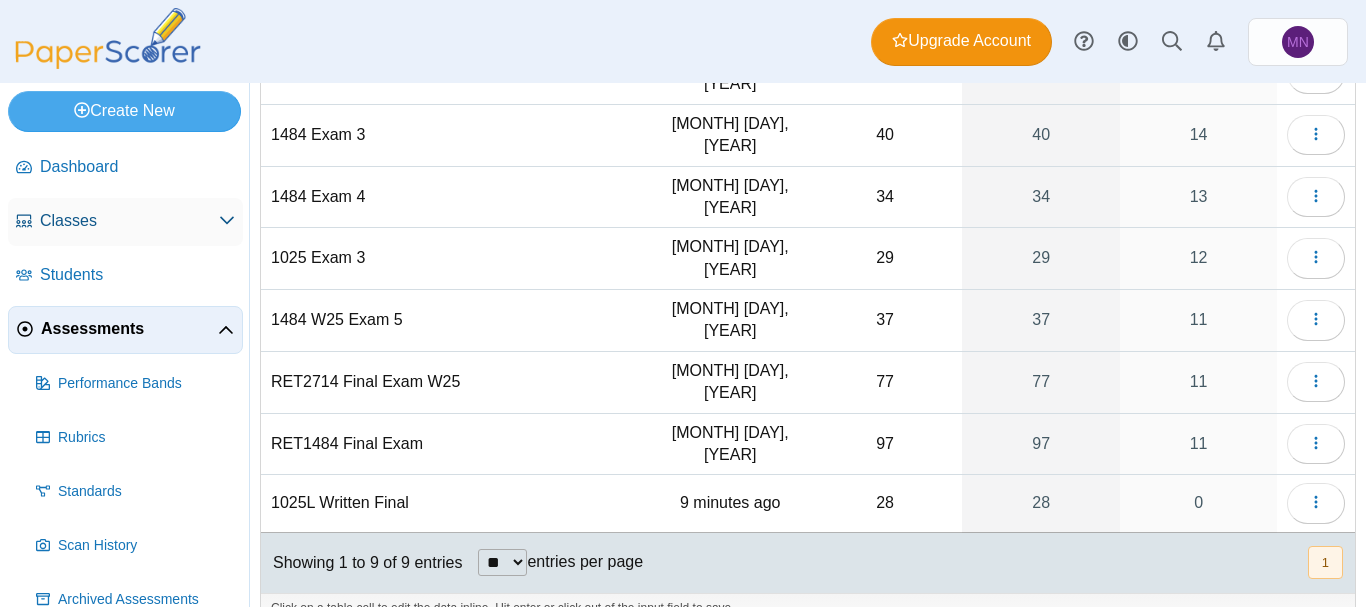 click on "Classes" at bounding box center (125, 222) 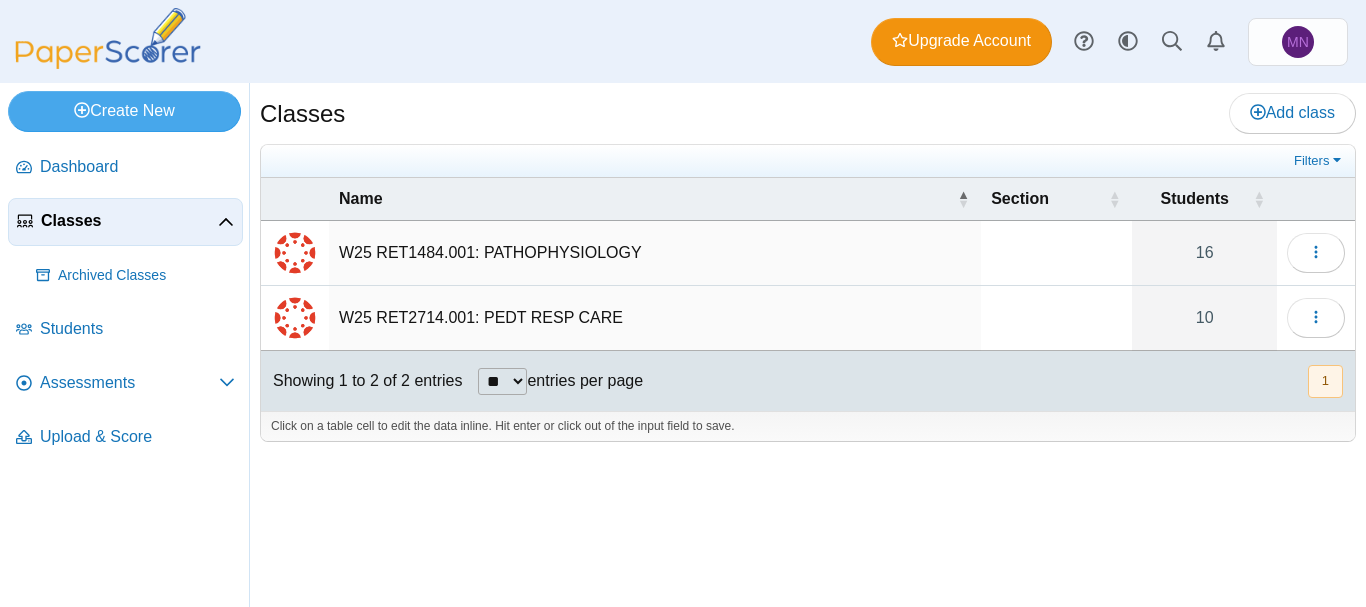 scroll, scrollTop: 0, scrollLeft: 0, axis: both 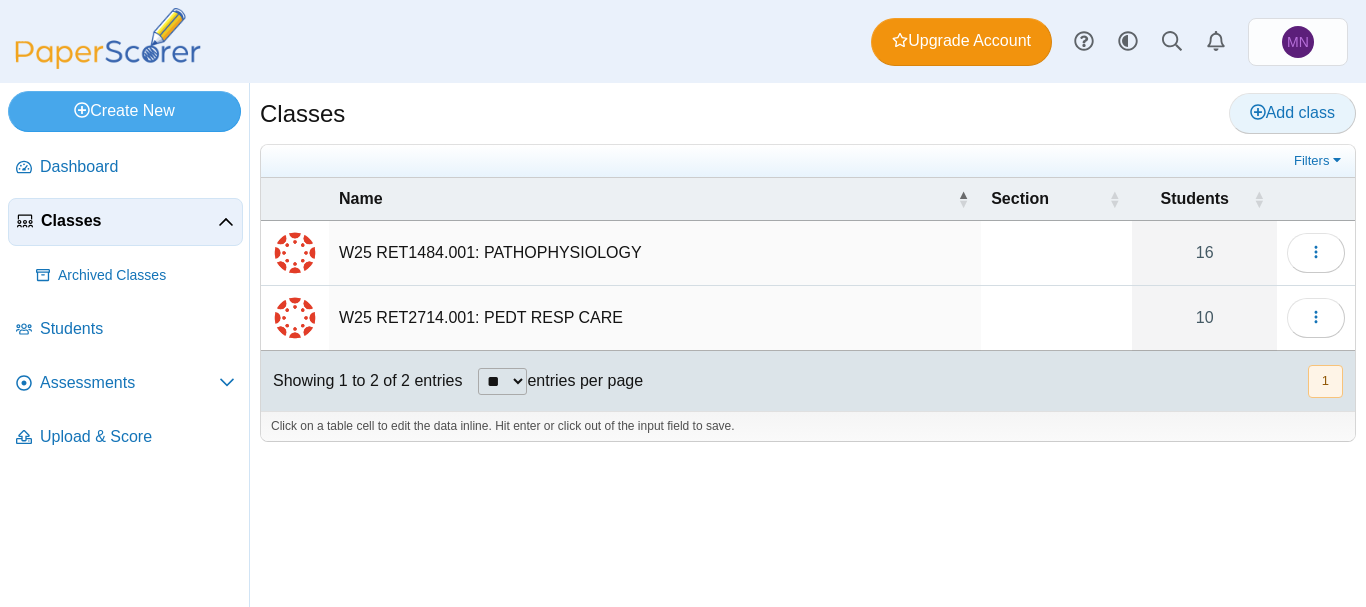 click on "Add class" at bounding box center [1292, 112] 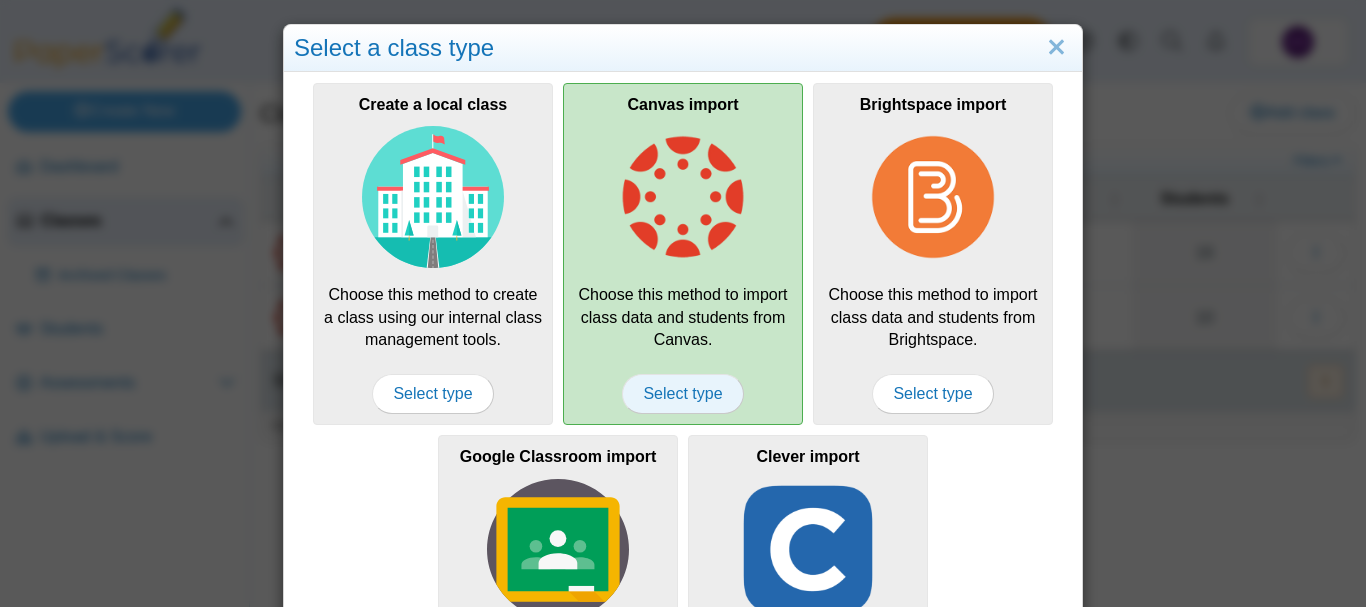 click on "Select type" at bounding box center [682, 394] 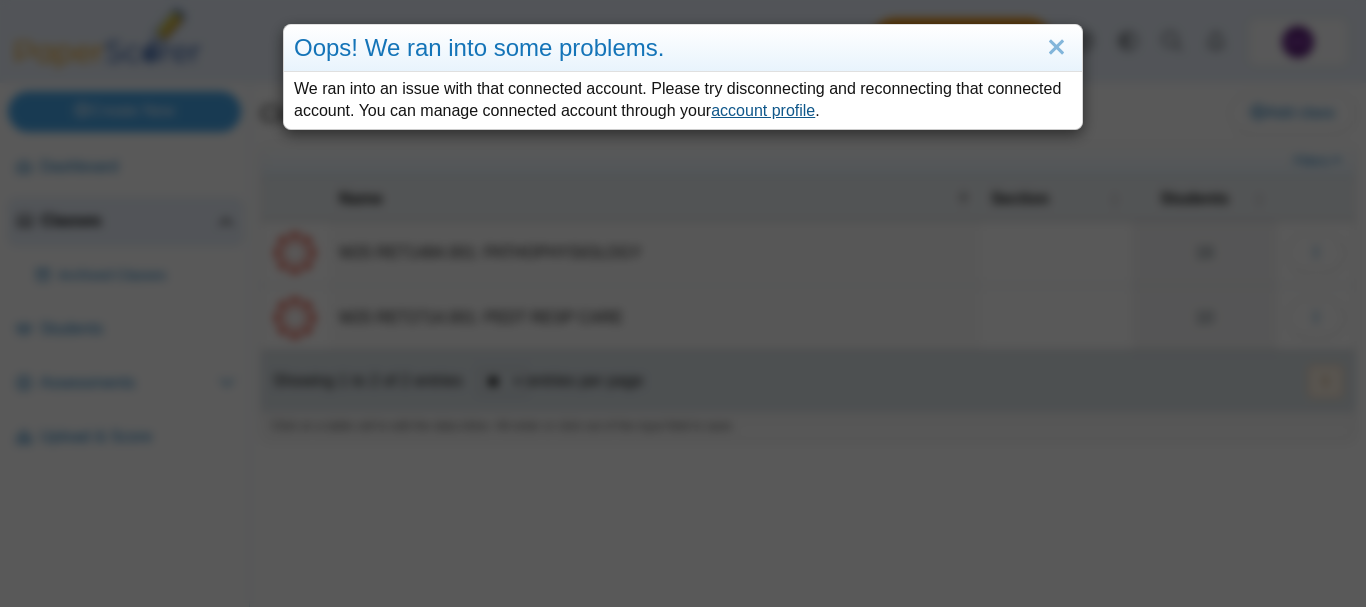 click on "account profile" at bounding box center [763, 110] 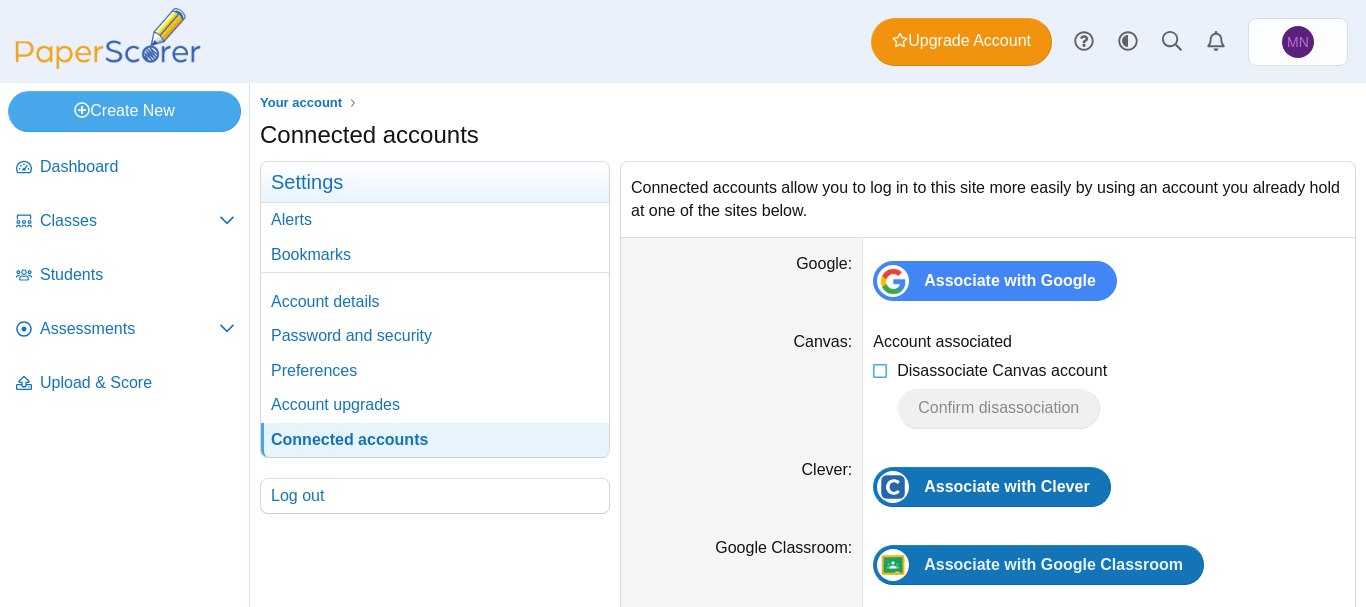 scroll, scrollTop: 0, scrollLeft: 0, axis: both 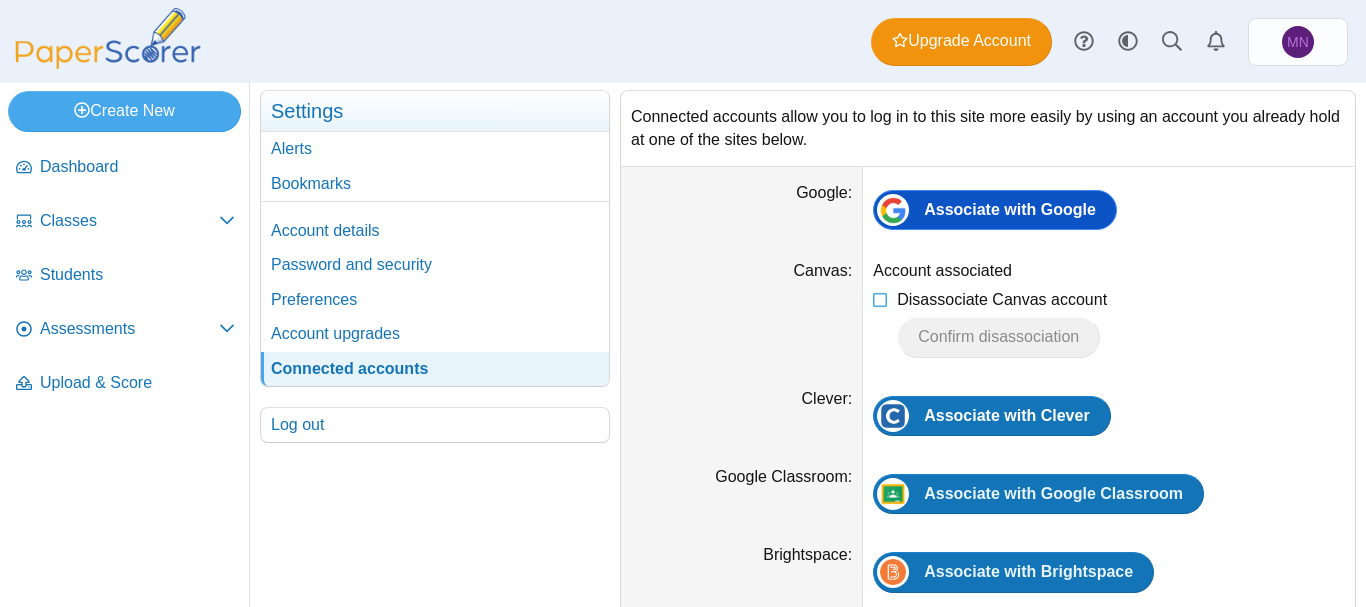 click on "Associate with Google" at bounding box center (995, 210) 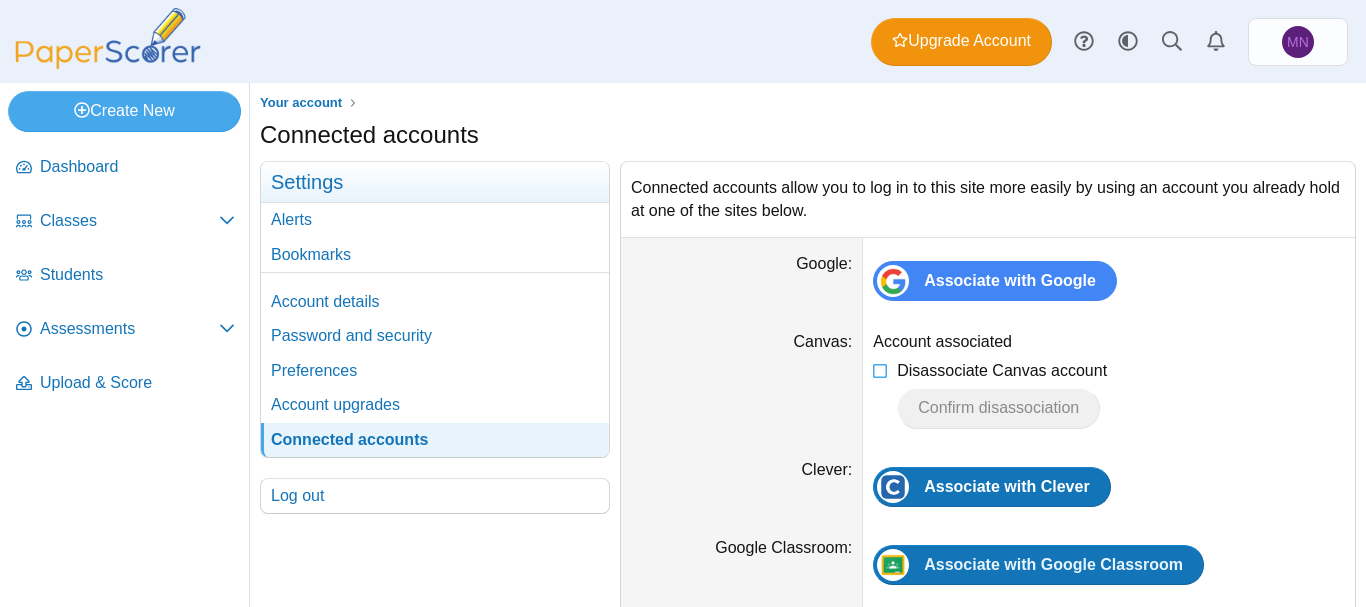 scroll, scrollTop: 0, scrollLeft: 0, axis: both 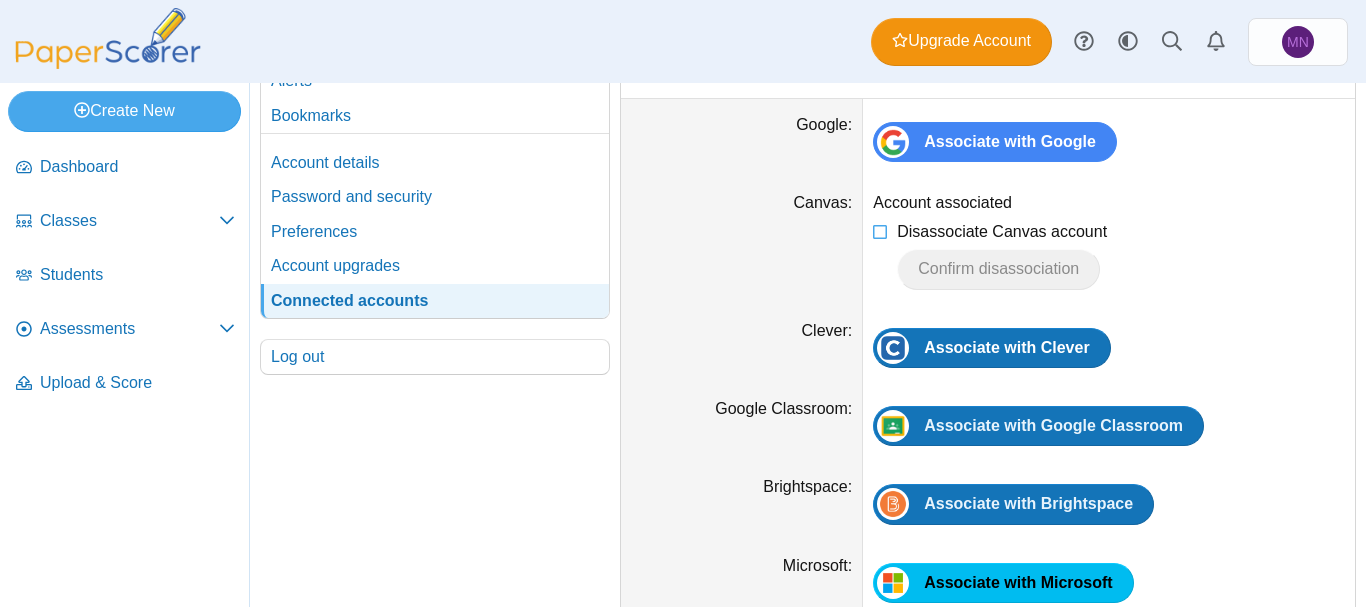 click at bounding box center (435, 139) 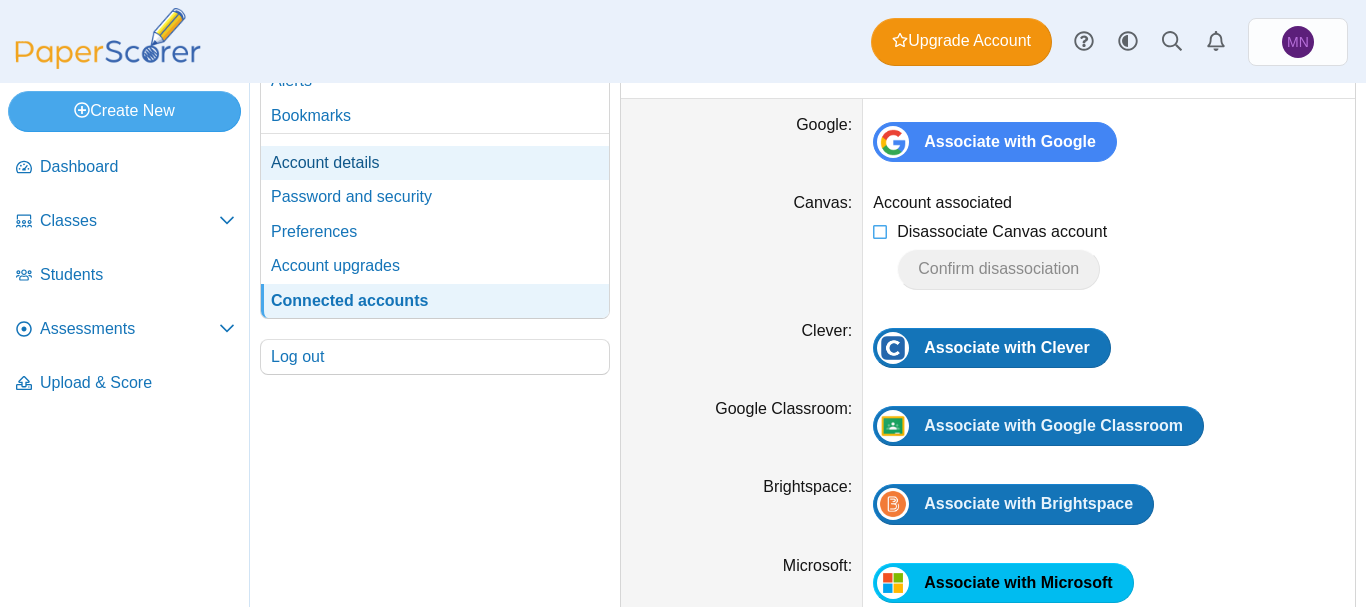 click on "Account details" at bounding box center (435, 163) 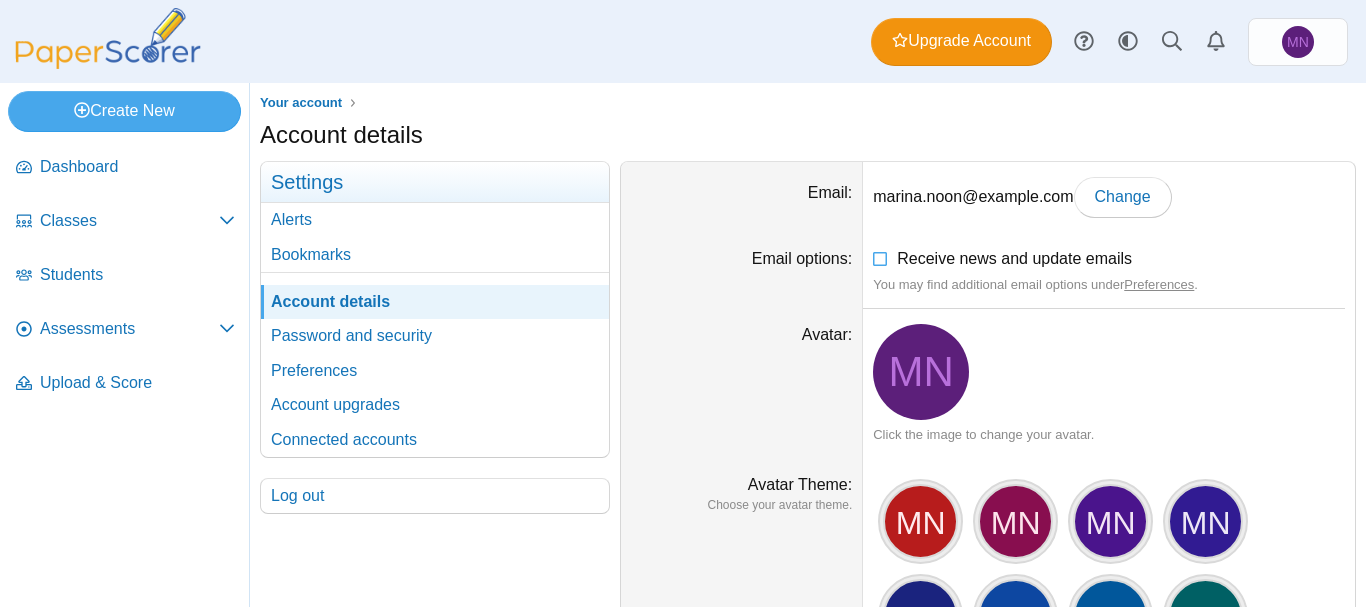 scroll, scrollTop: 0, scrollLeft: 0, axis: both 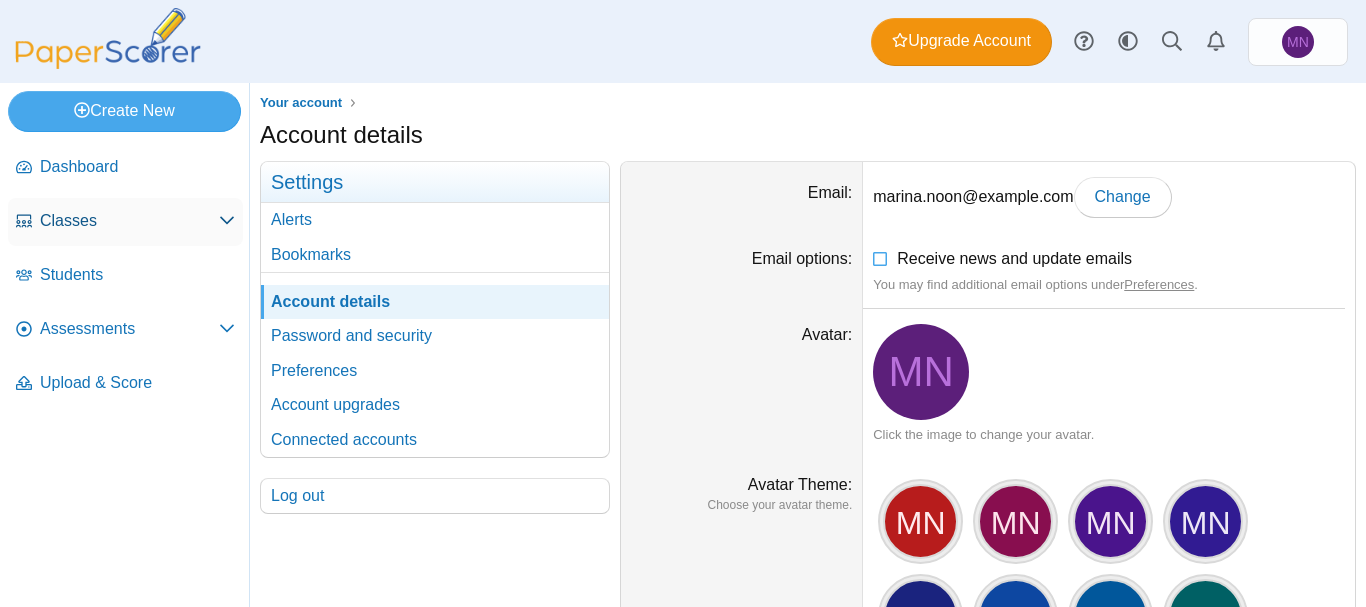 click on "Classes" at bounding box center (129, 221) 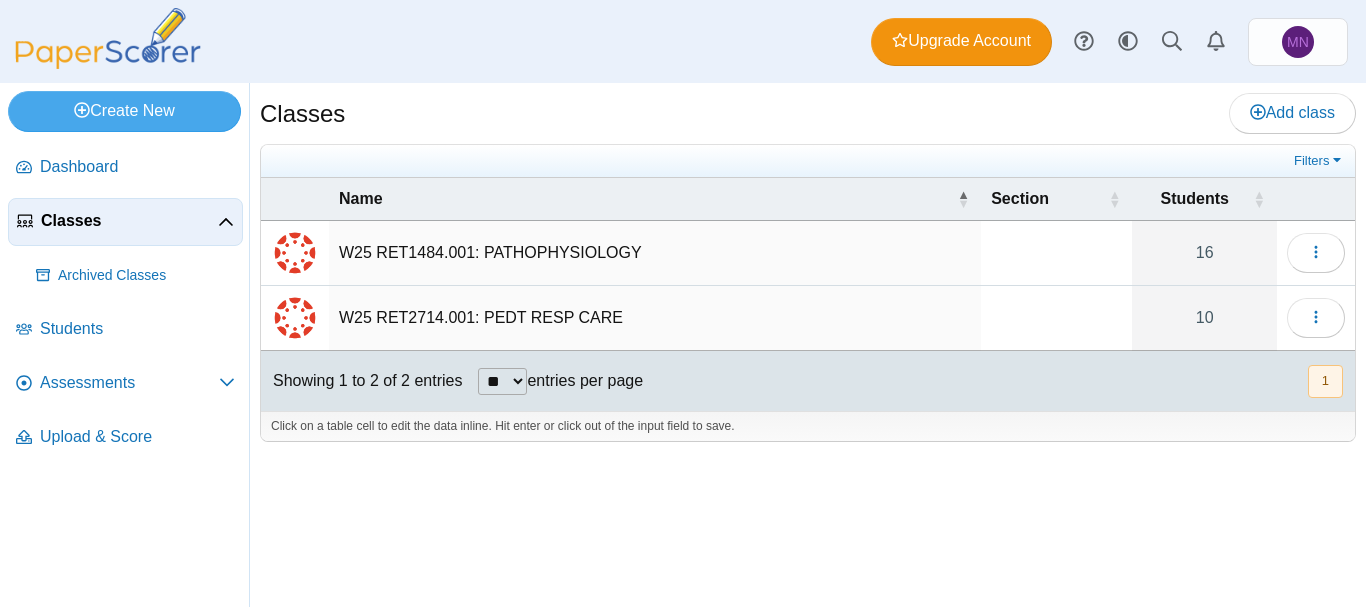 scroll, scrollTop: 0, scrollLeft: 0, axis: both 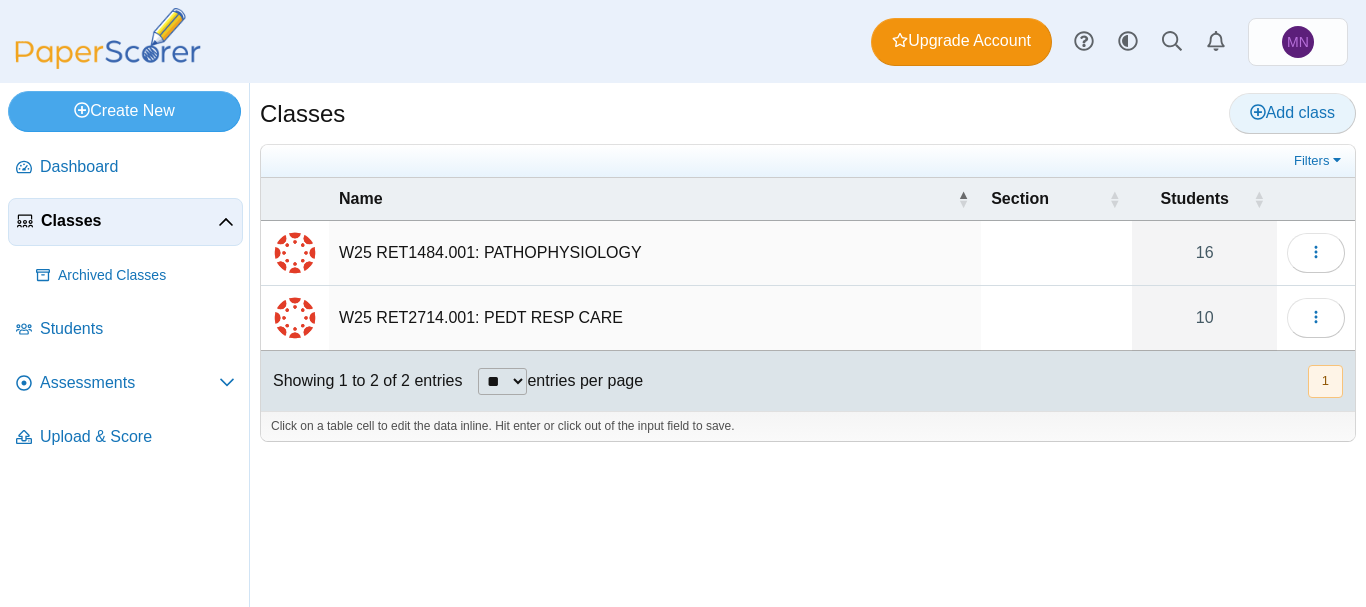click on "Add class" at bounding box center [1292, 112] 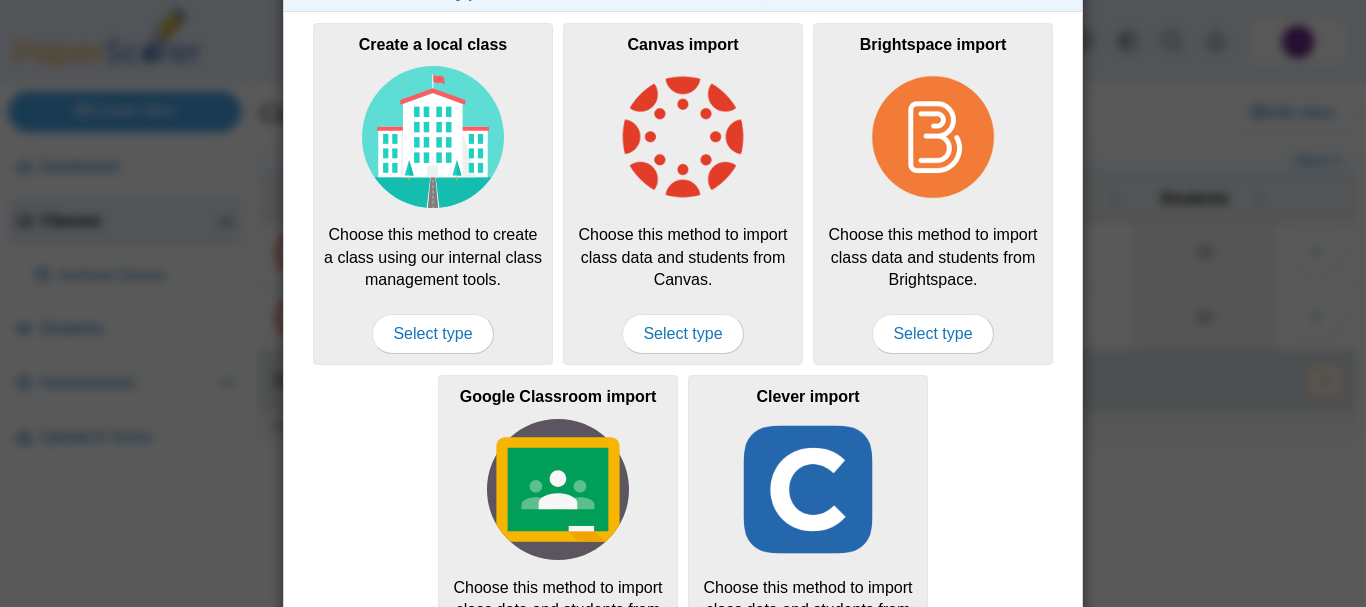 scroll, scrollTop: 54, scrollLeft: 0, axis: vertical 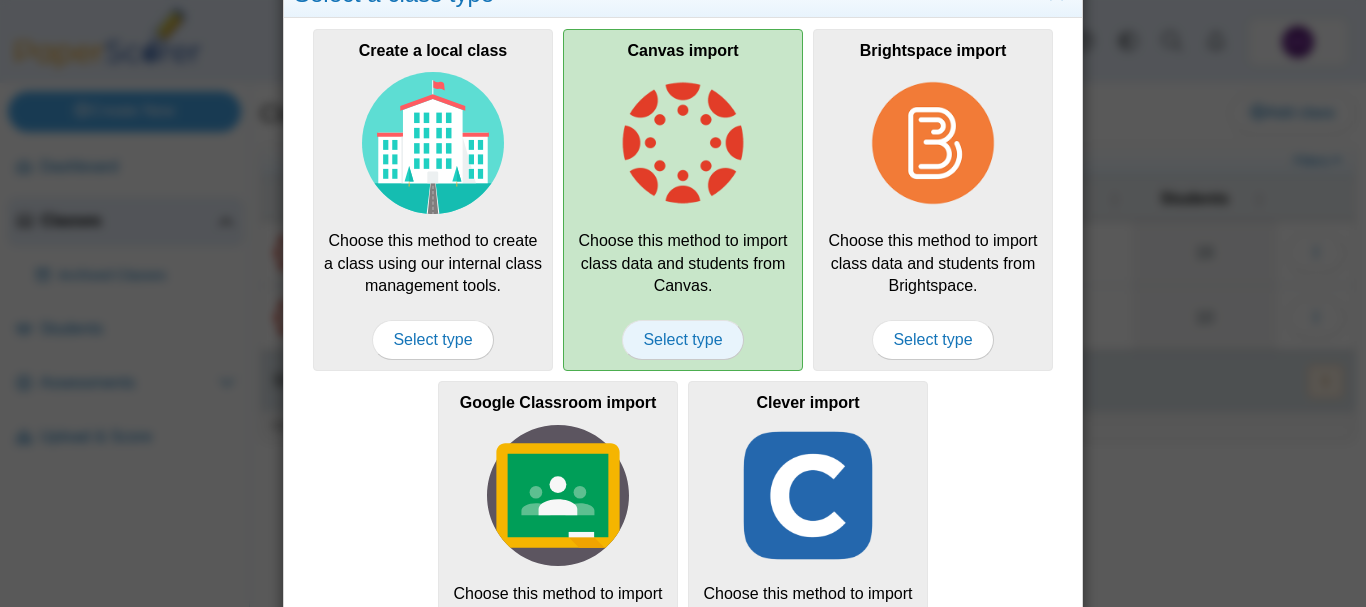 click on "Select type" at bounding box center [682, 340] 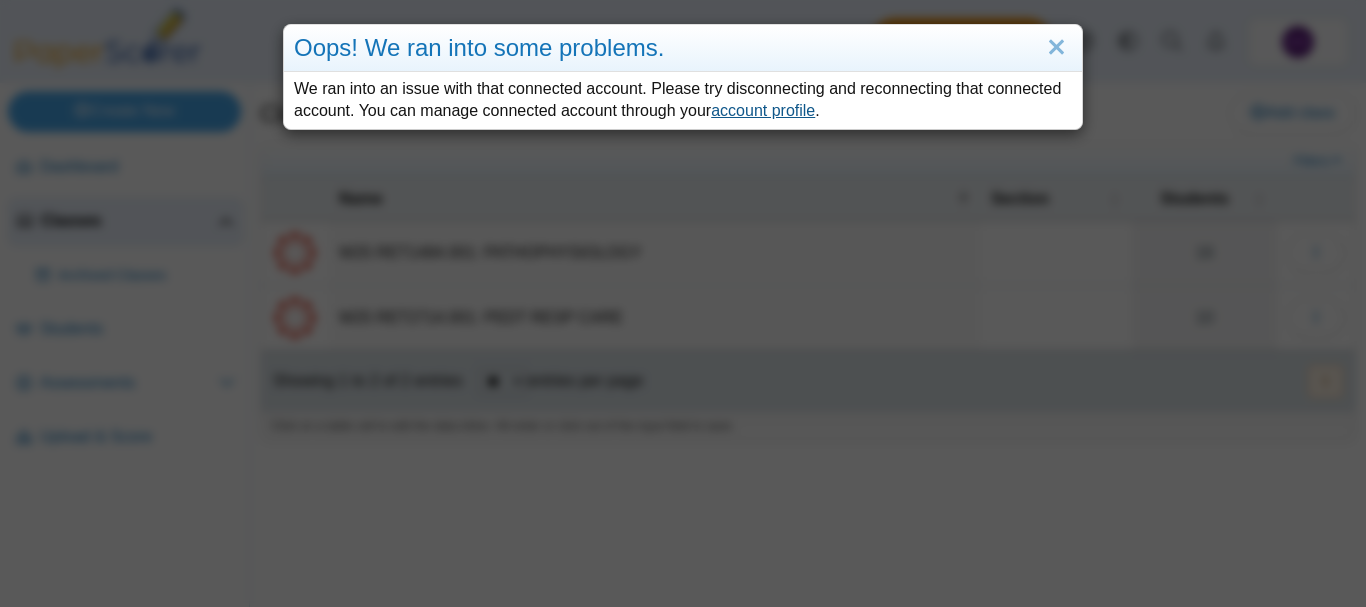 click on "account profile" at bounding box center (763, 110) 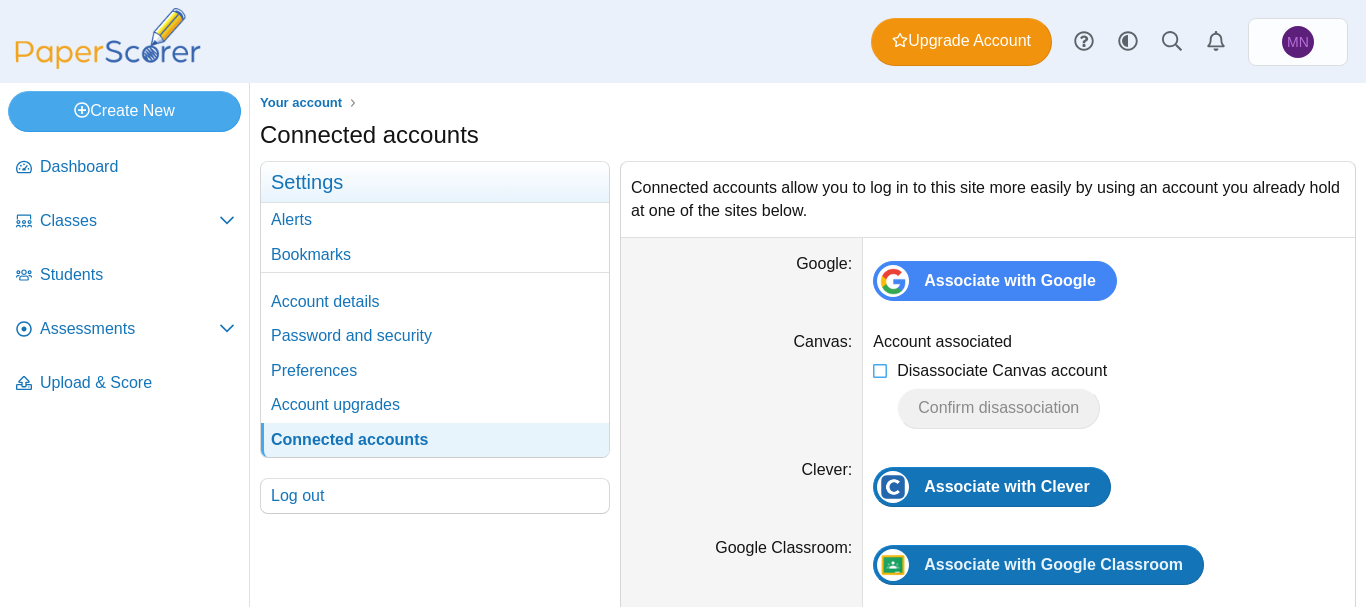 scroll, scrollTop: 0, scrollLeft: 0, axis: both 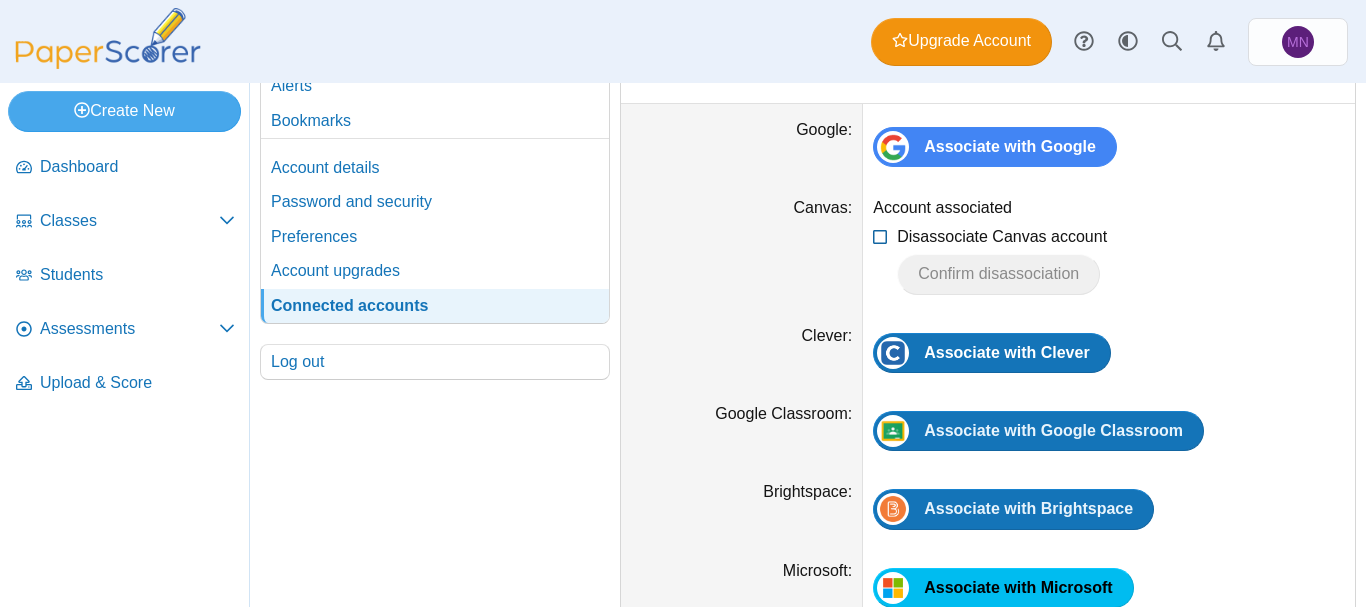 click at bounding box center (881, 233) 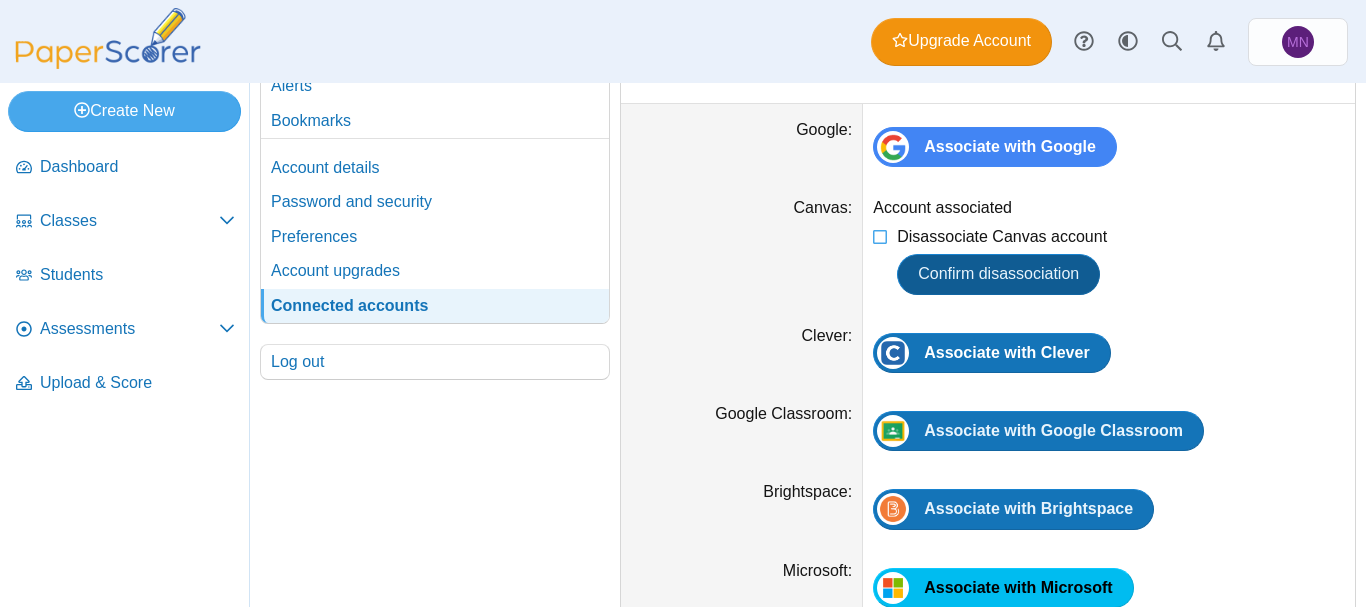 click on "Confirm disassociation" at bounding box center [998, 273] 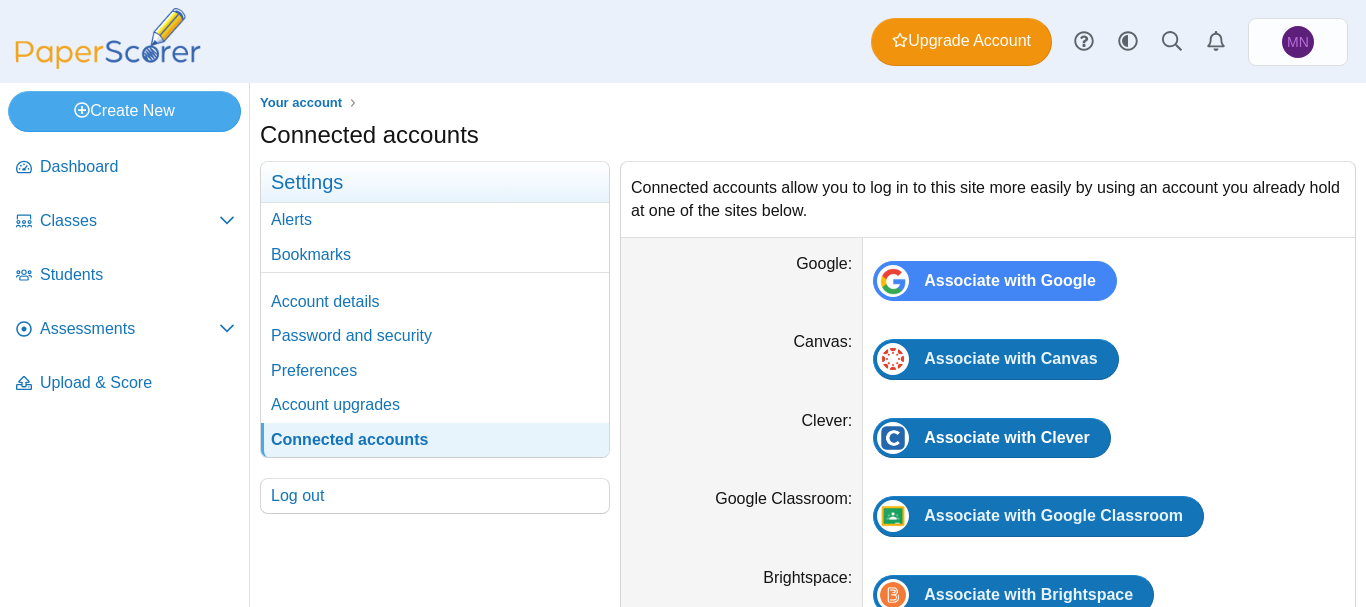 scroll, scrollTop: 0, scrollLeft: 0, axis: both 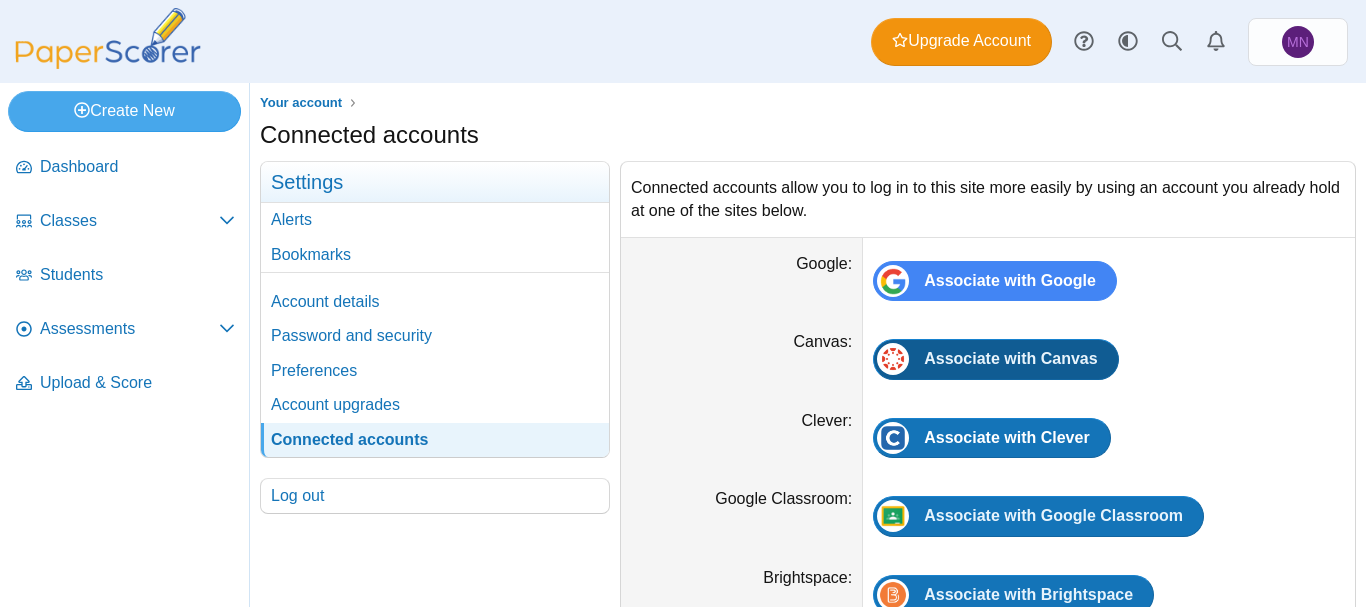 click on "Associate with Canvas" at bounding box center [1010, 358] 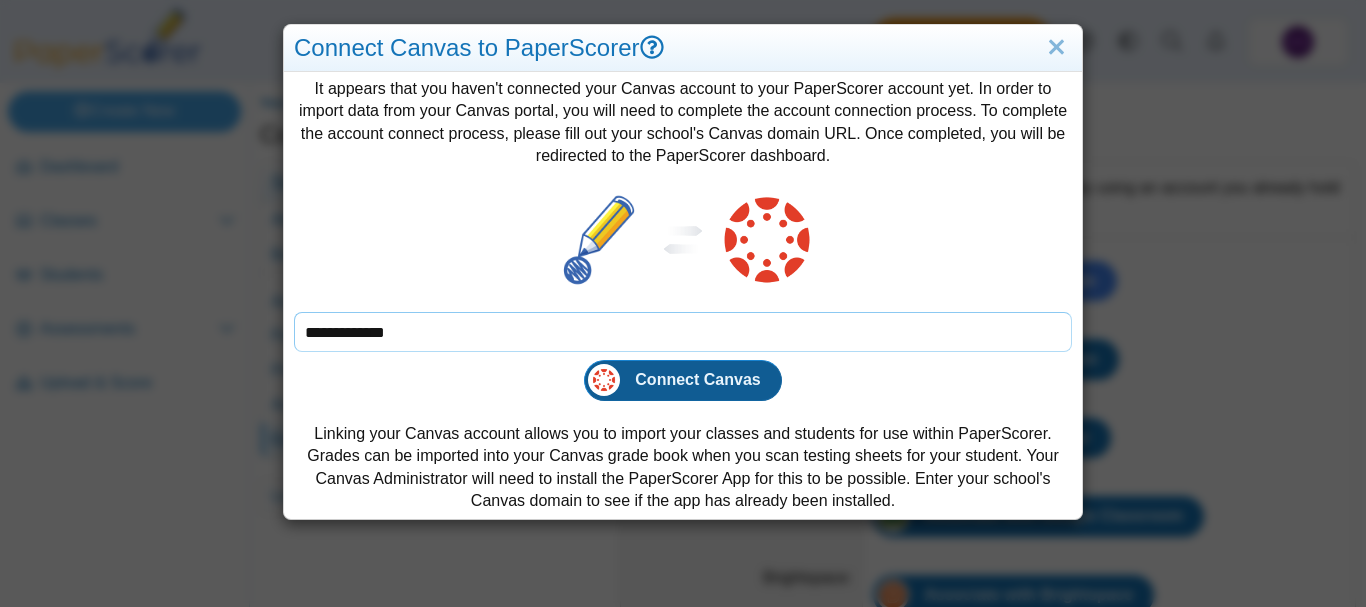 type on "**********" 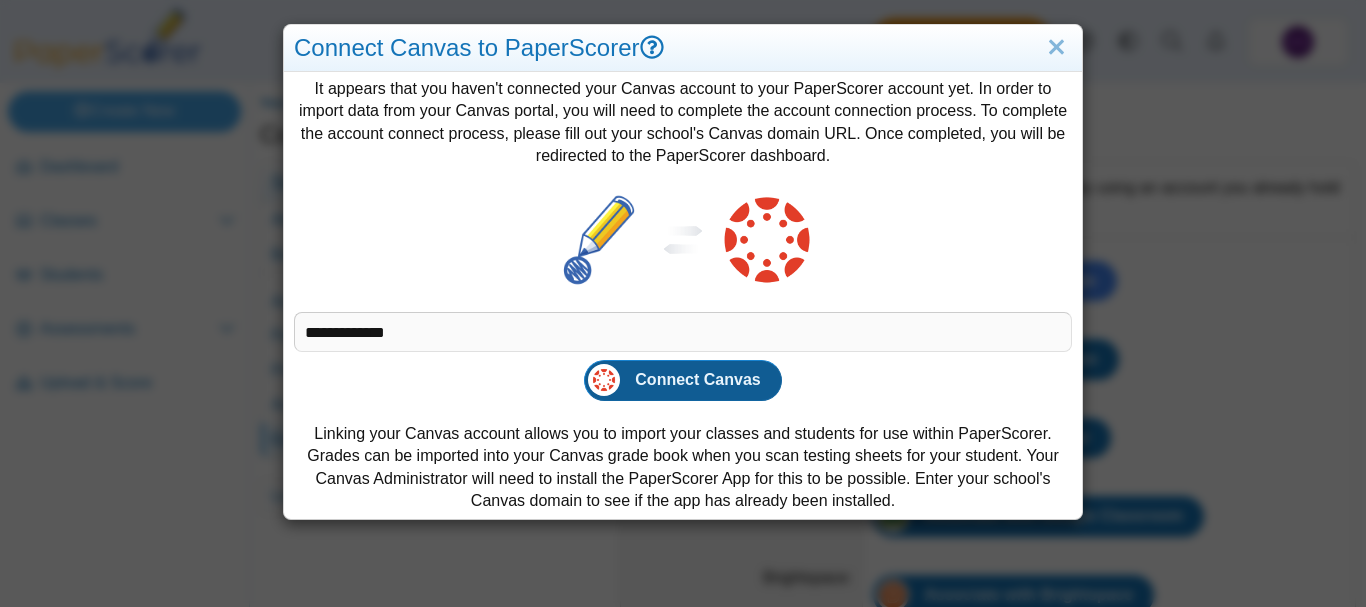 click on "Connect Canvas" at bounding box center [682, 380] 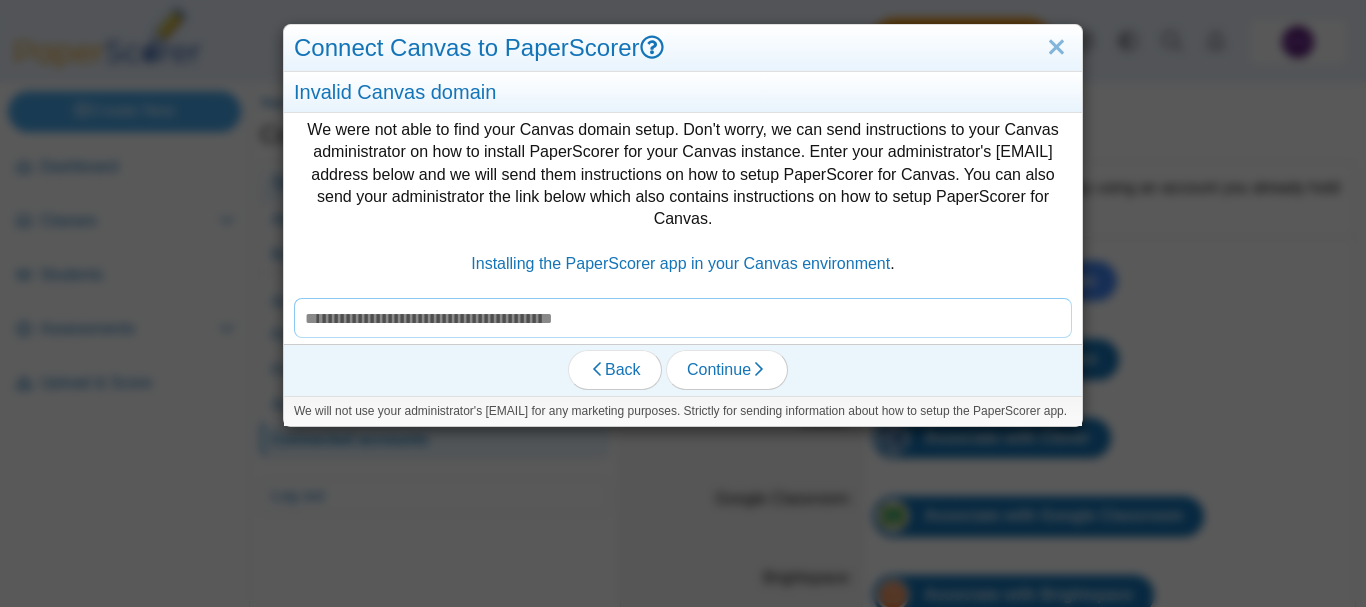 click at bounding box center (683, 318) 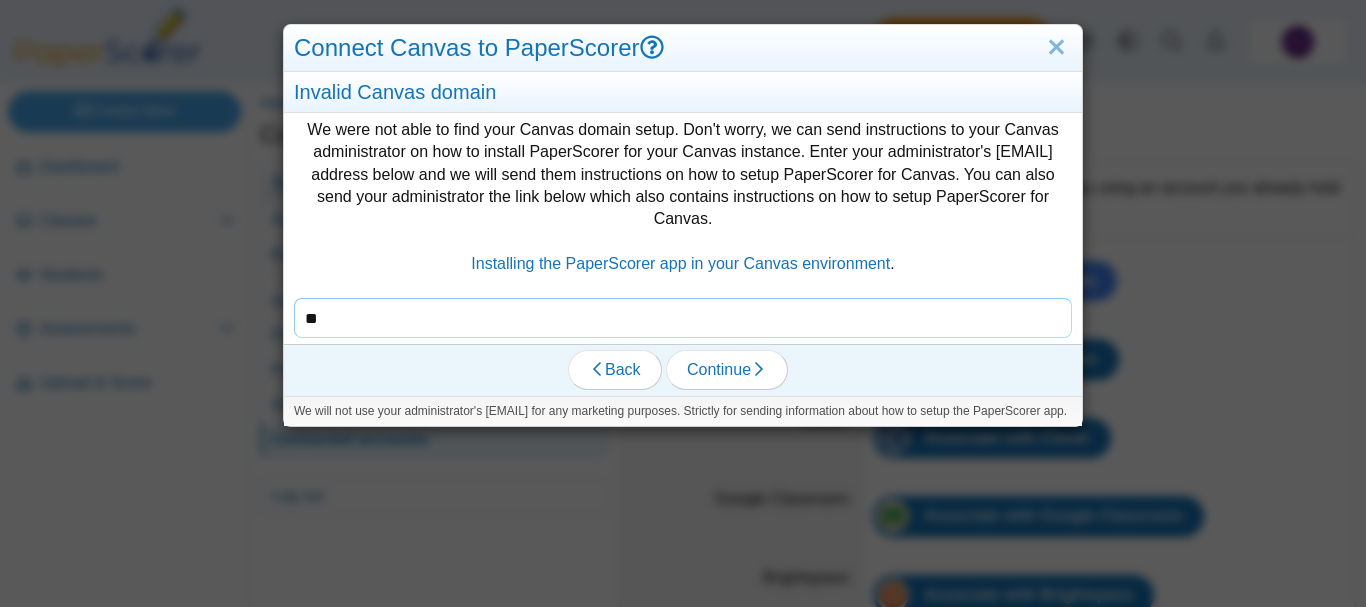 type on "*" 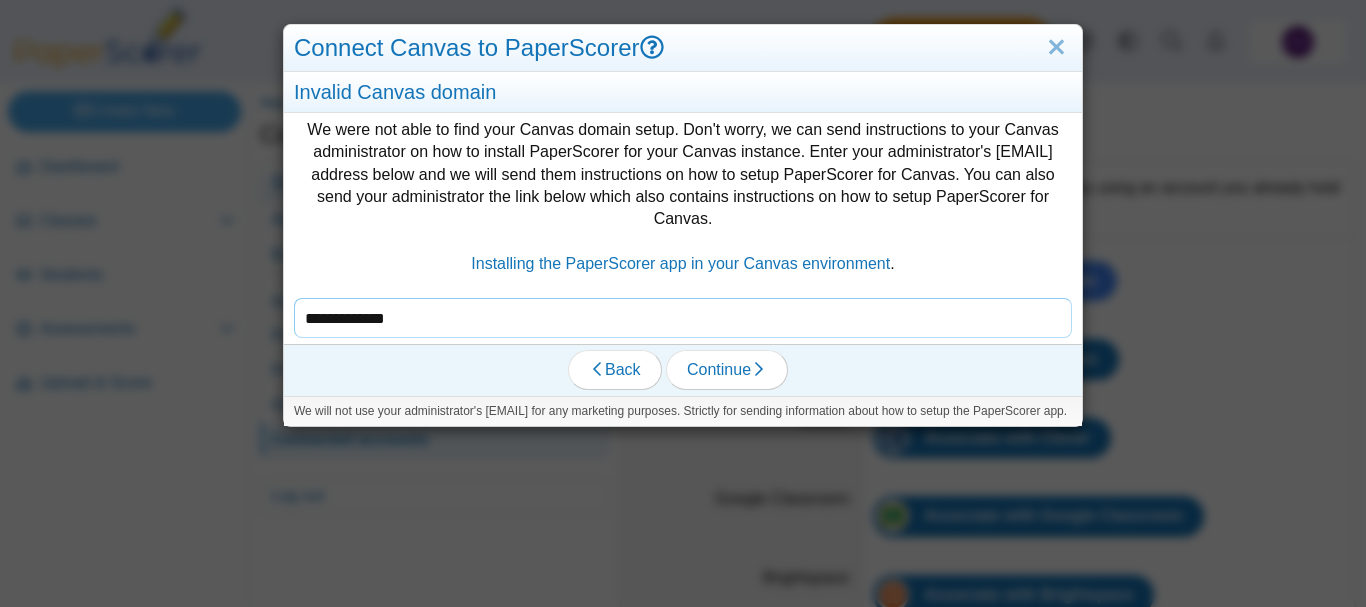 click on "Continue" at bounding box center (727, 370) 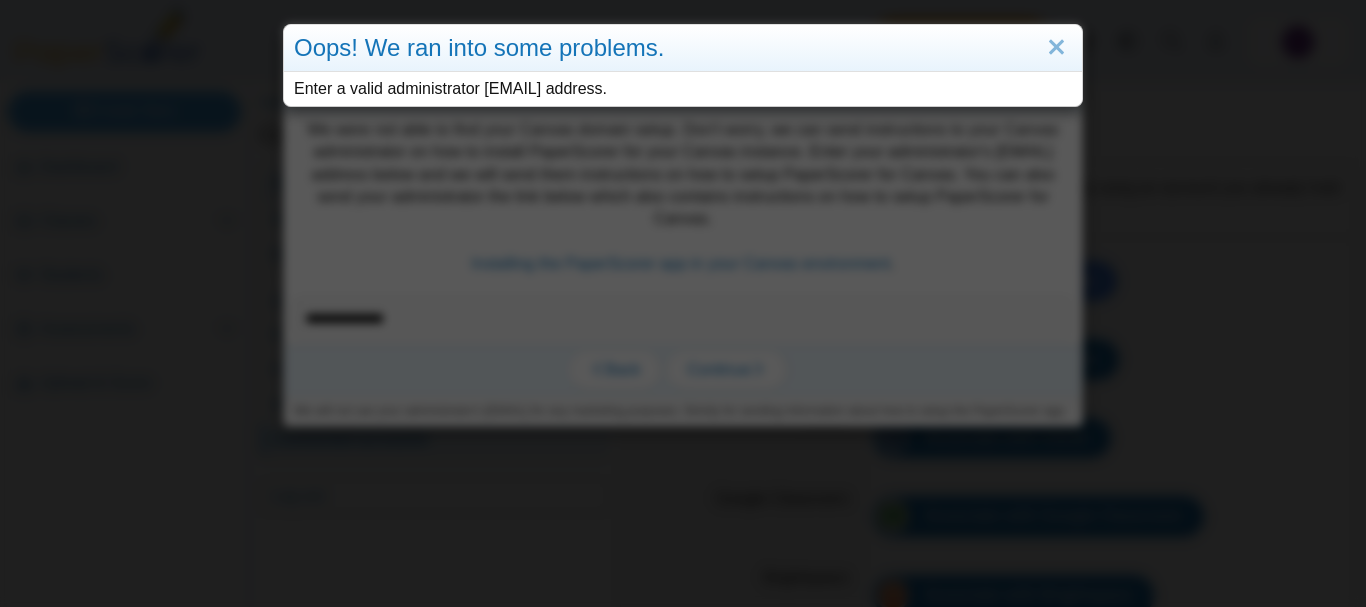 click on "Oops! We ran into some problems. Enter a valid administrator [EMAIL] address." at bounding box center (683, 303) 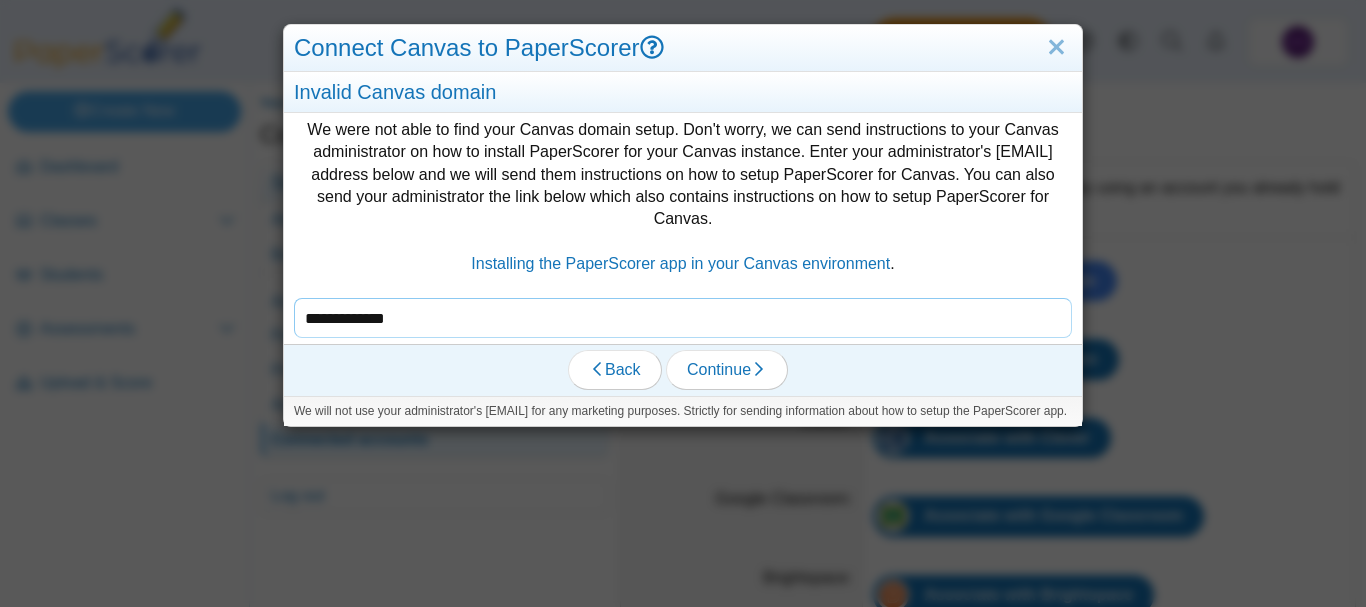 drag, startPoint x: 419, startPoint y: 294, endPoint x: 162, endPoint y: 311, distance: 257.56165 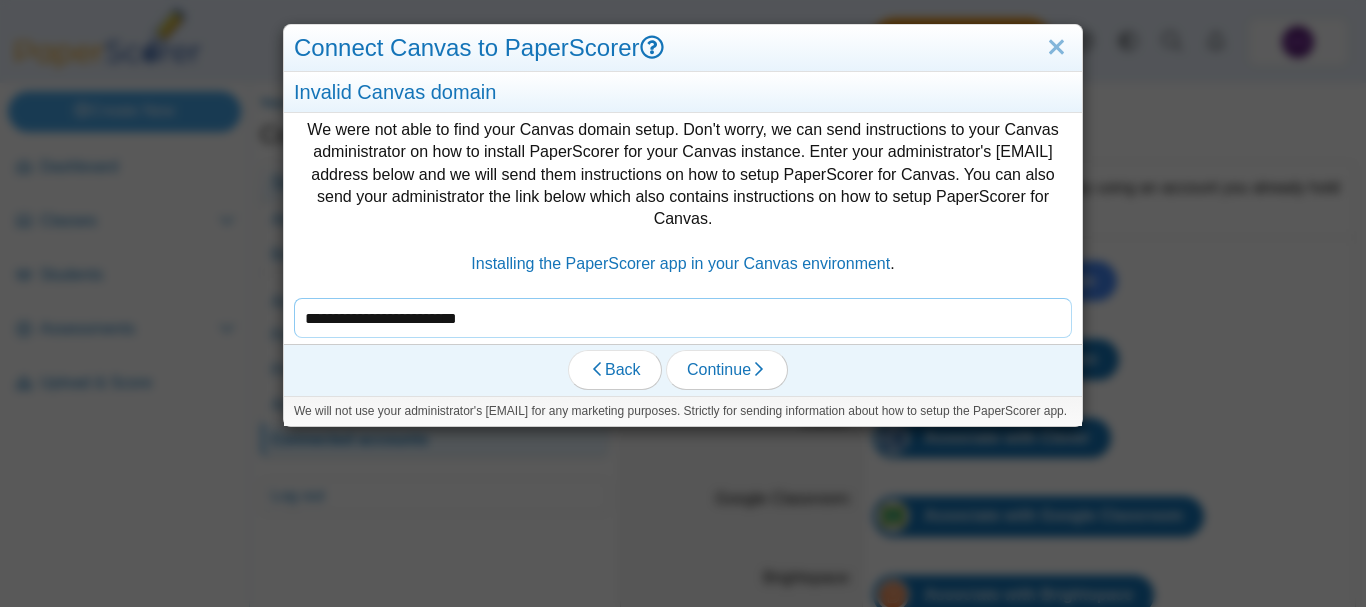 type on "**********" 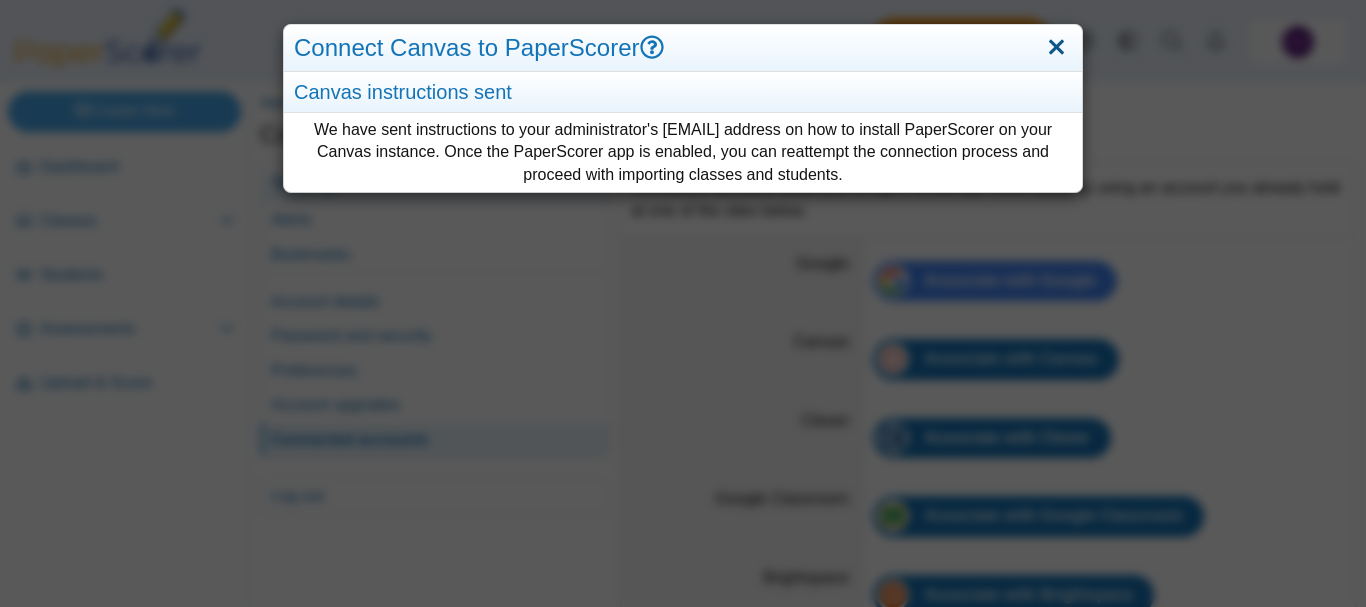 click at bounding box center (1056, 48) 